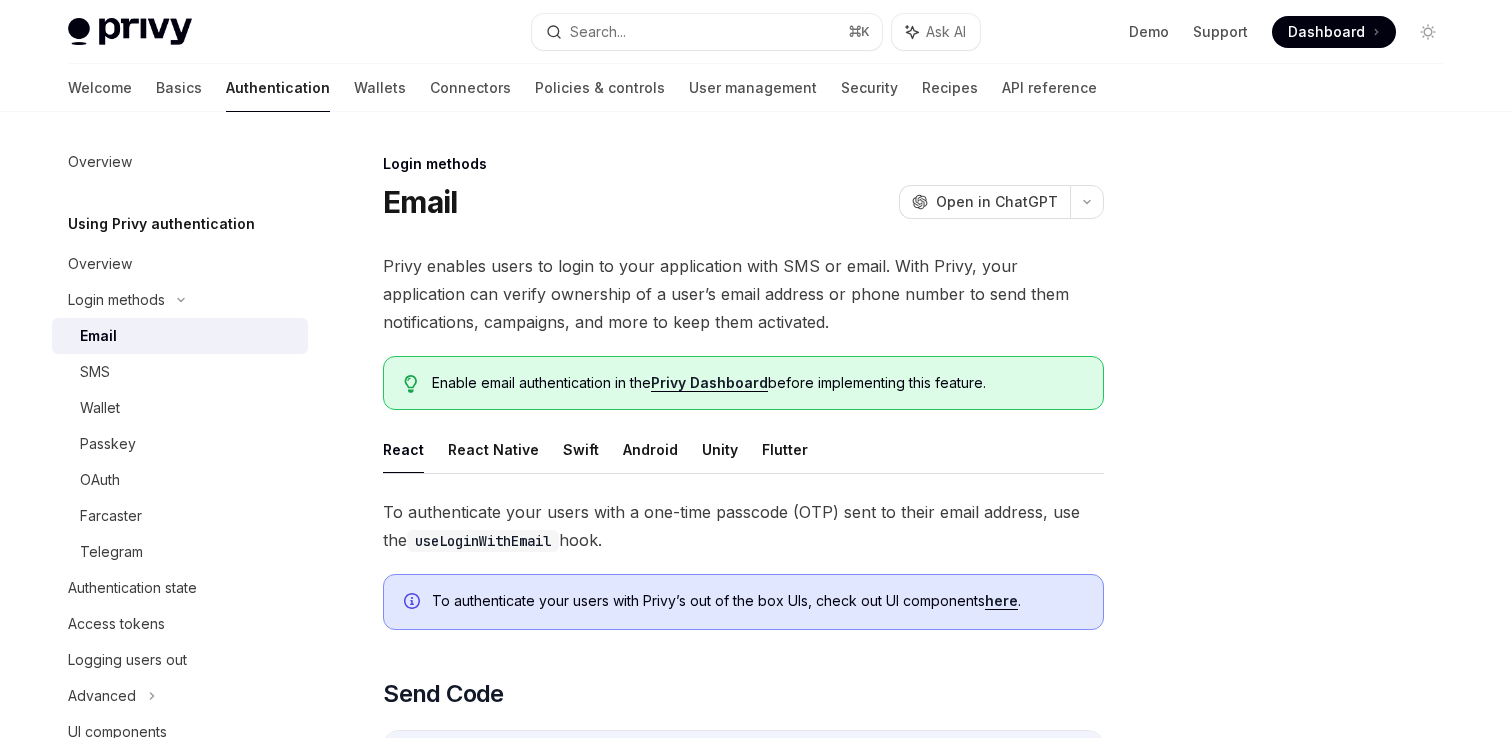 scroll, scrollTop: 0, scrollLeft: 0, axis: both 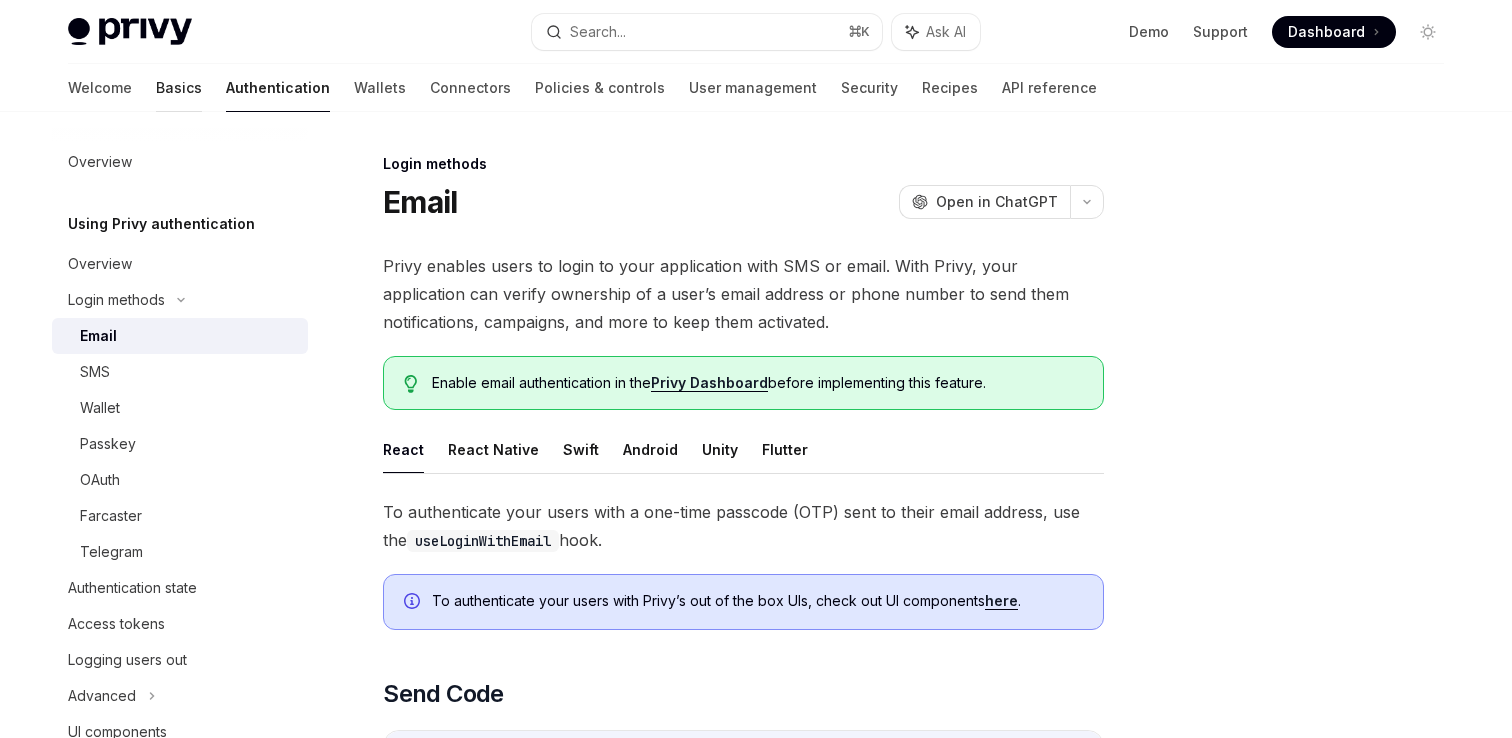 click on "Basics" at bounding box center [179, 88] 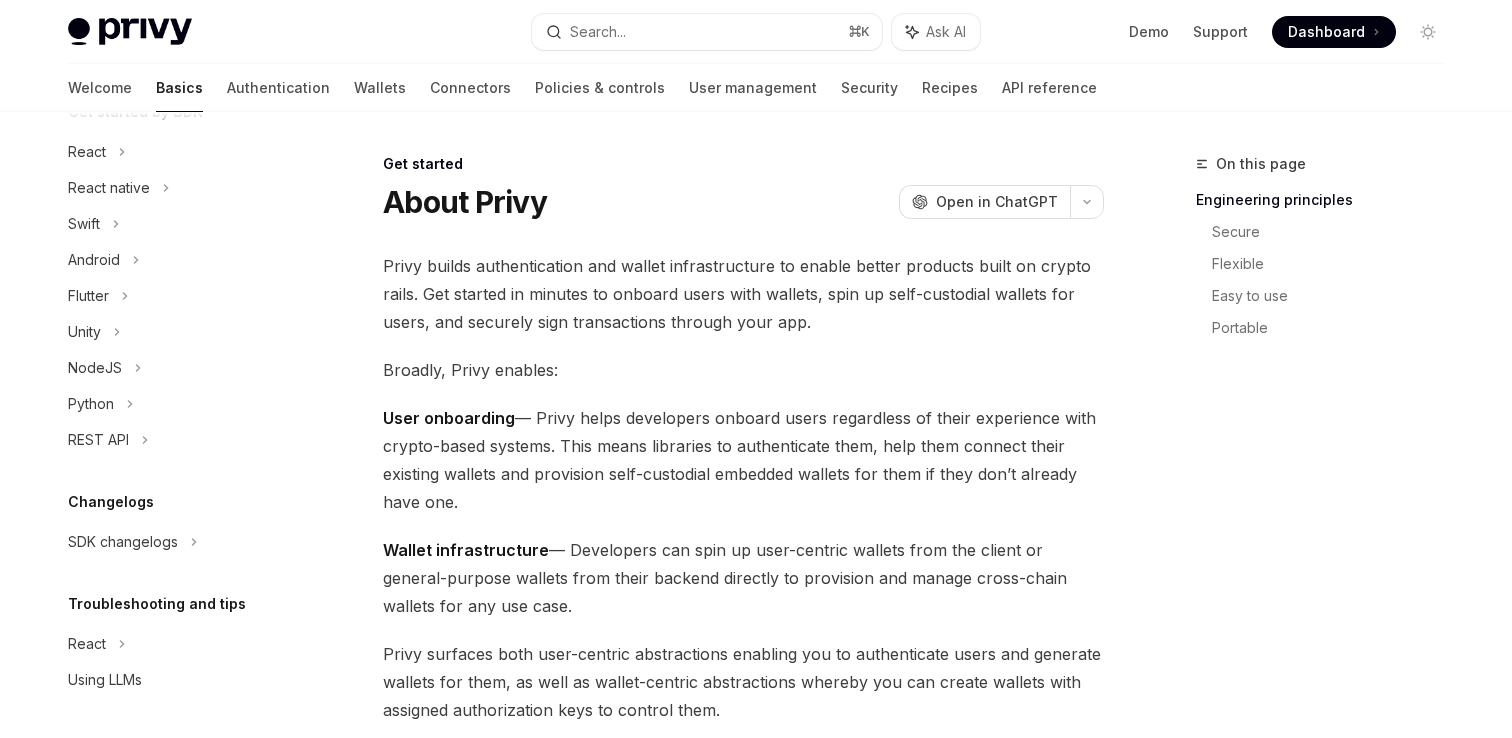 scroll, scrollTop: 0, scrollLeft: 0, axis: both 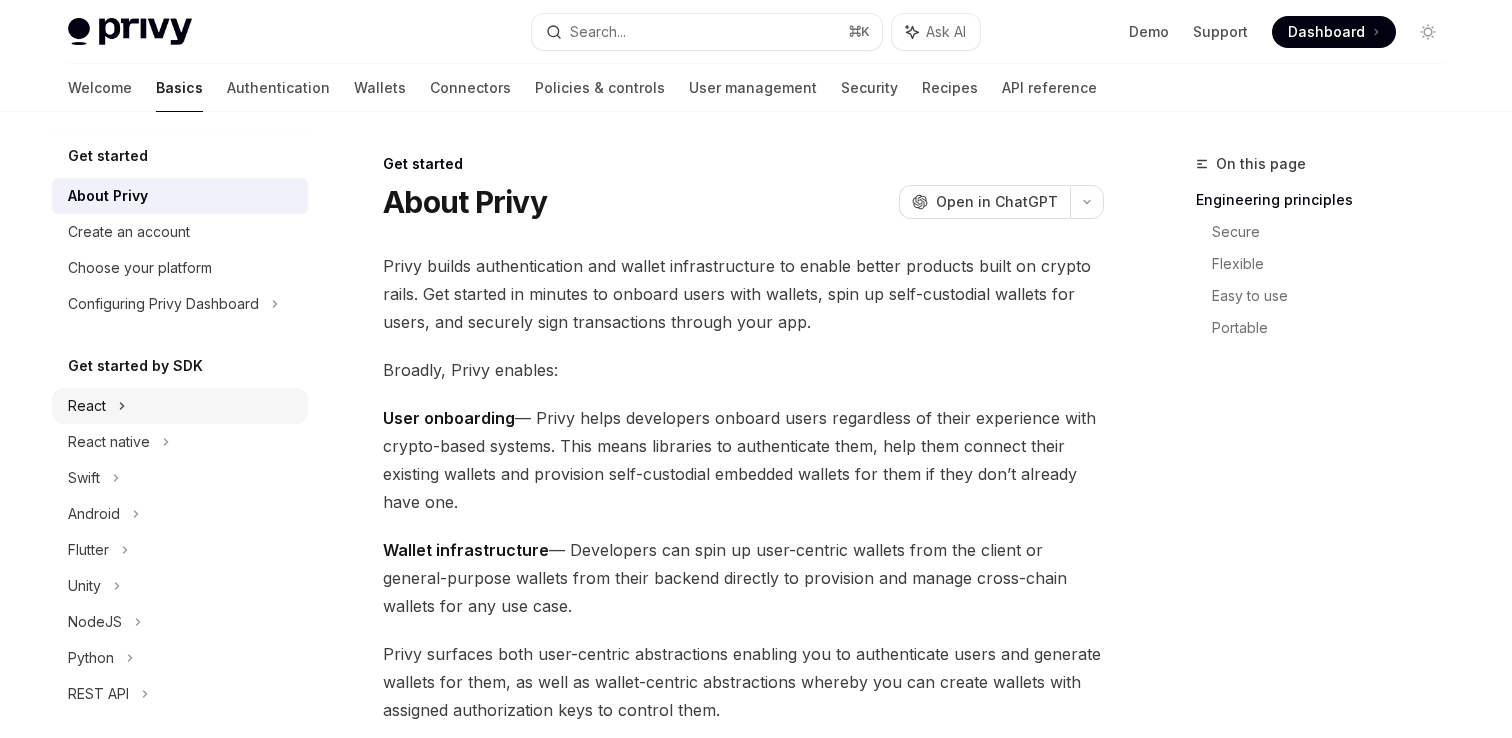 click on "React" at bounding box center [180, 406] 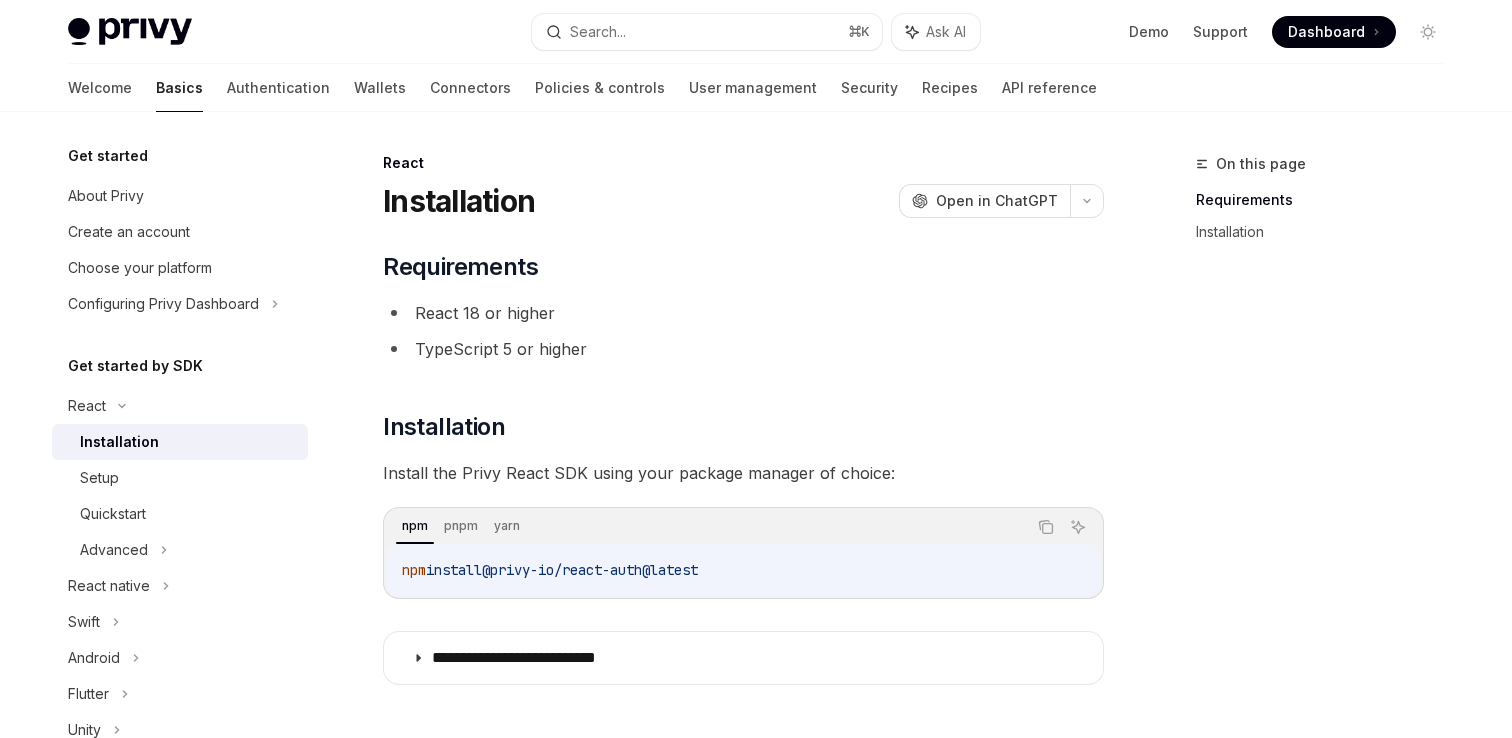 scroll, scrollTop: 0, scrollLeft: 0, axis: both 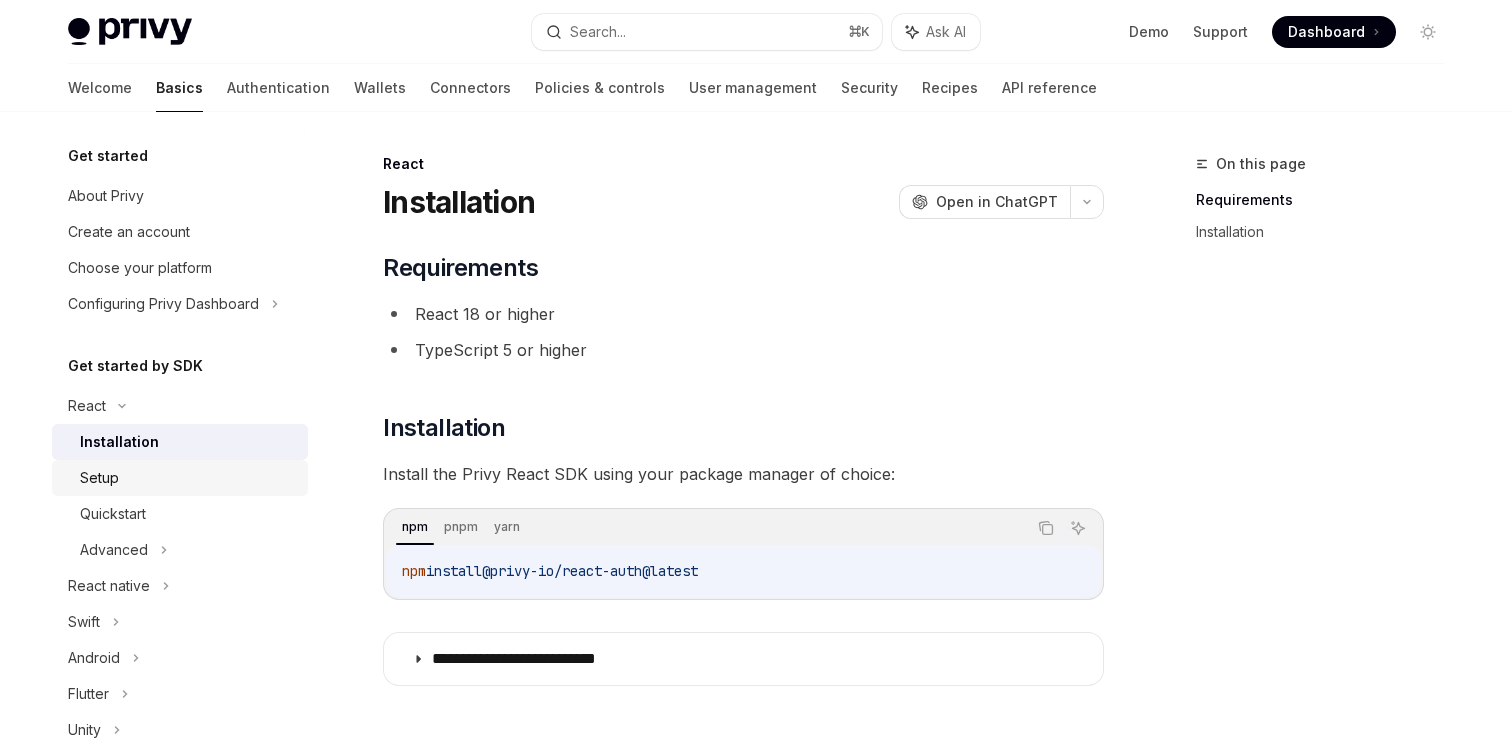 click on "Setup" at bounding box center (188, 478) 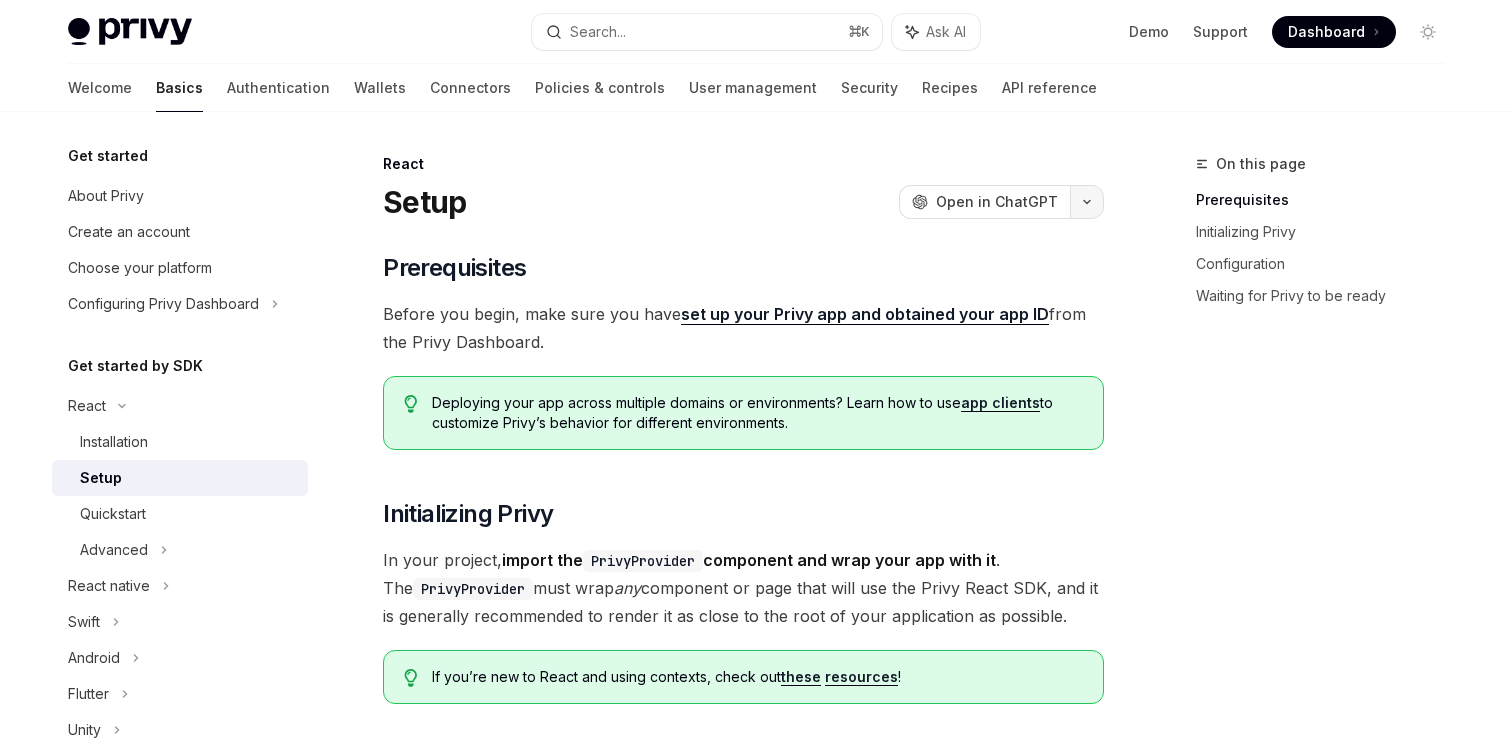 click 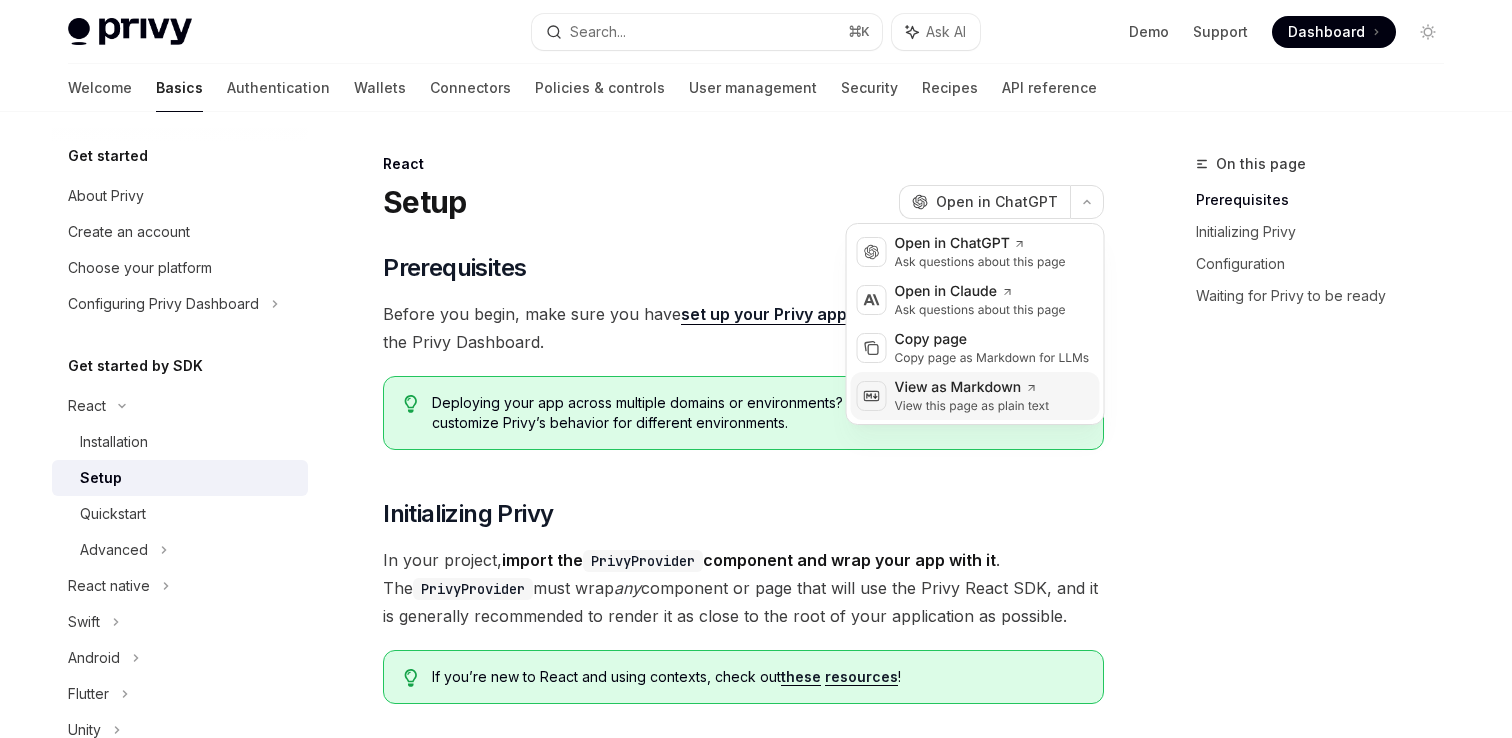 click on "View this page as plain text" at bounding box center (972, 406) 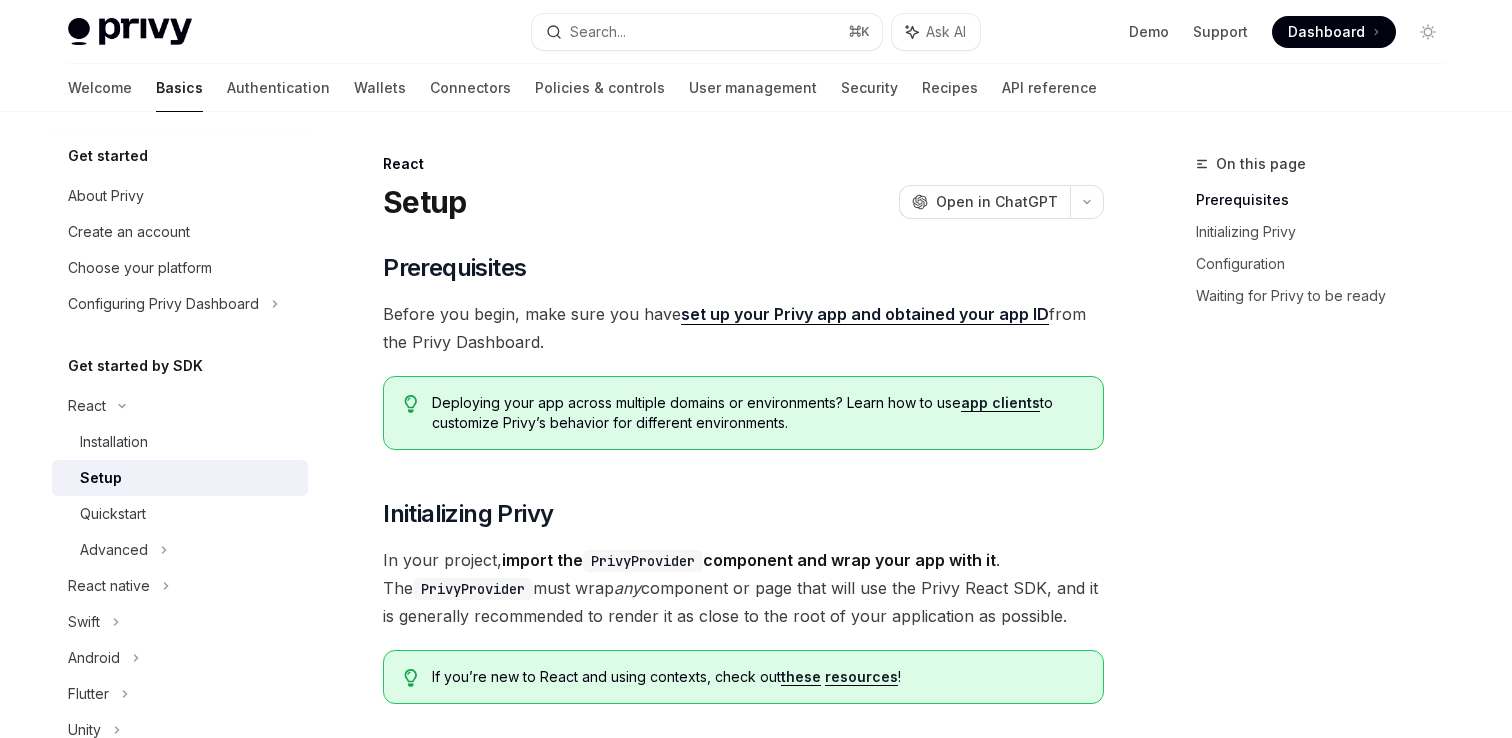 type 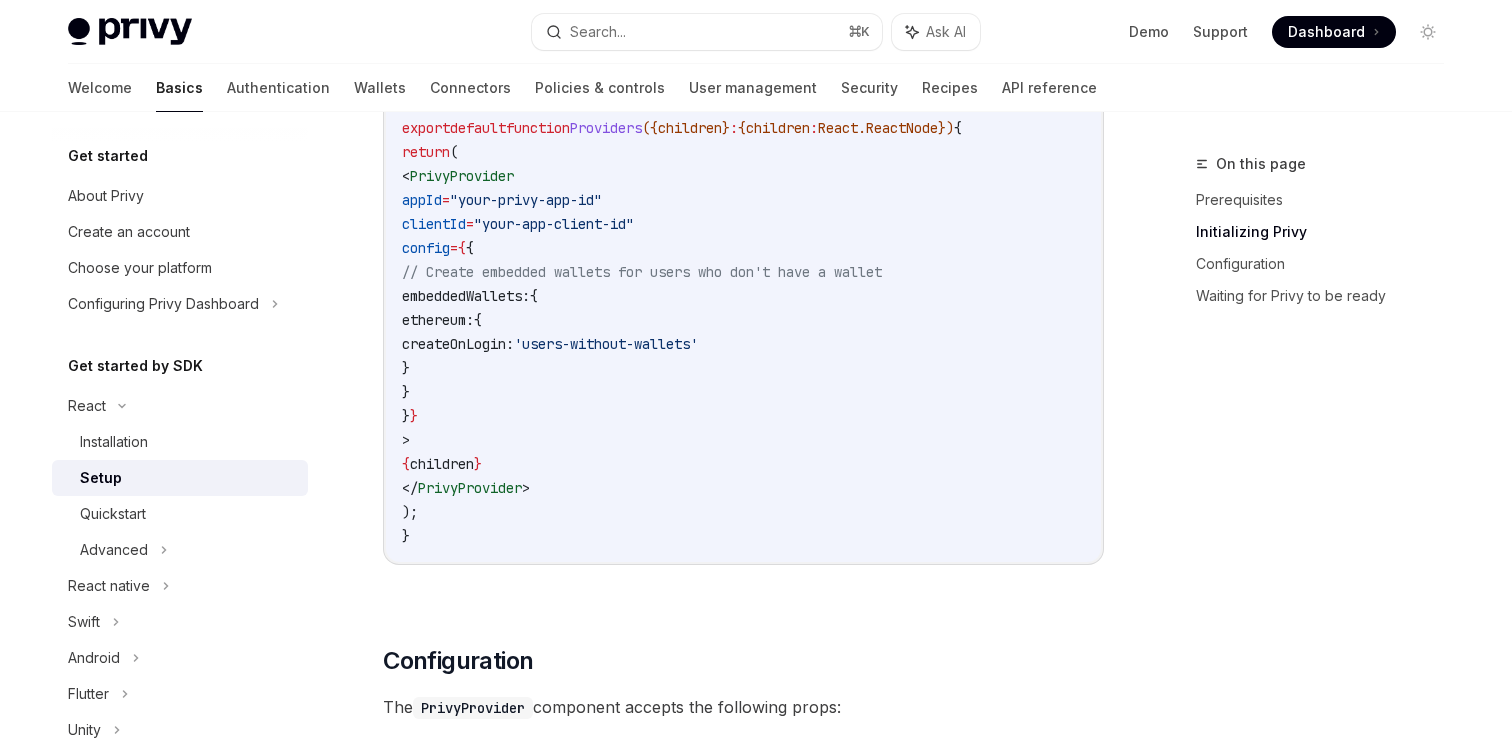 scroll, scrollTop: 847, scrollLeft: 0, axis: vertical 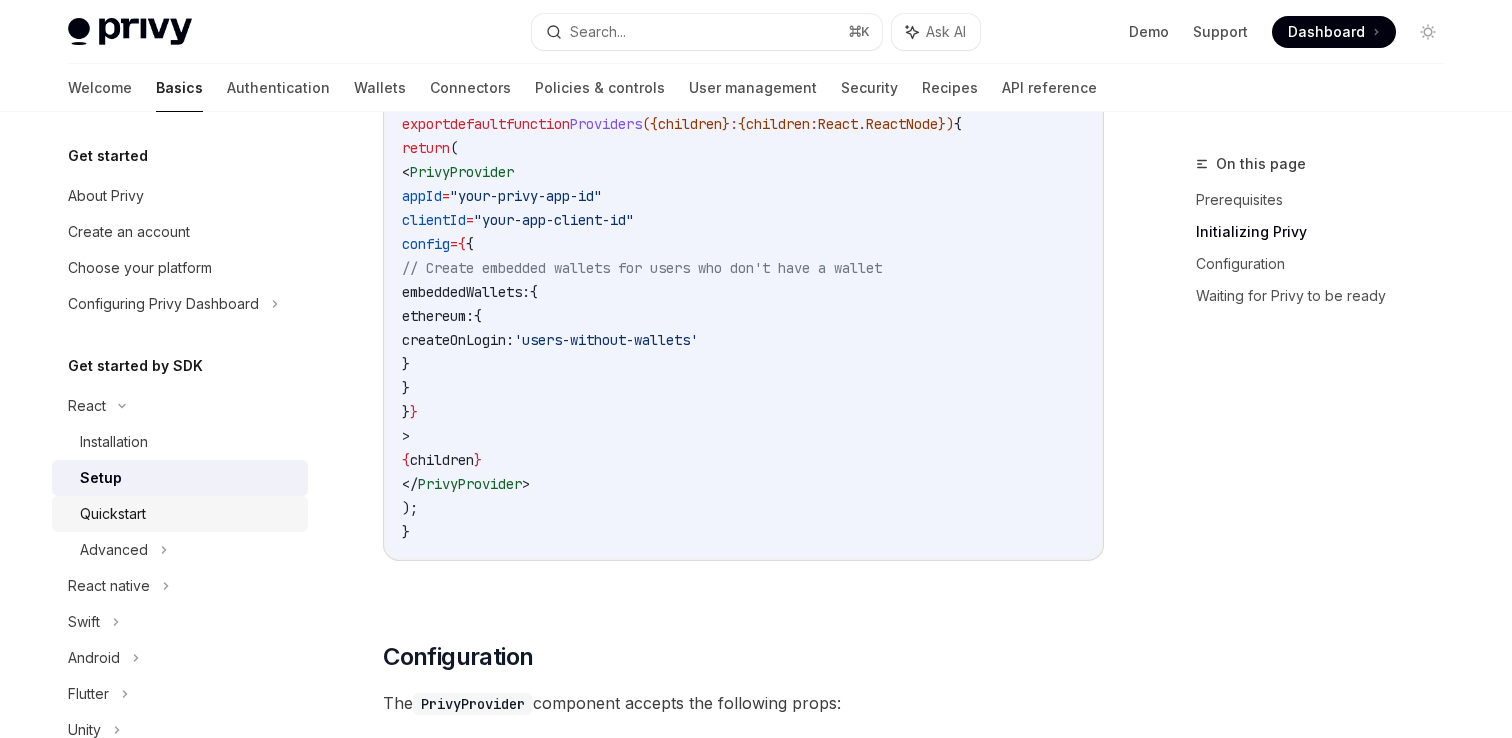 click on "Quickstart" at bounding box center (113, 514) 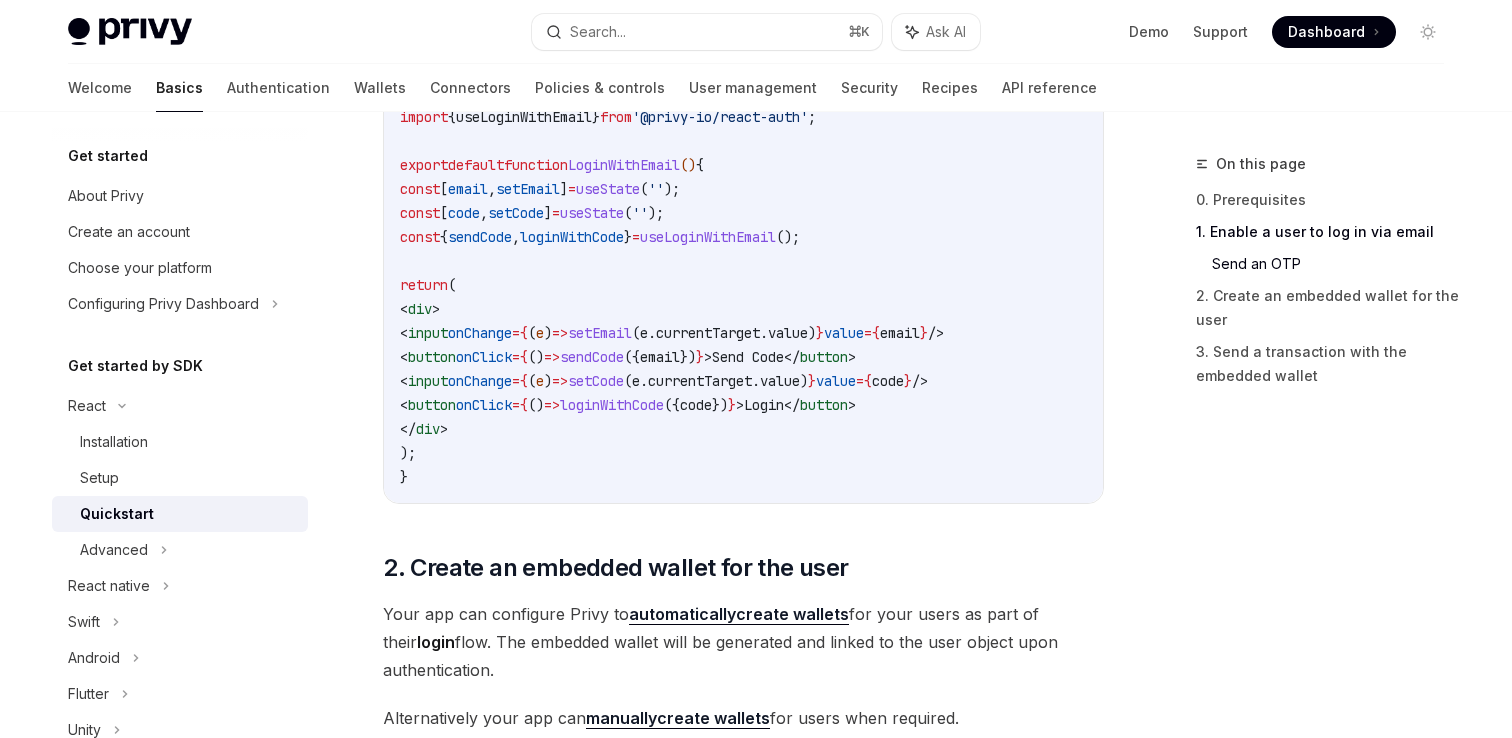 scroll, scrollTop: 1108, scrollLeft: 0, axis: vertical 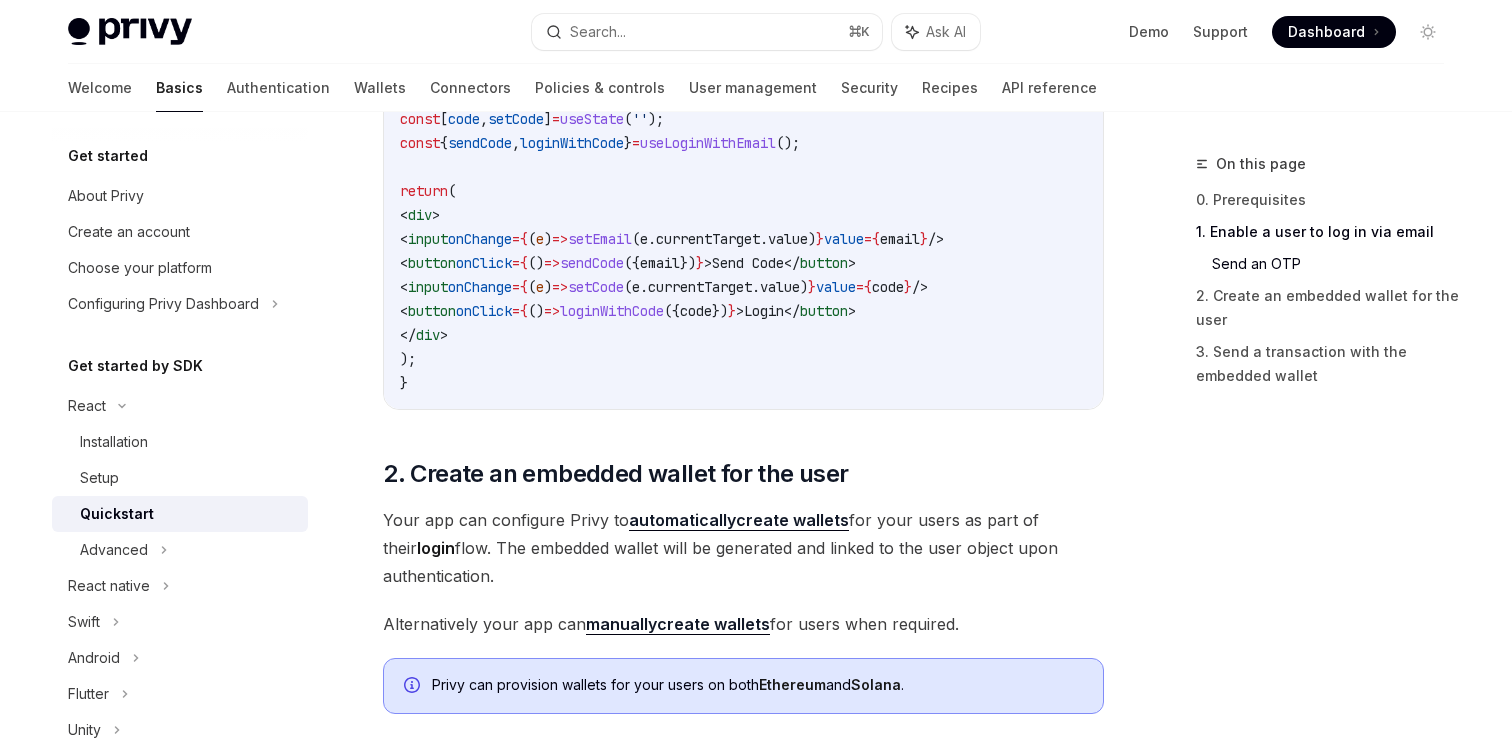 click on "Quickstart" at bounding box center (180, 514) 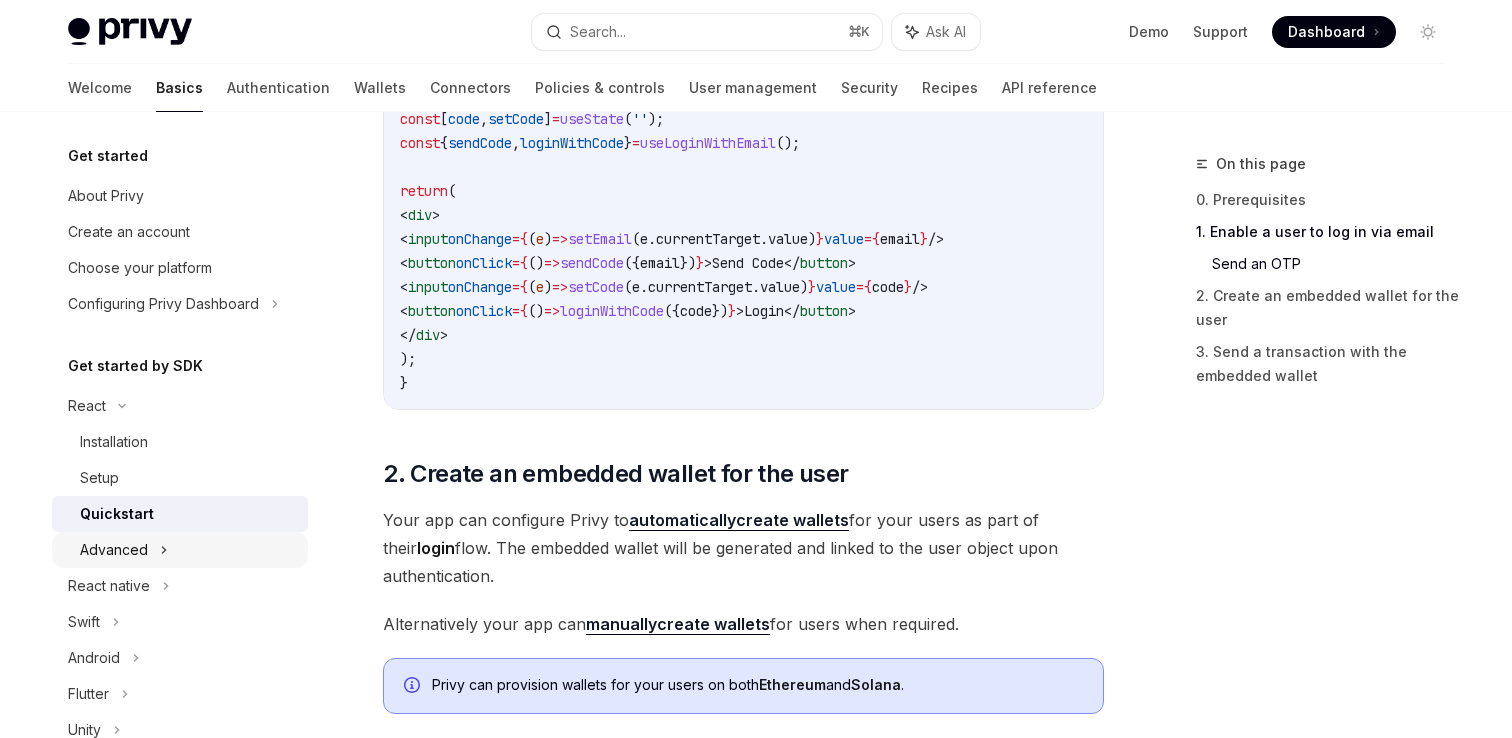 scroll, scrollTop: 0, scrollLeft: 0, axis: both 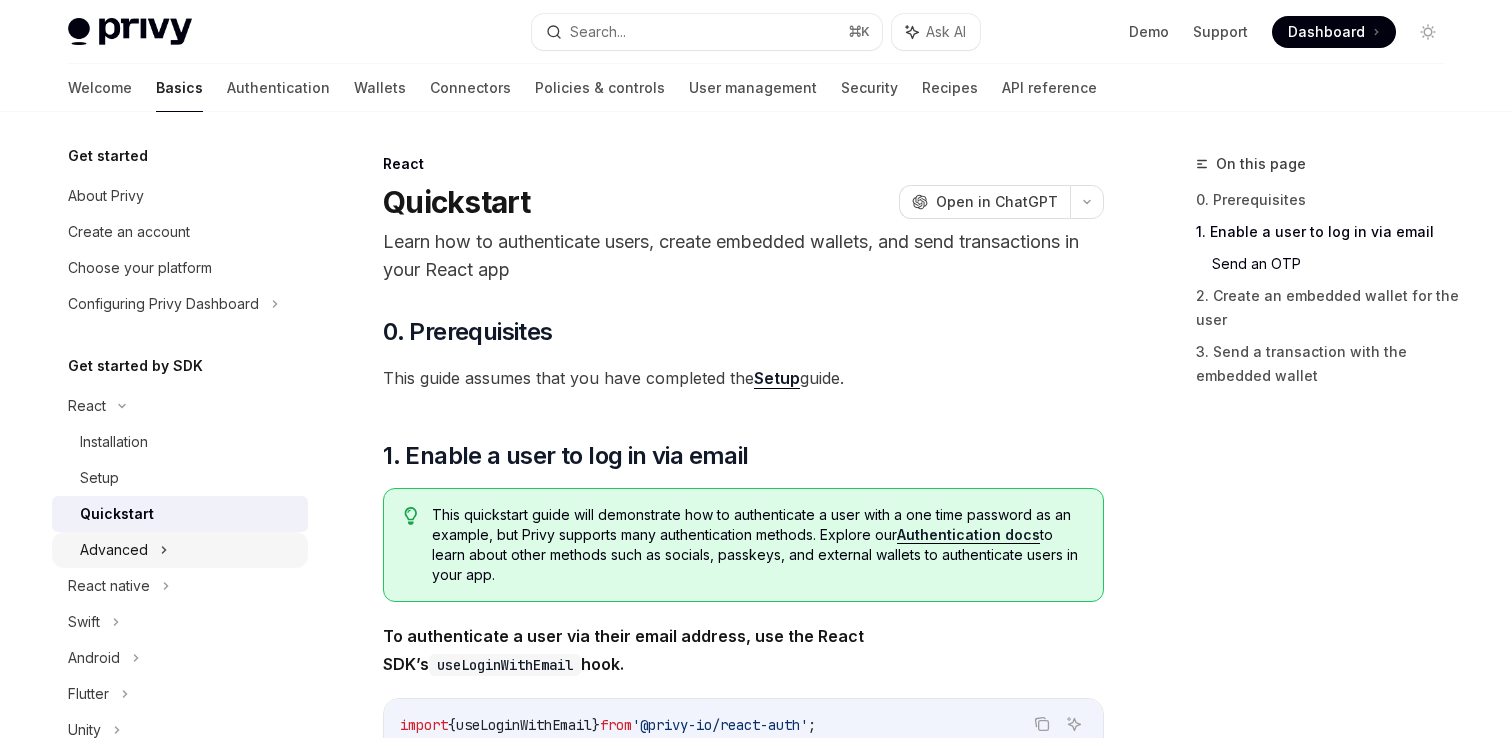 click on "Advanced" at bounding box center [180, 550] 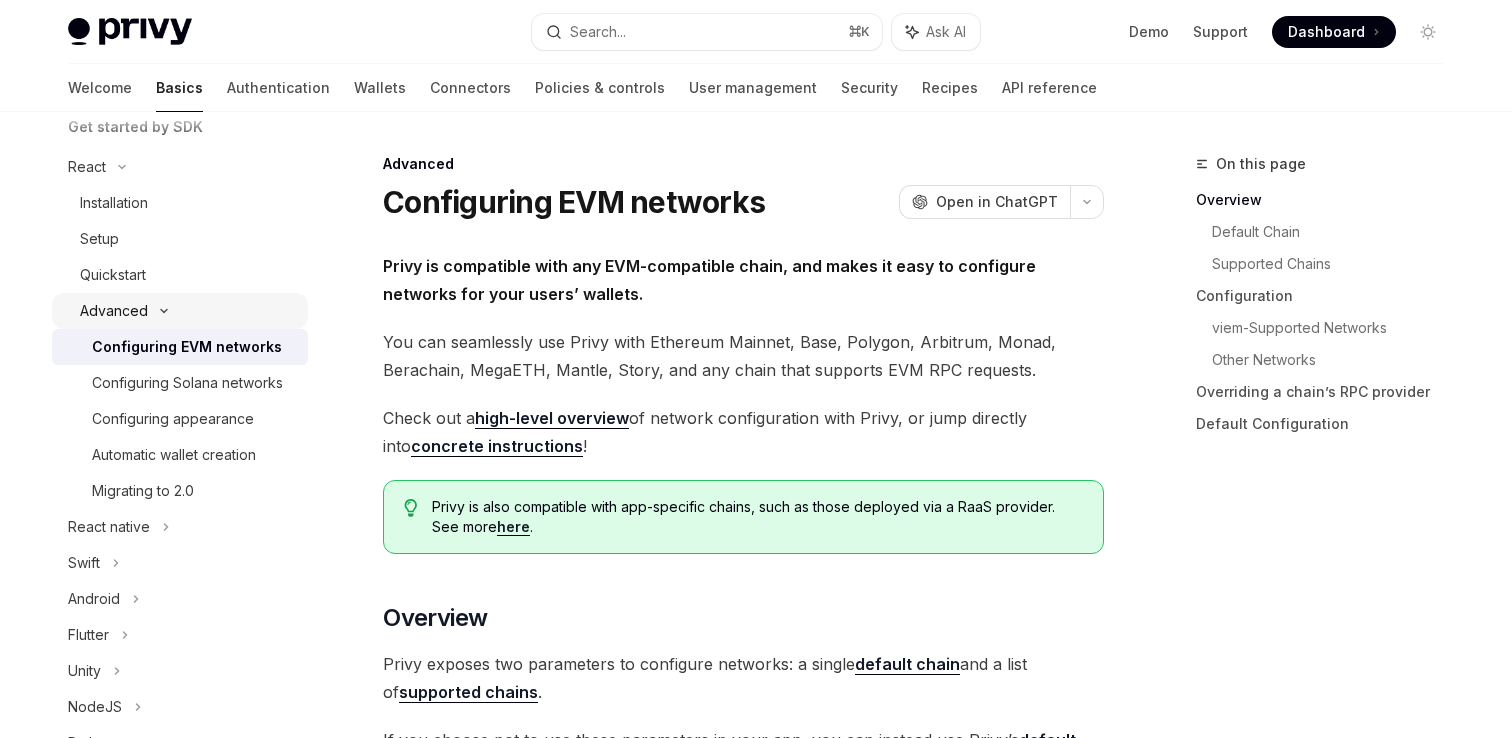 scroll, scrollTop: 259, scrollLeft: 0, axis: vertical 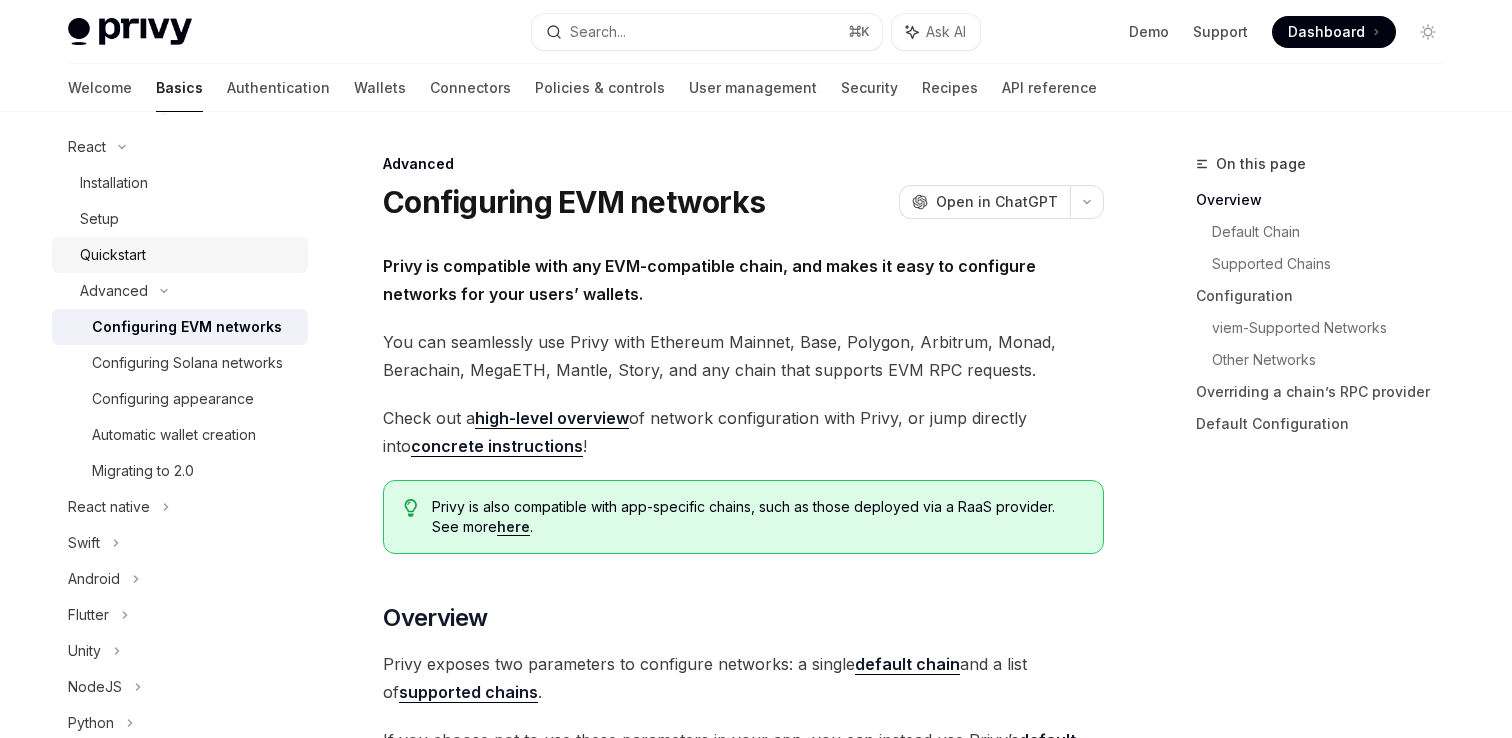 click on "Quickstart" at bounding box center [188, 255] 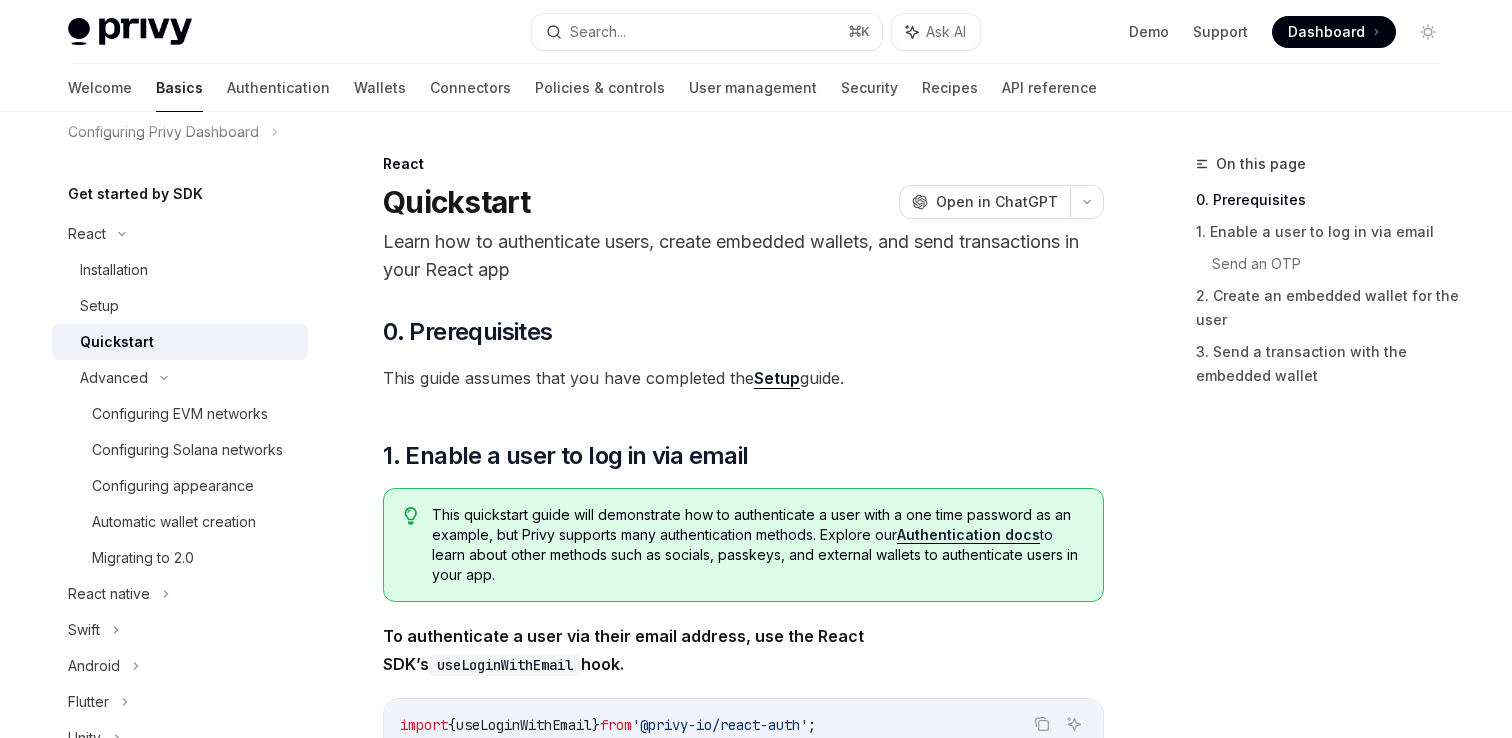 scroll, scrollTop: 95, scrollLeft: 0, axis: vertical 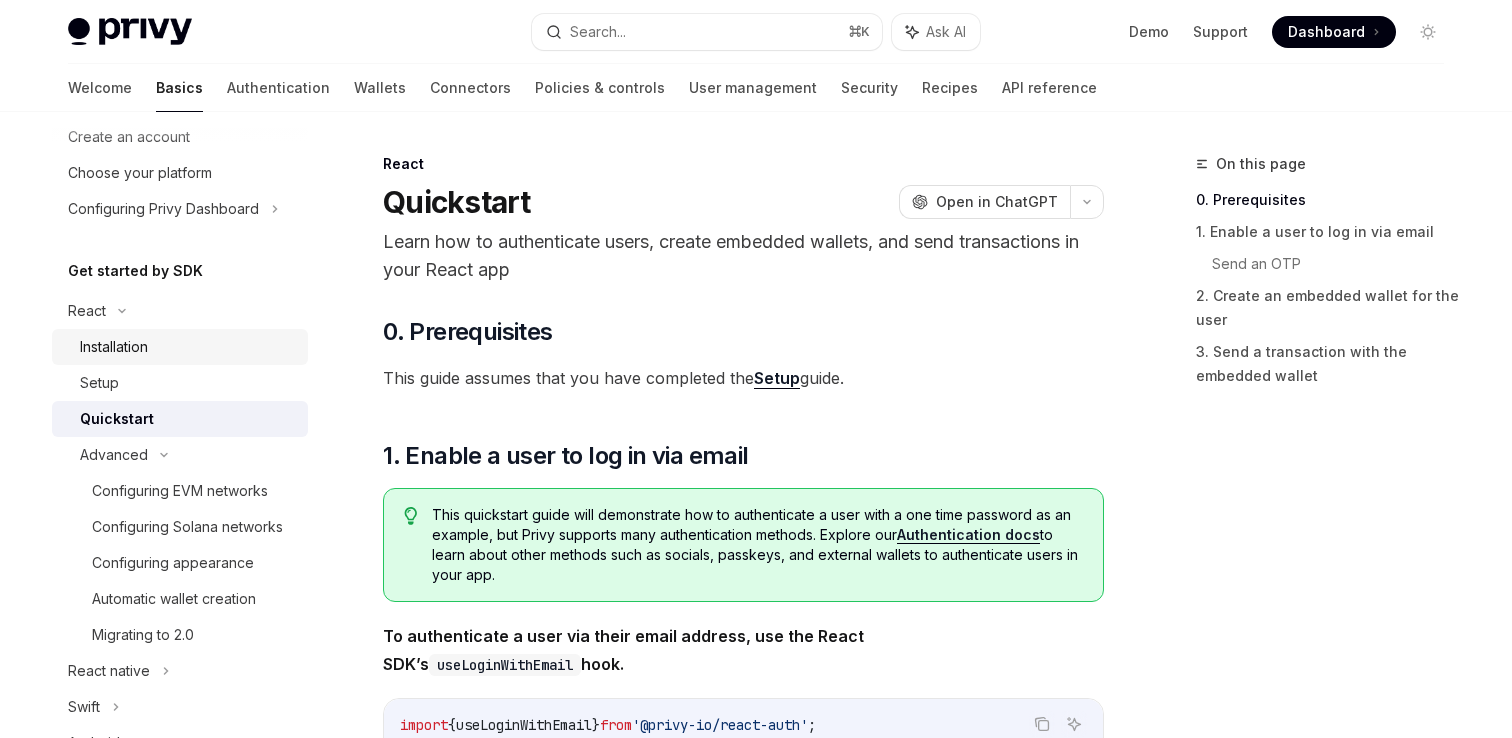 click on "Installation" at bounding box center (188, 347) 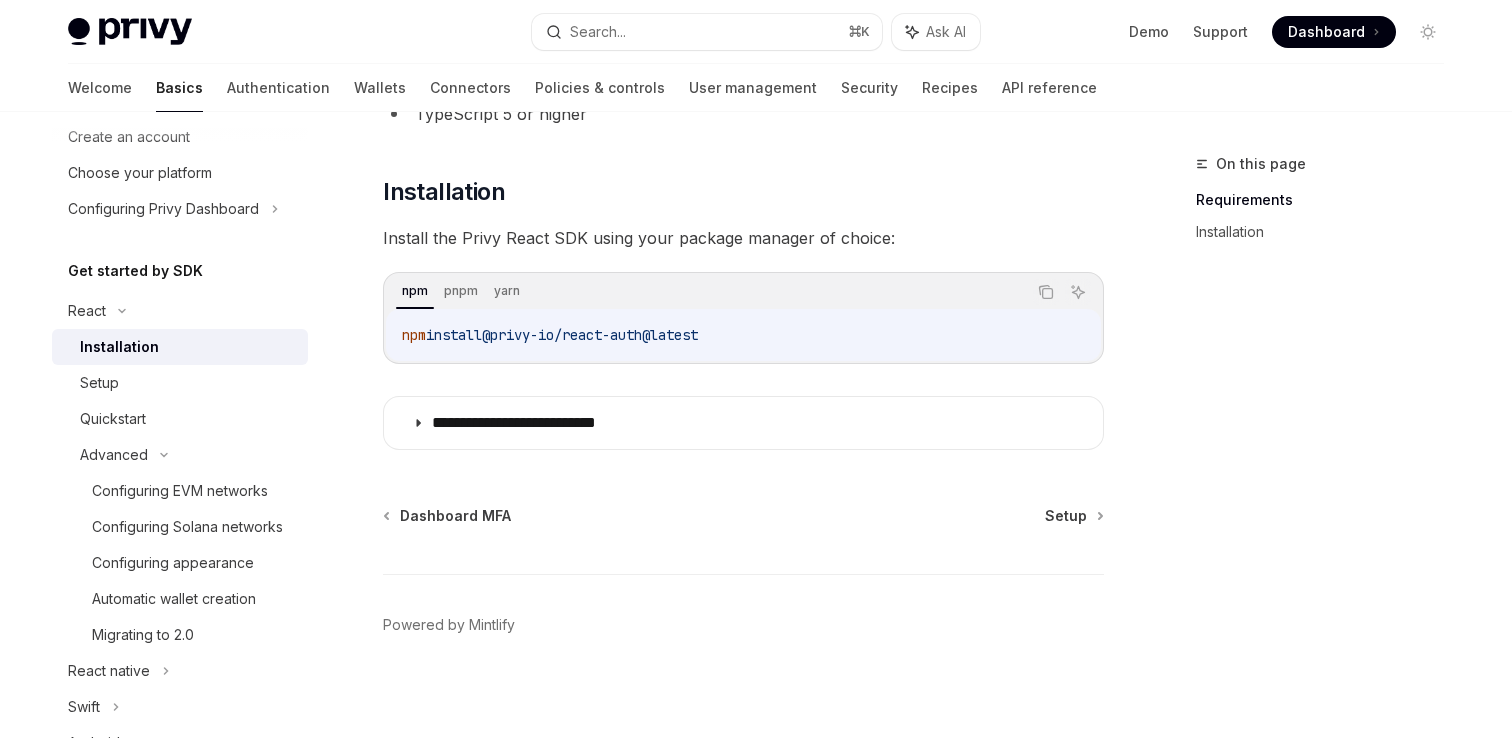 scroll, scrollTop: 245, scrollLeft: 0, axis: vertical 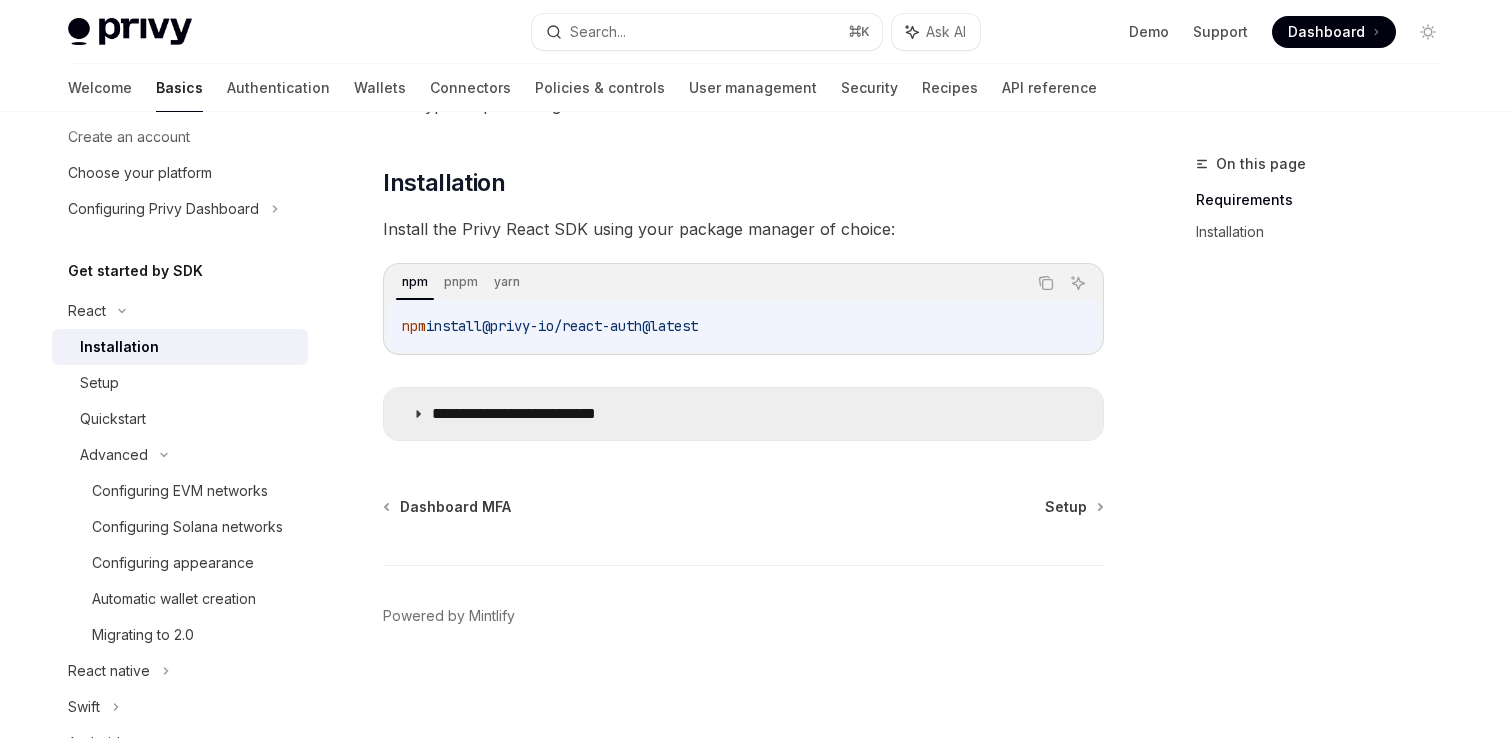 click on "**********" at bounding box center (545, 414) 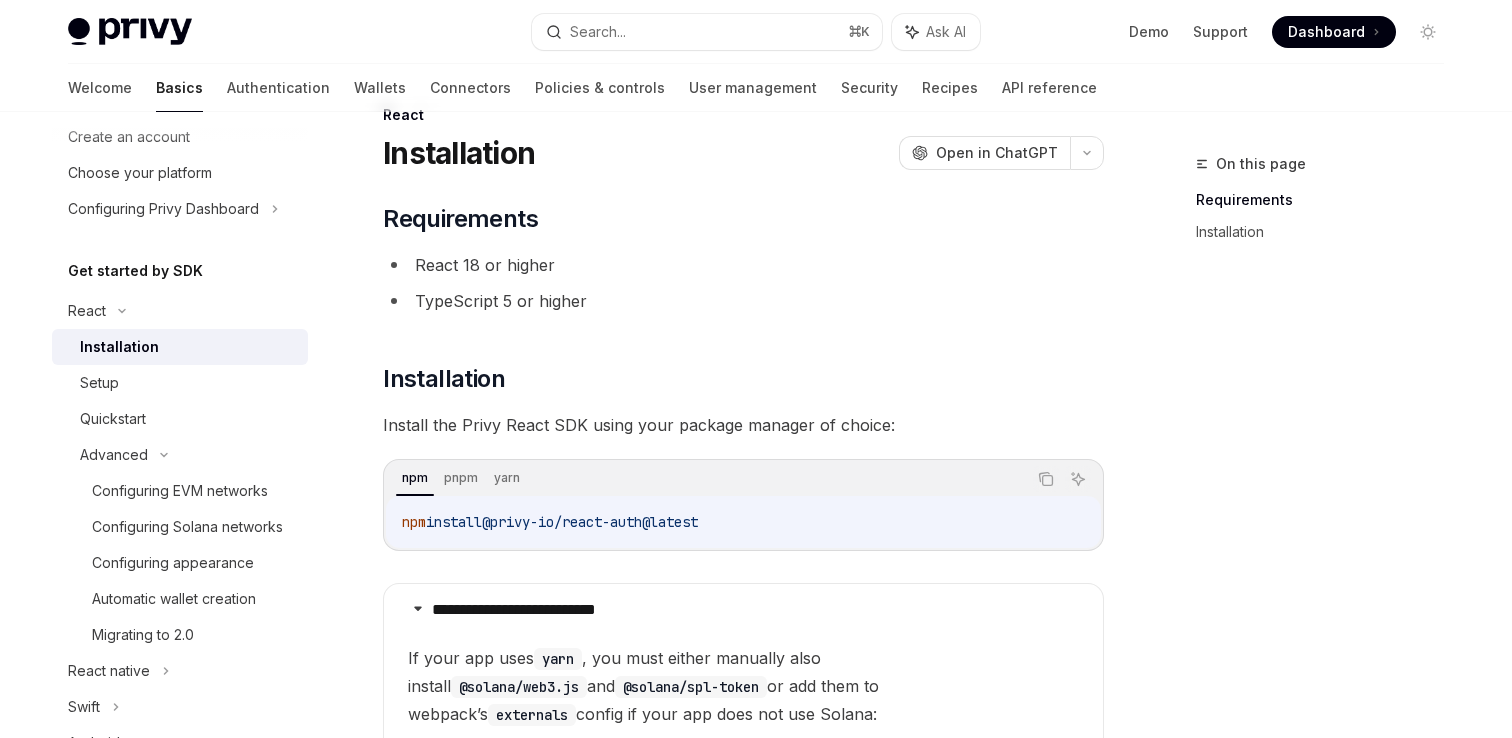 scroll, scrollTop: 0, scrollLeft: 0, axis: both 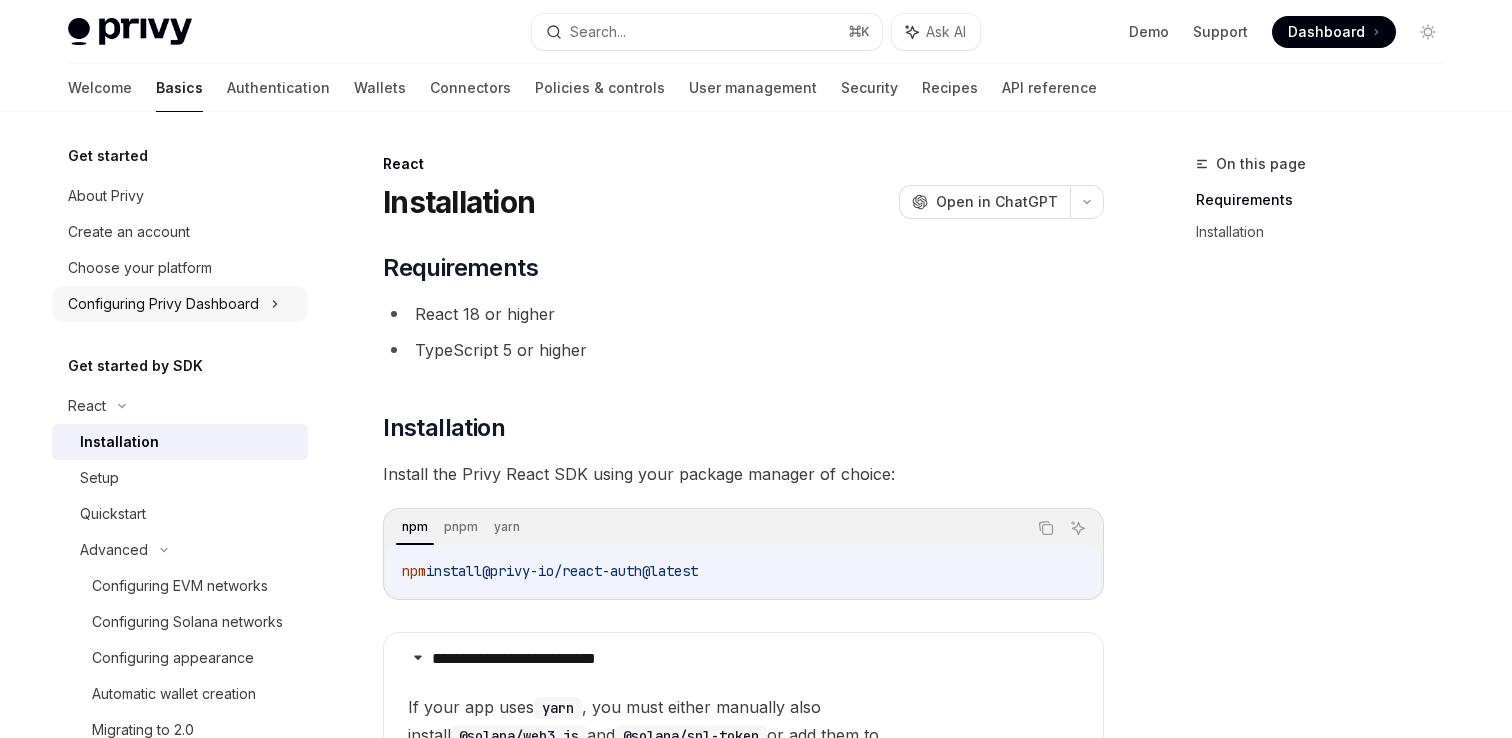 click 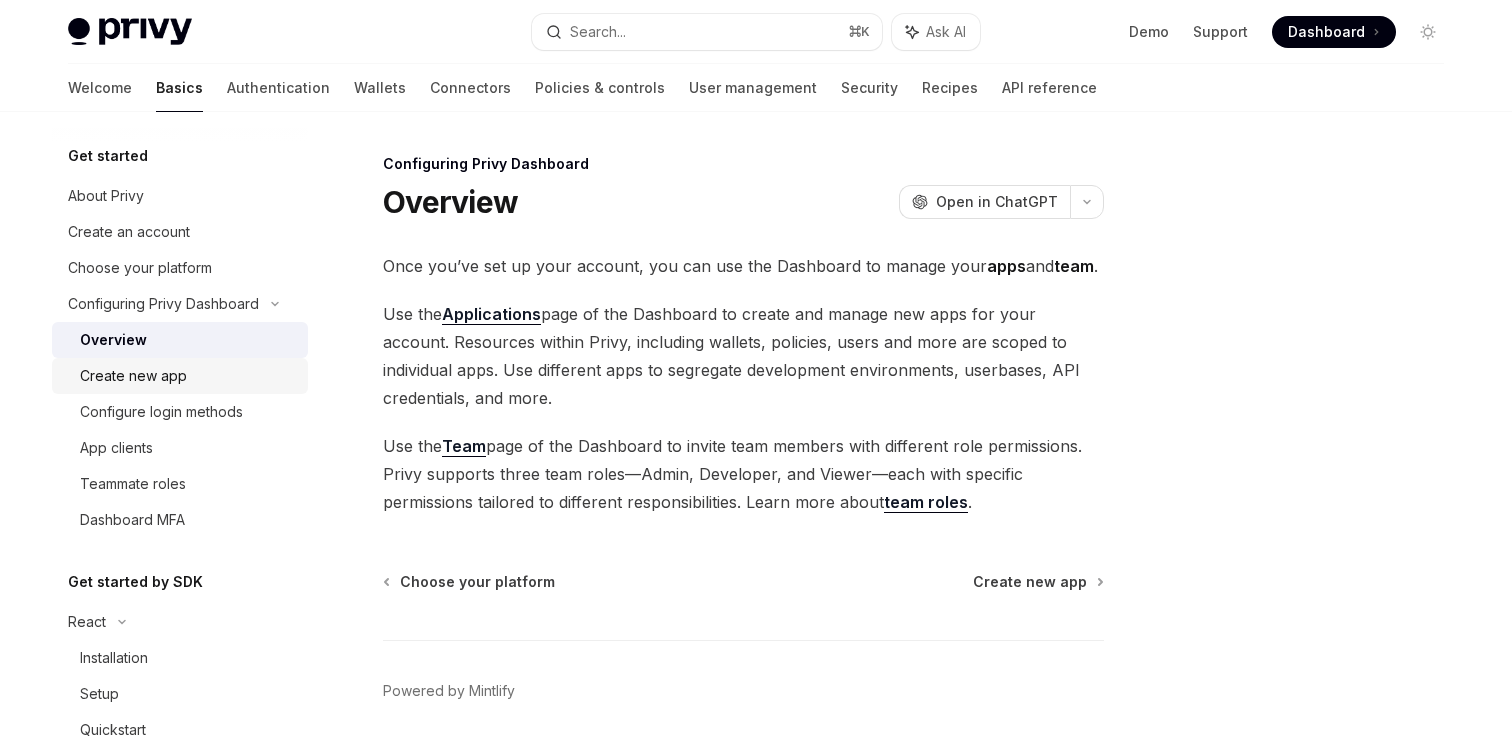 click on "Create new app" at bounding box center (133, 376) 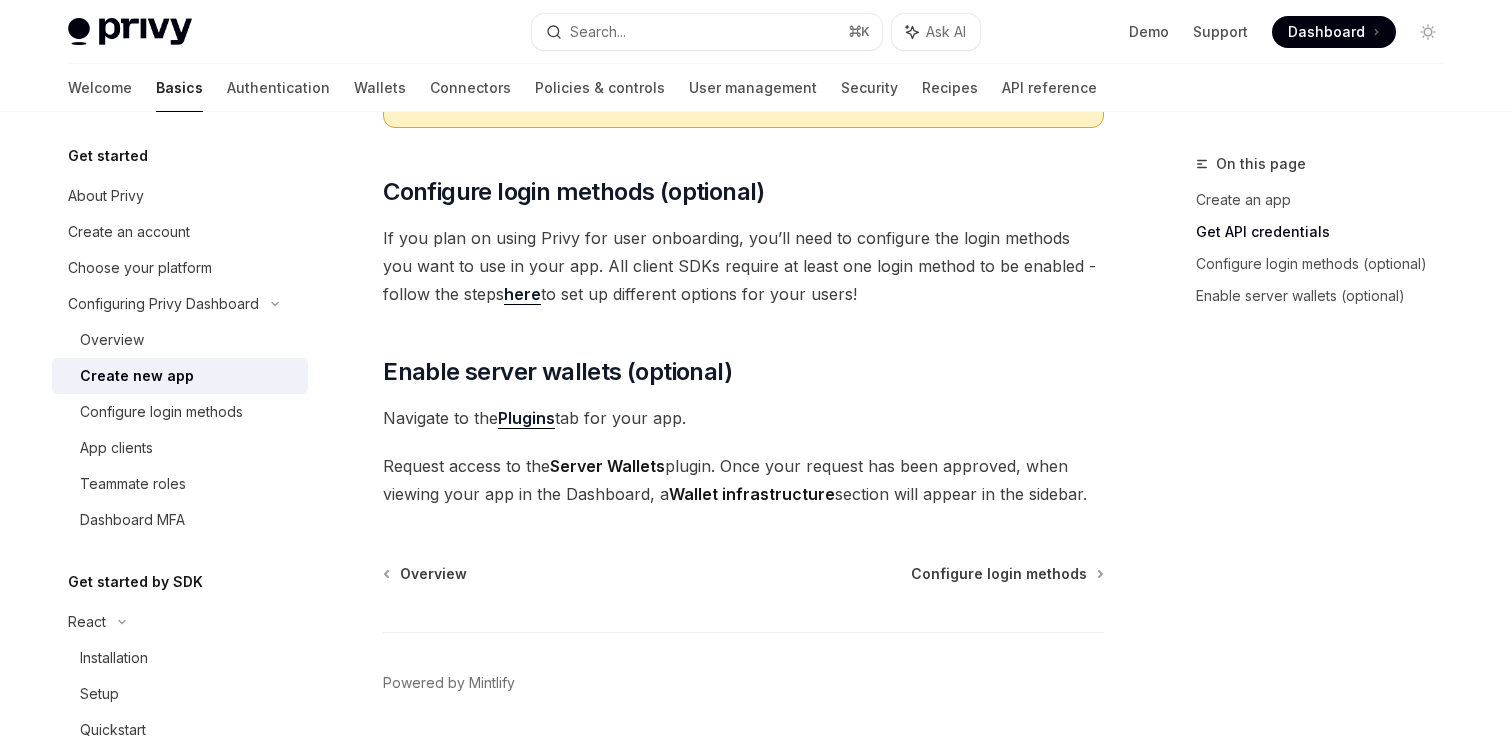 scroll, scrollTop: 871, scrollLeft: 0, axis: vertical 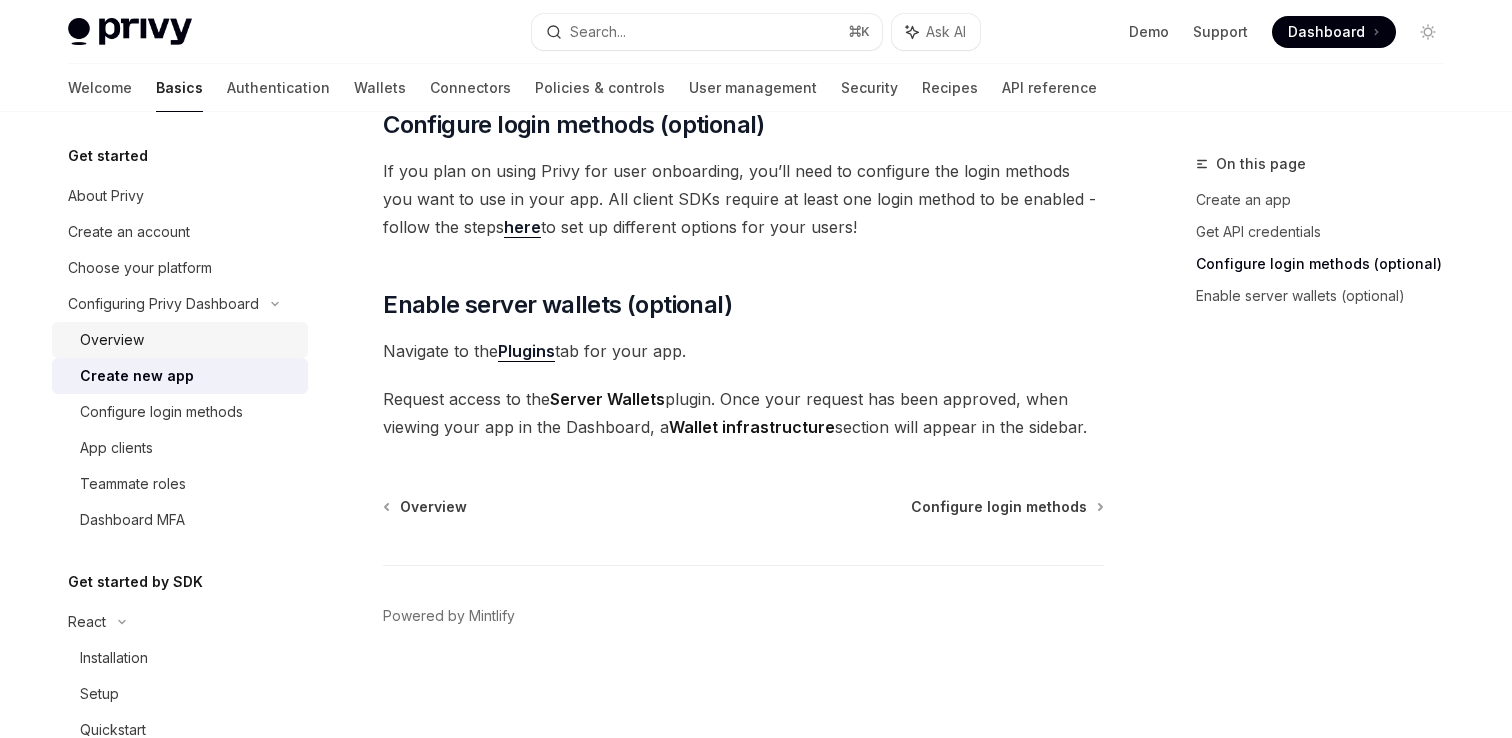 click on "Overview" at bounding box center [188, 340] 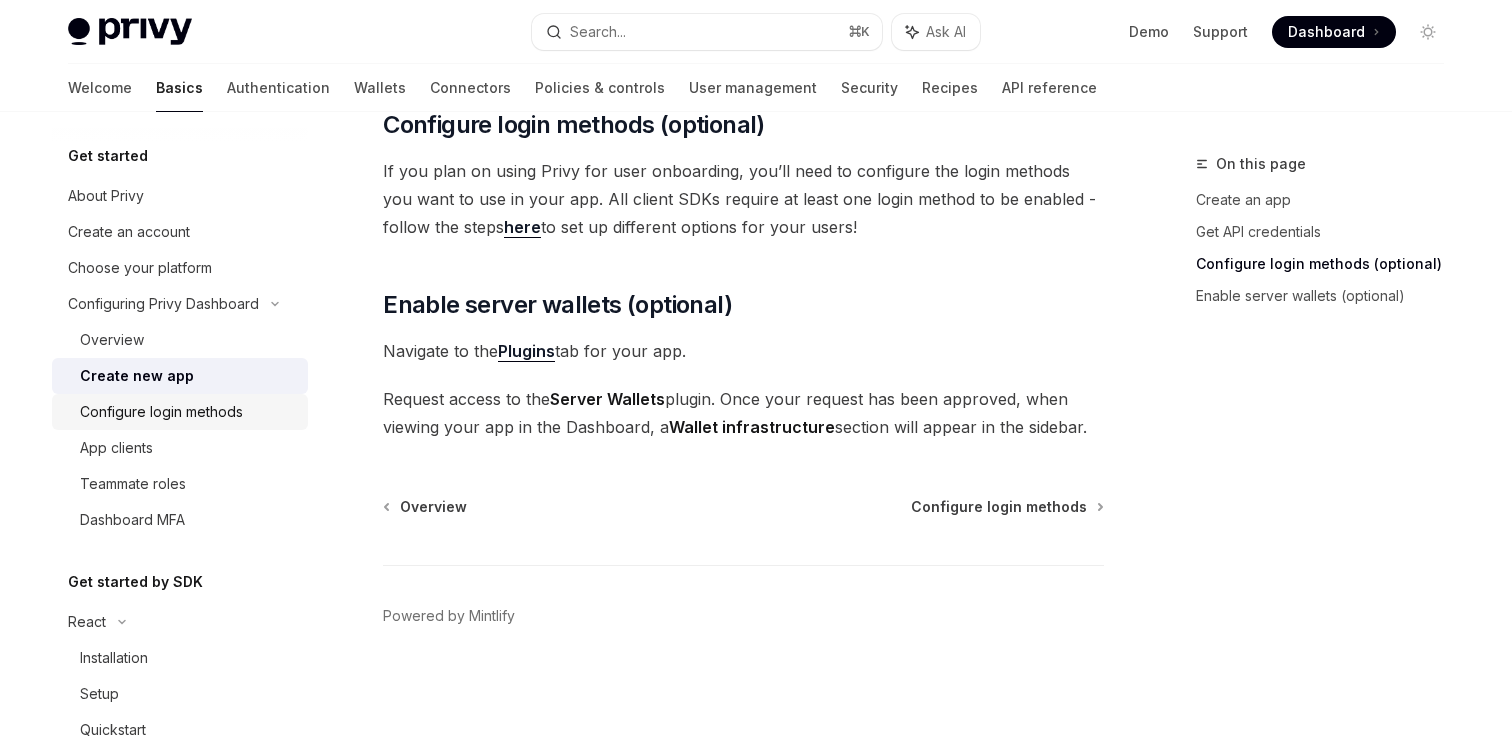 scroll, scrollTop: 75, scrollLeft: 0, axis: vertical 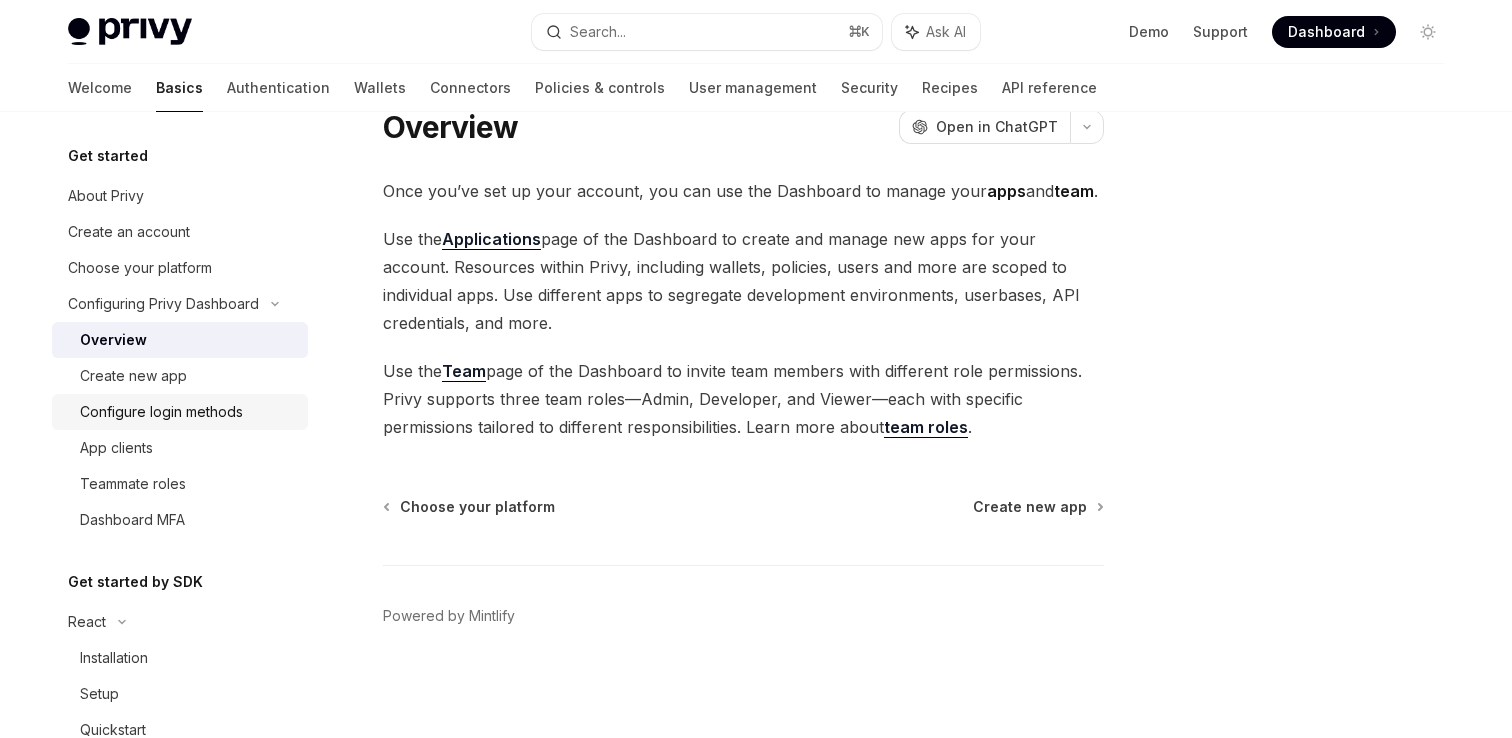 click on "Configure login methods" at bounding box center (161, 412) 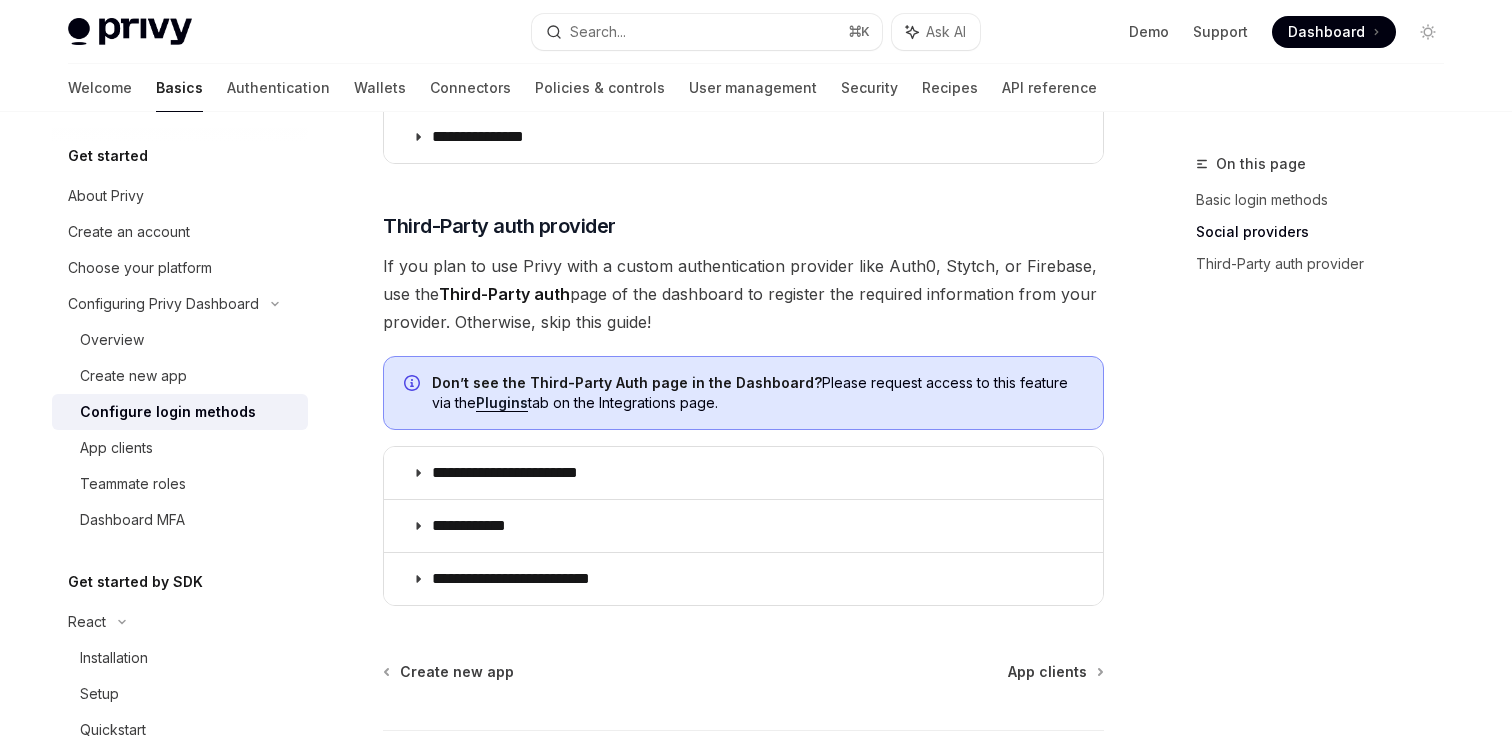 scroll, scrollTop: 1179, scrollLeft: 0, axis: vertical 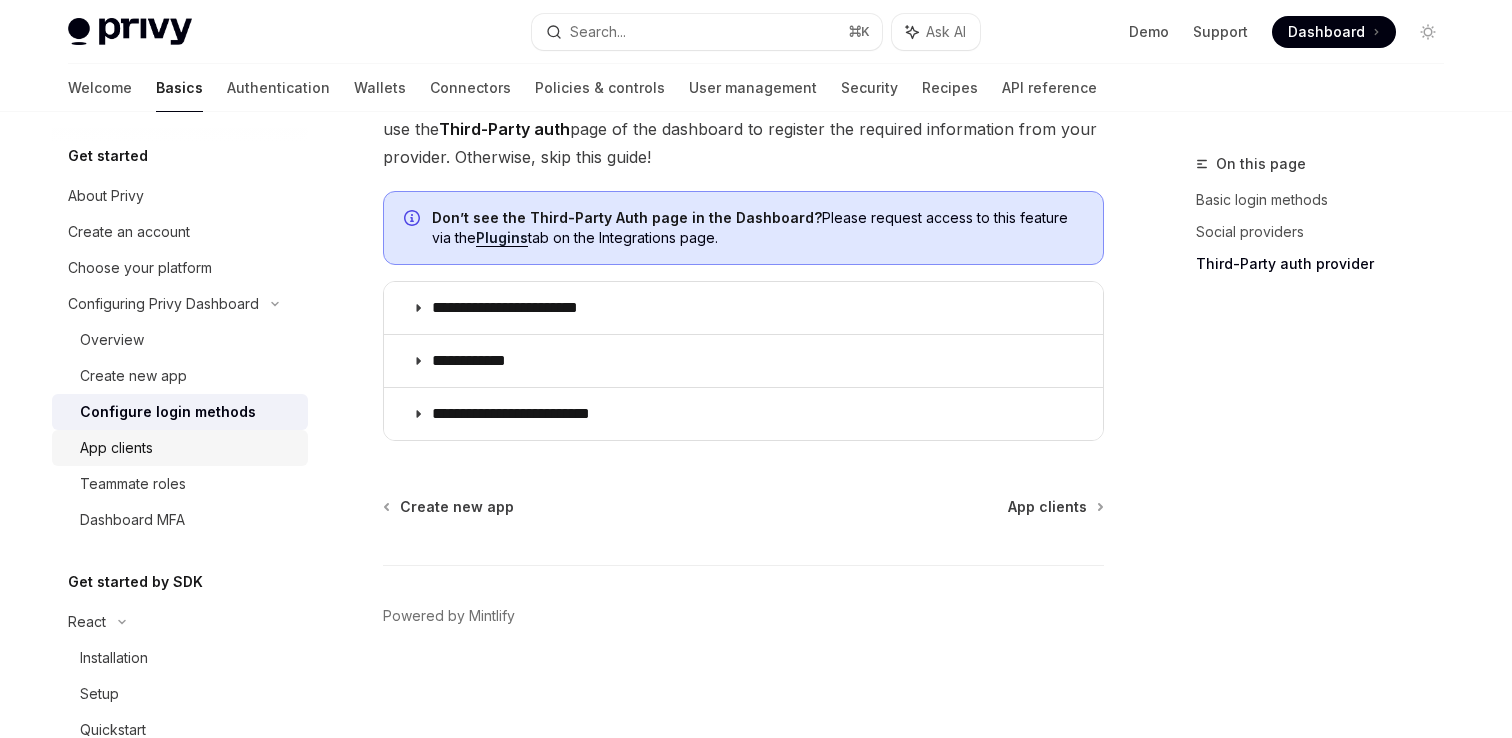 click on "App clients" at bounding box center (116, 448) 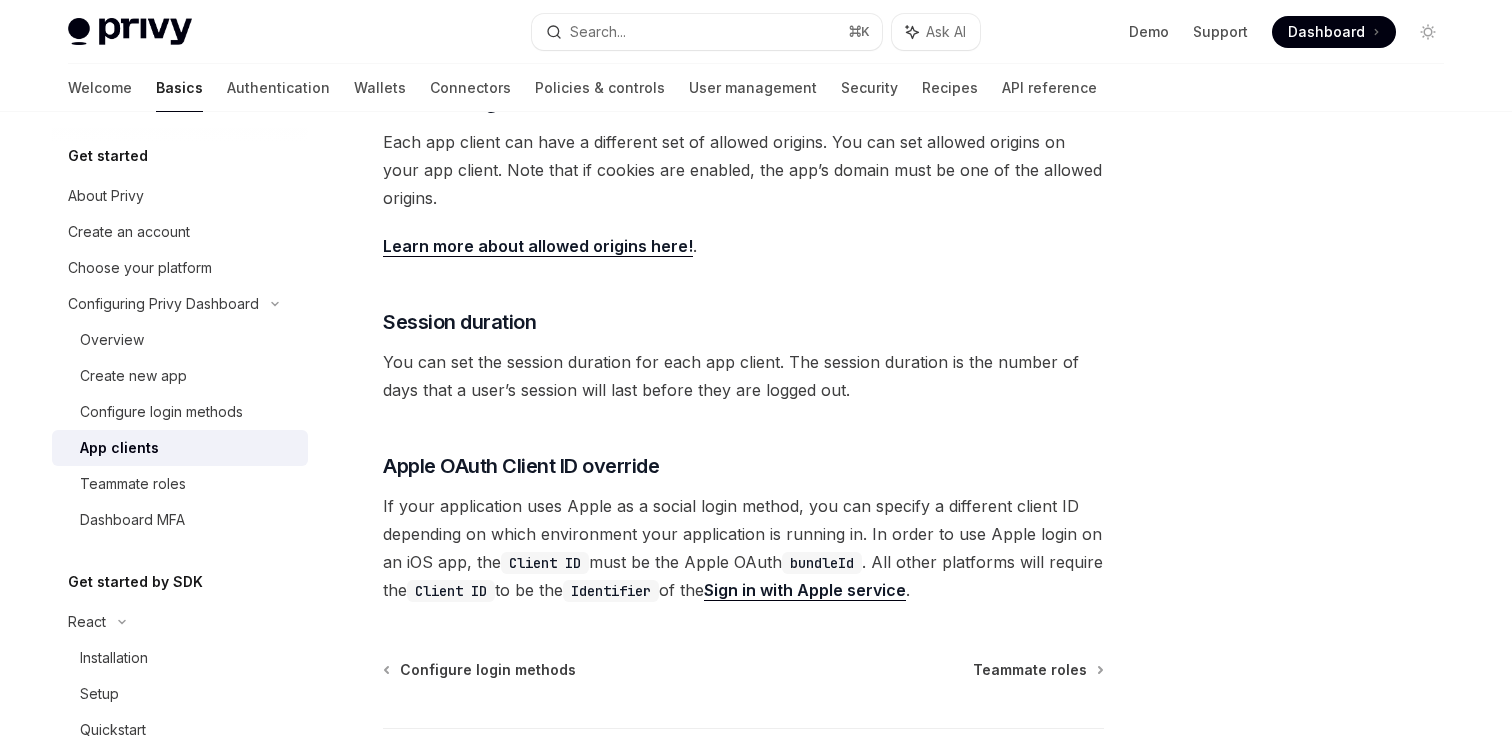 scroll, scrollTop: 861, scrollLeft: 0, axis: vertical 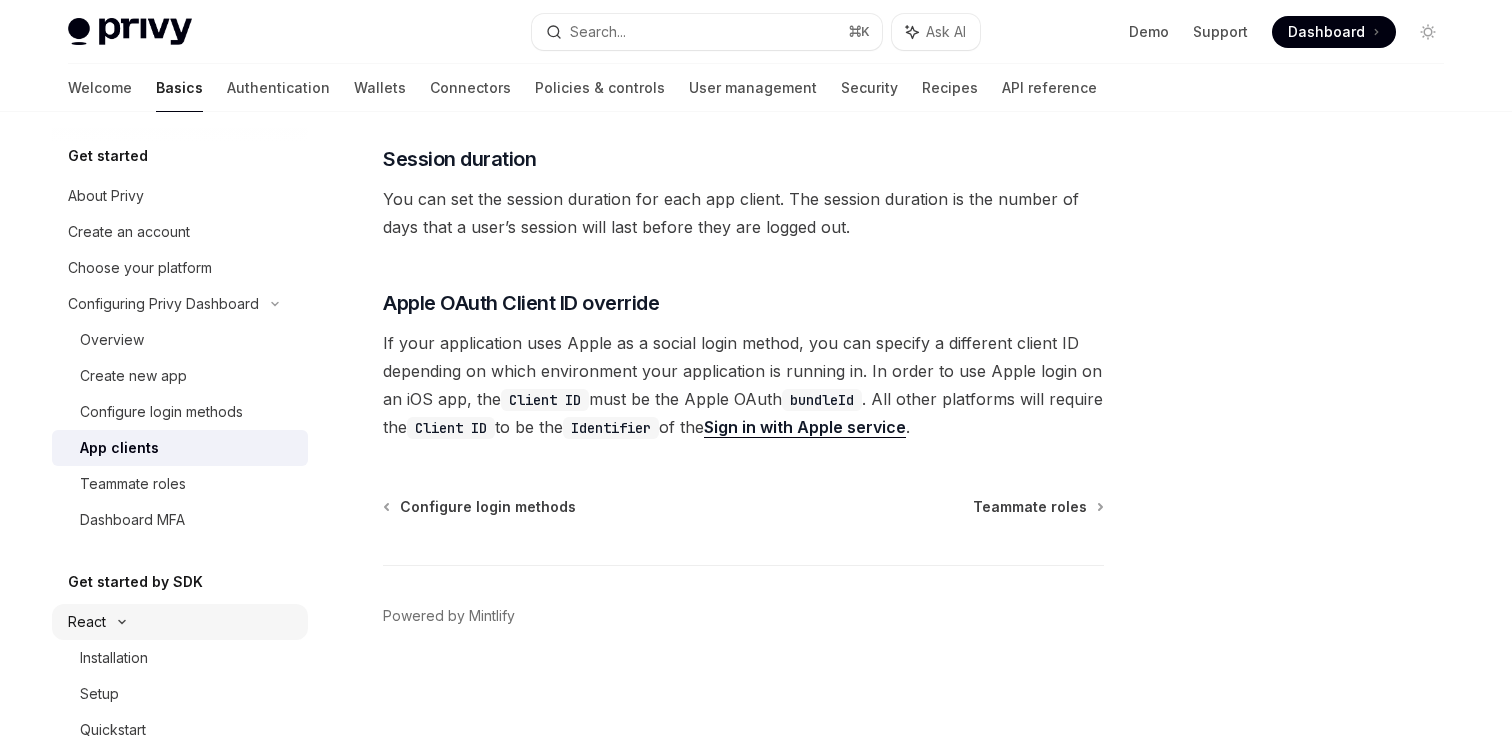 click 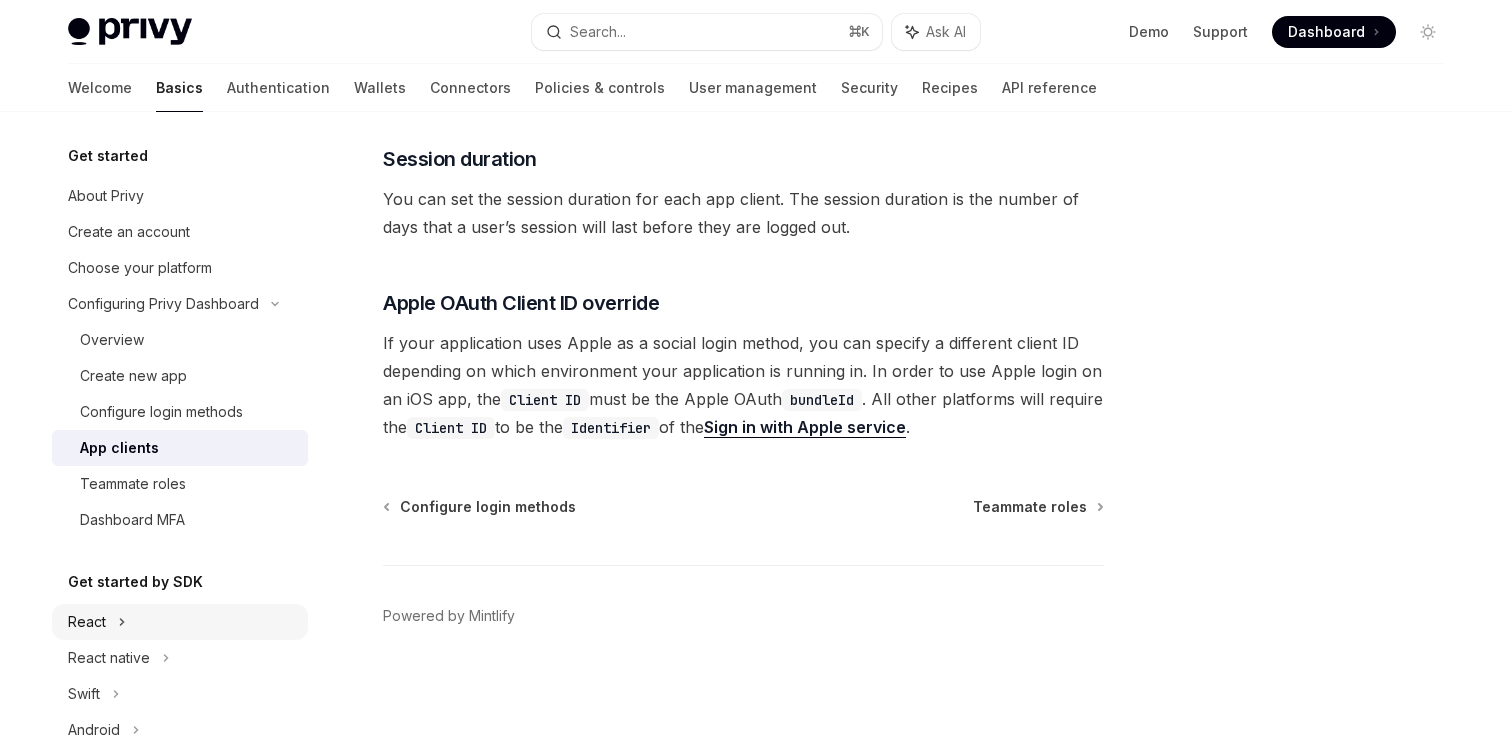 click on "React" at bounding box center [180, 622] 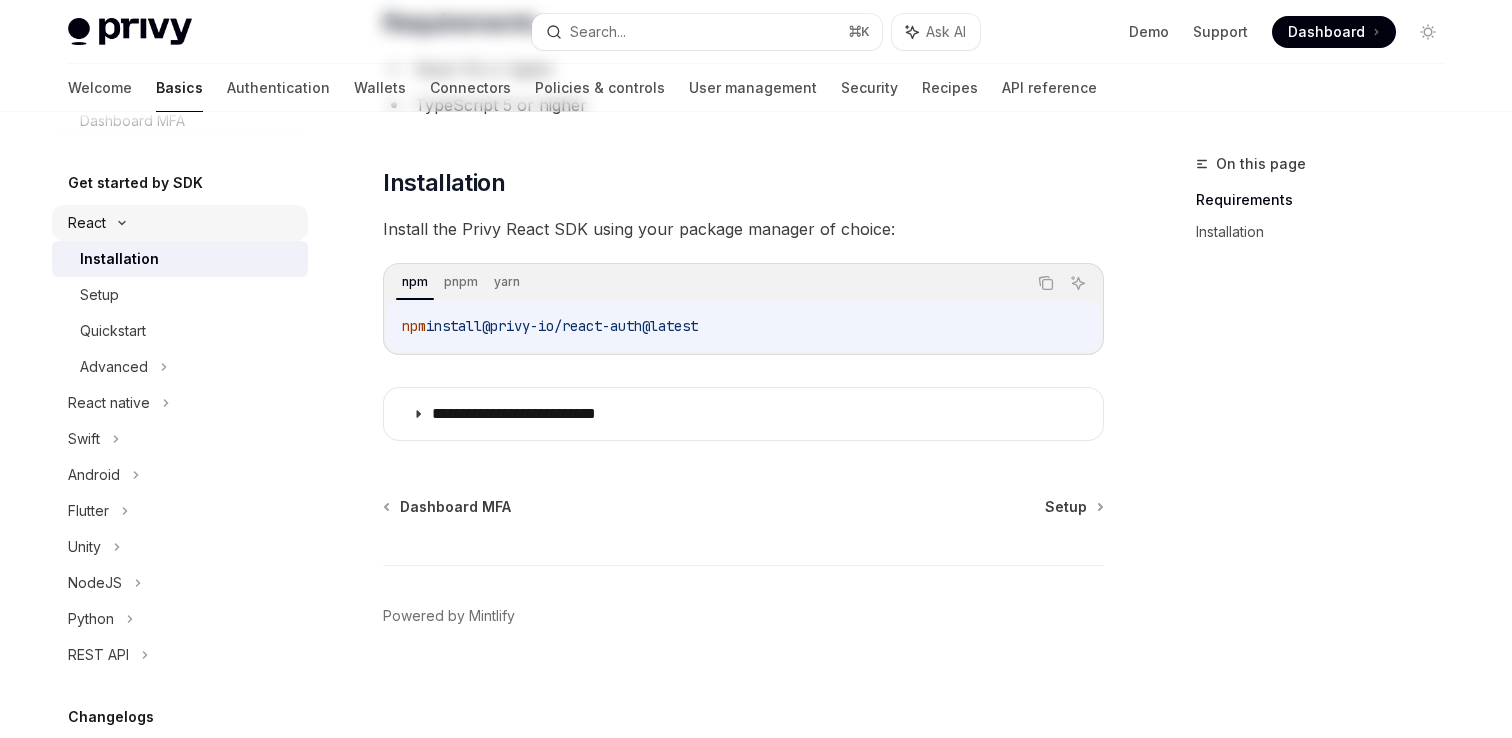 scroll, scrollTop: 480, scrollLeft: 0, axis: vertical 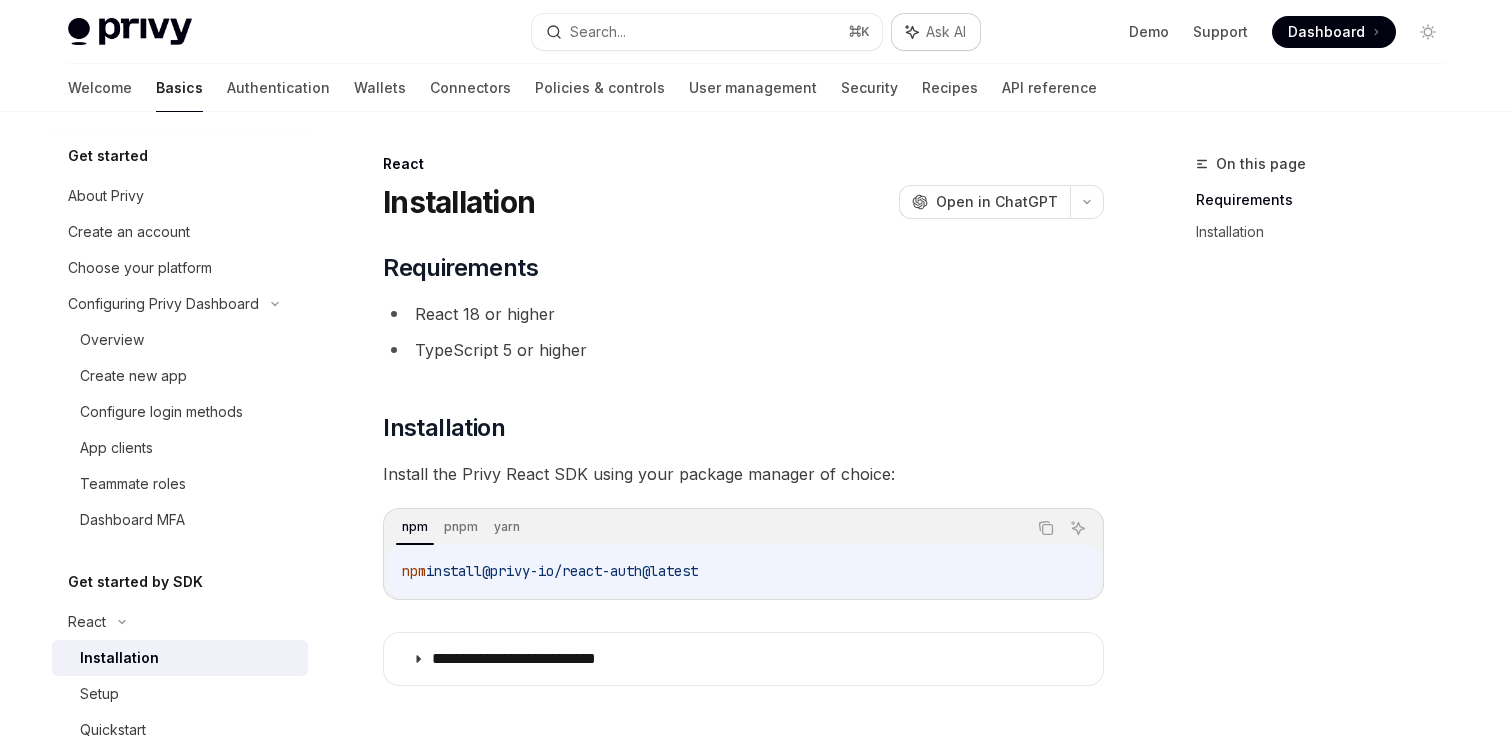 click on "Ask AI" at bounding box center (946, 32) 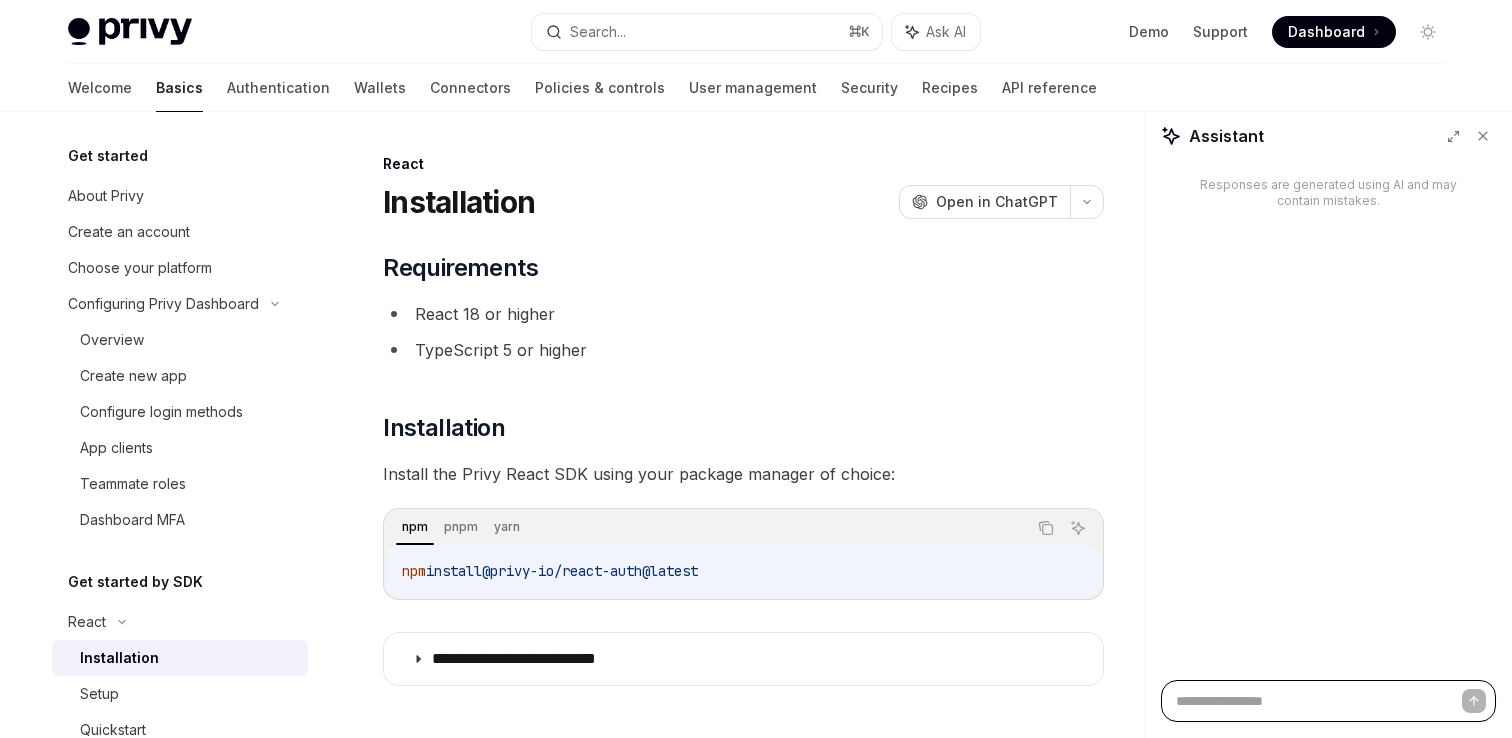 type on "*" 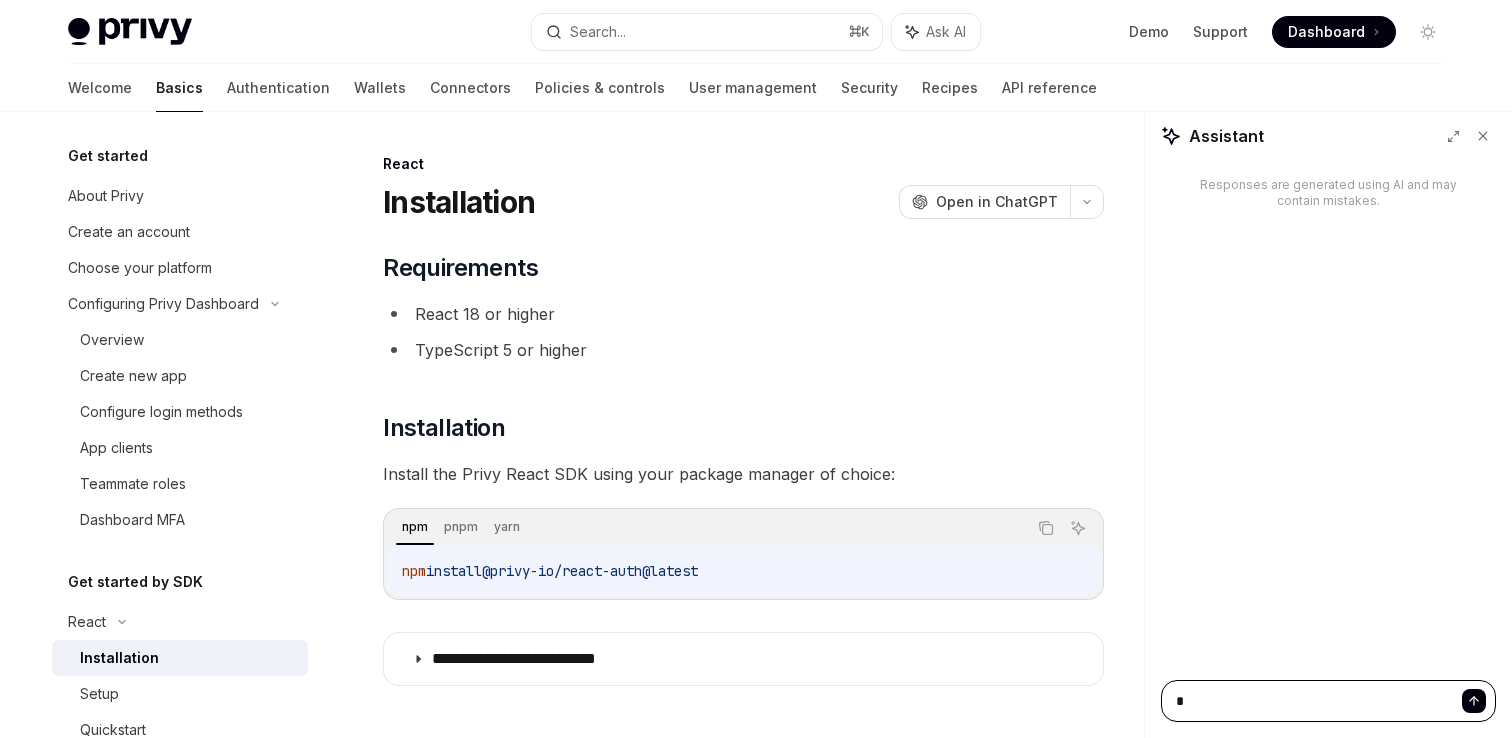 type on "**" 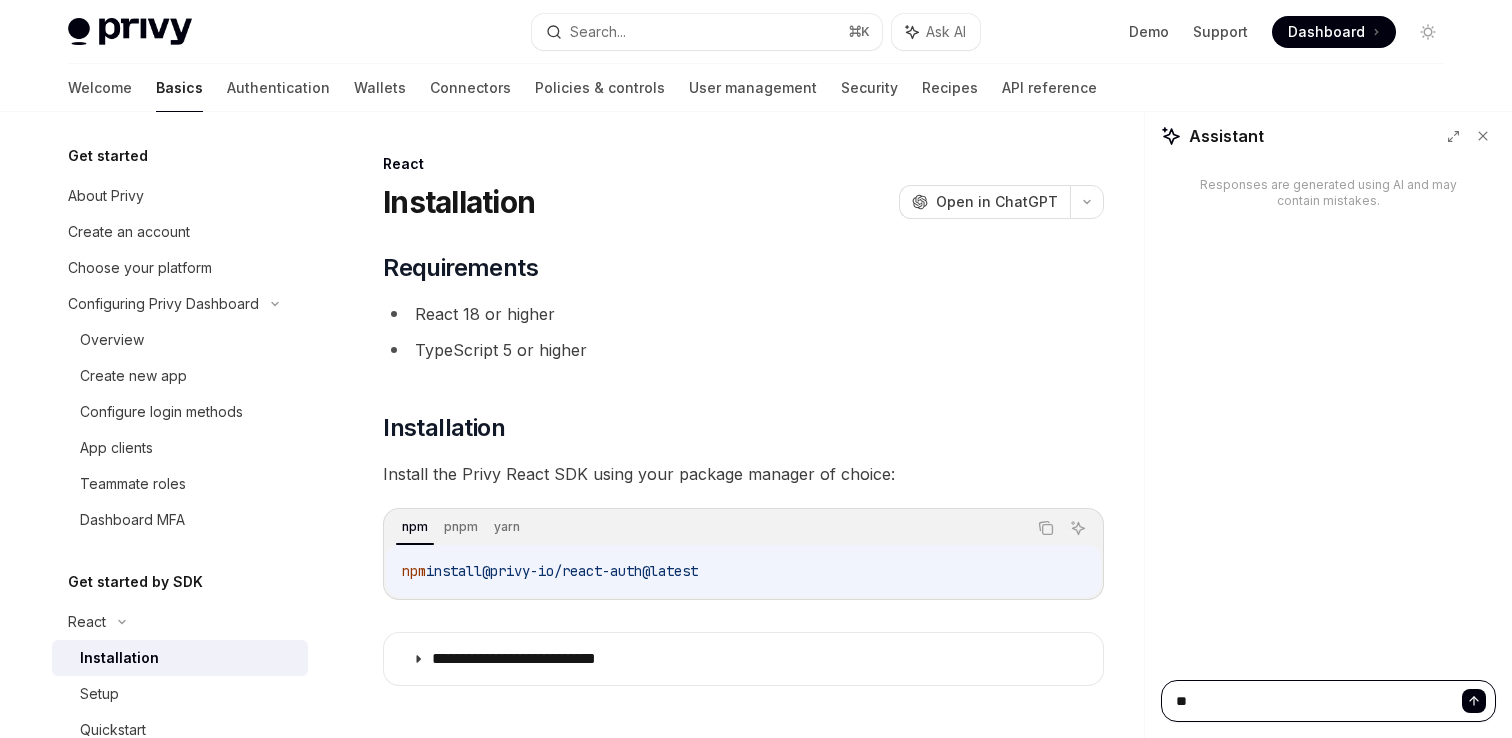 type on "**" 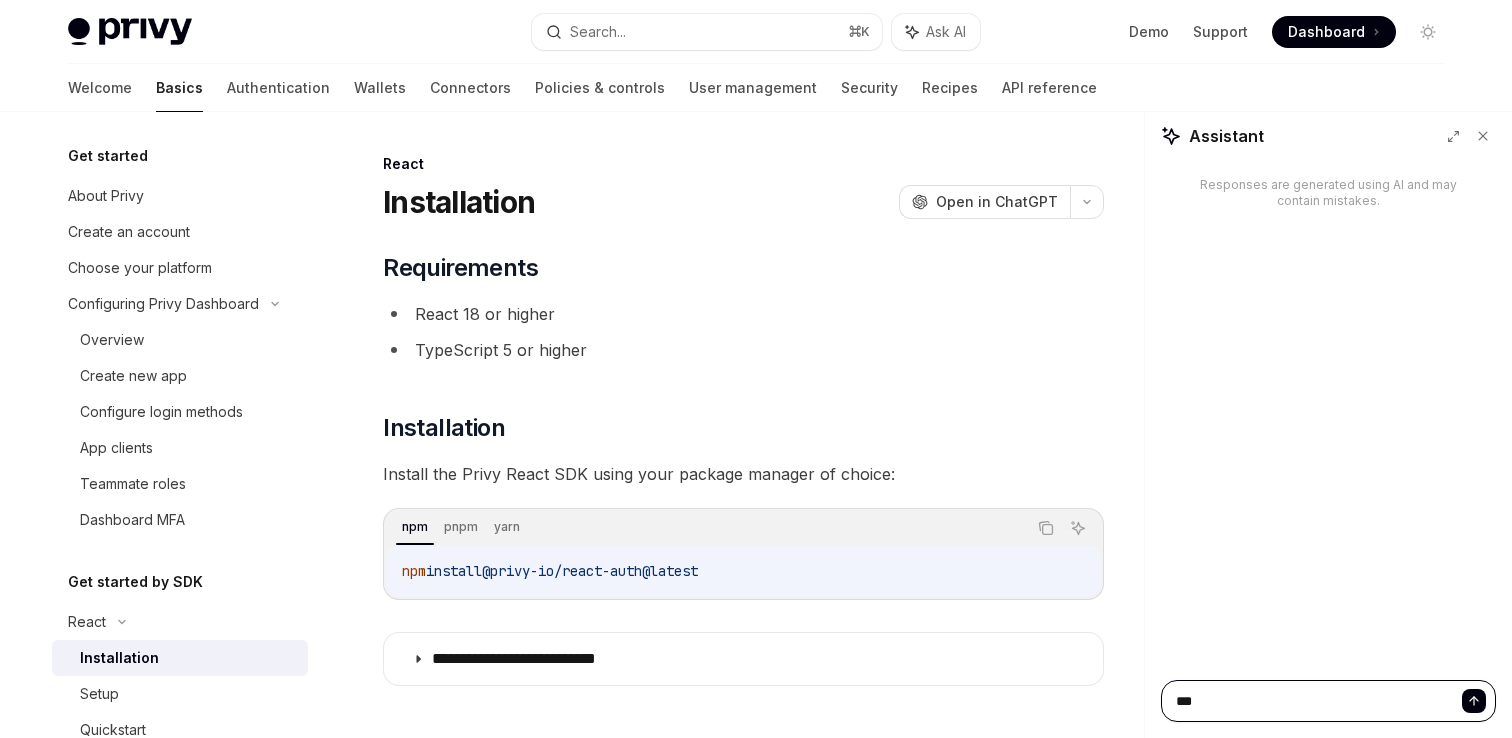 type on "**" 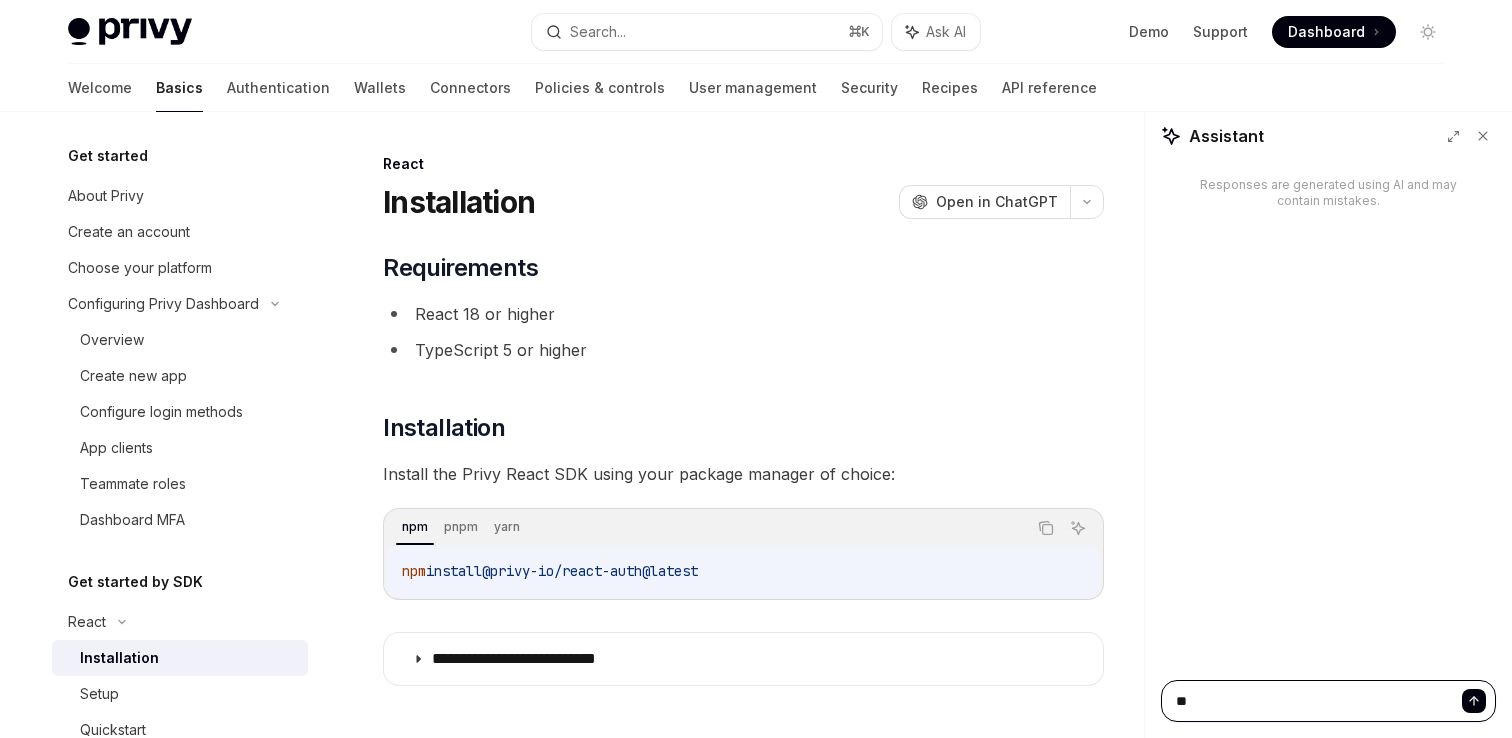 type on "***" 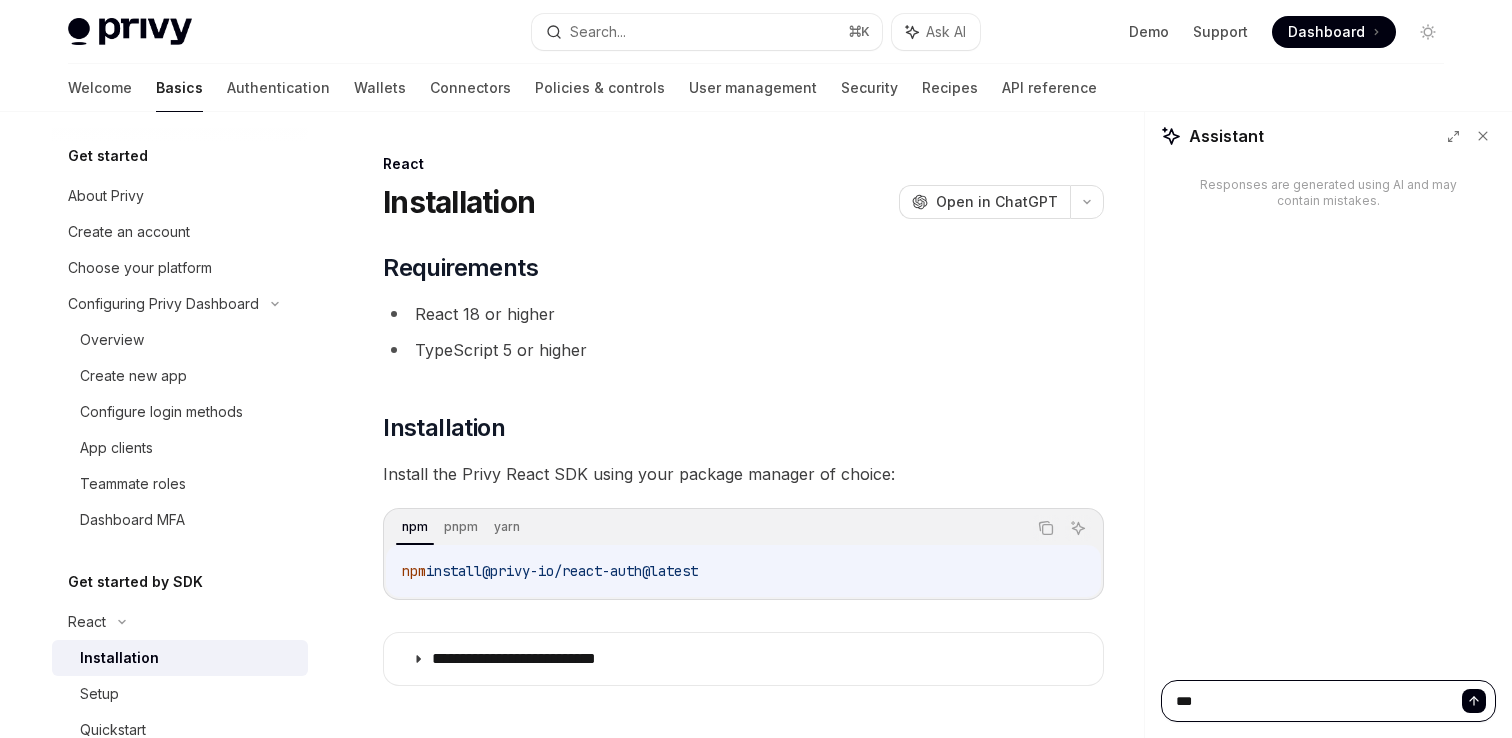 type on "***" 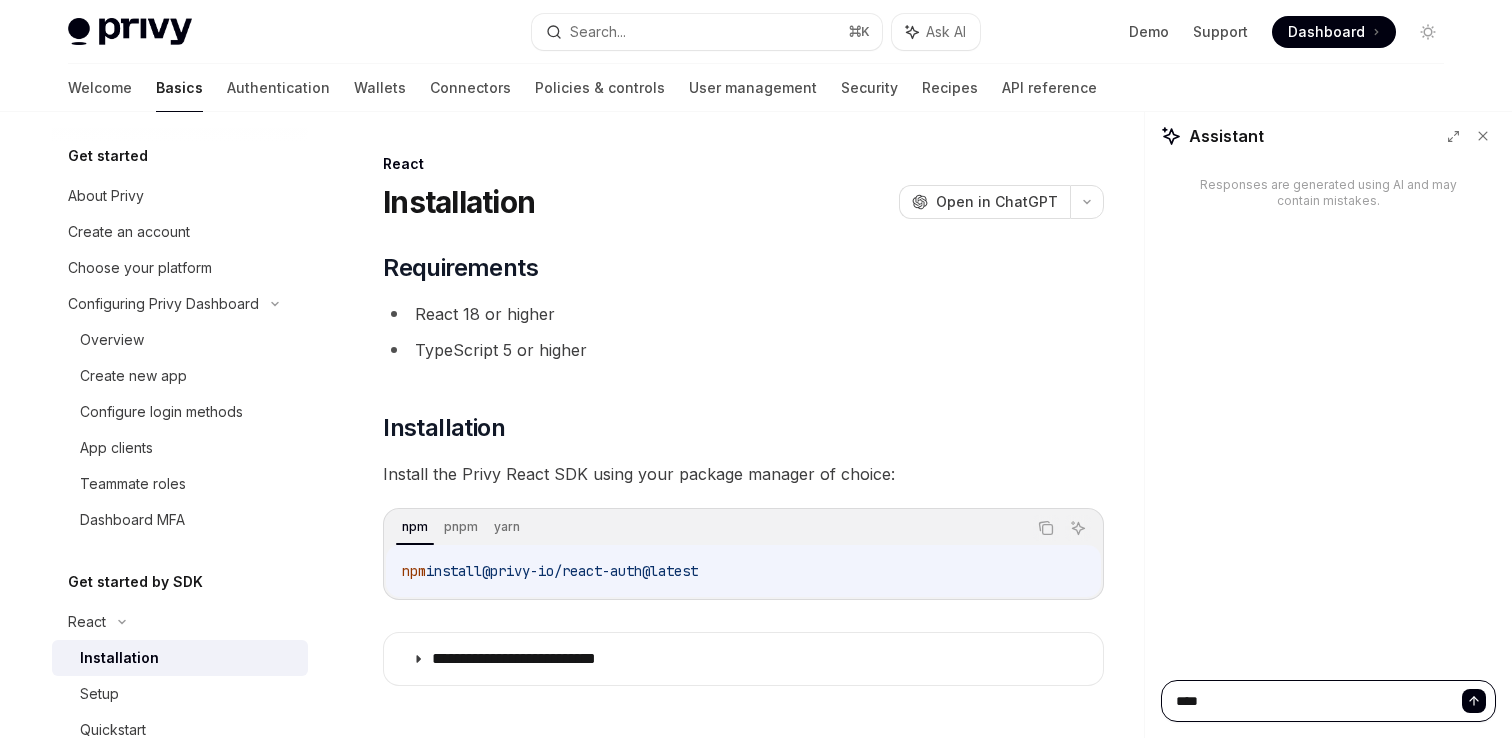 type on "*****" 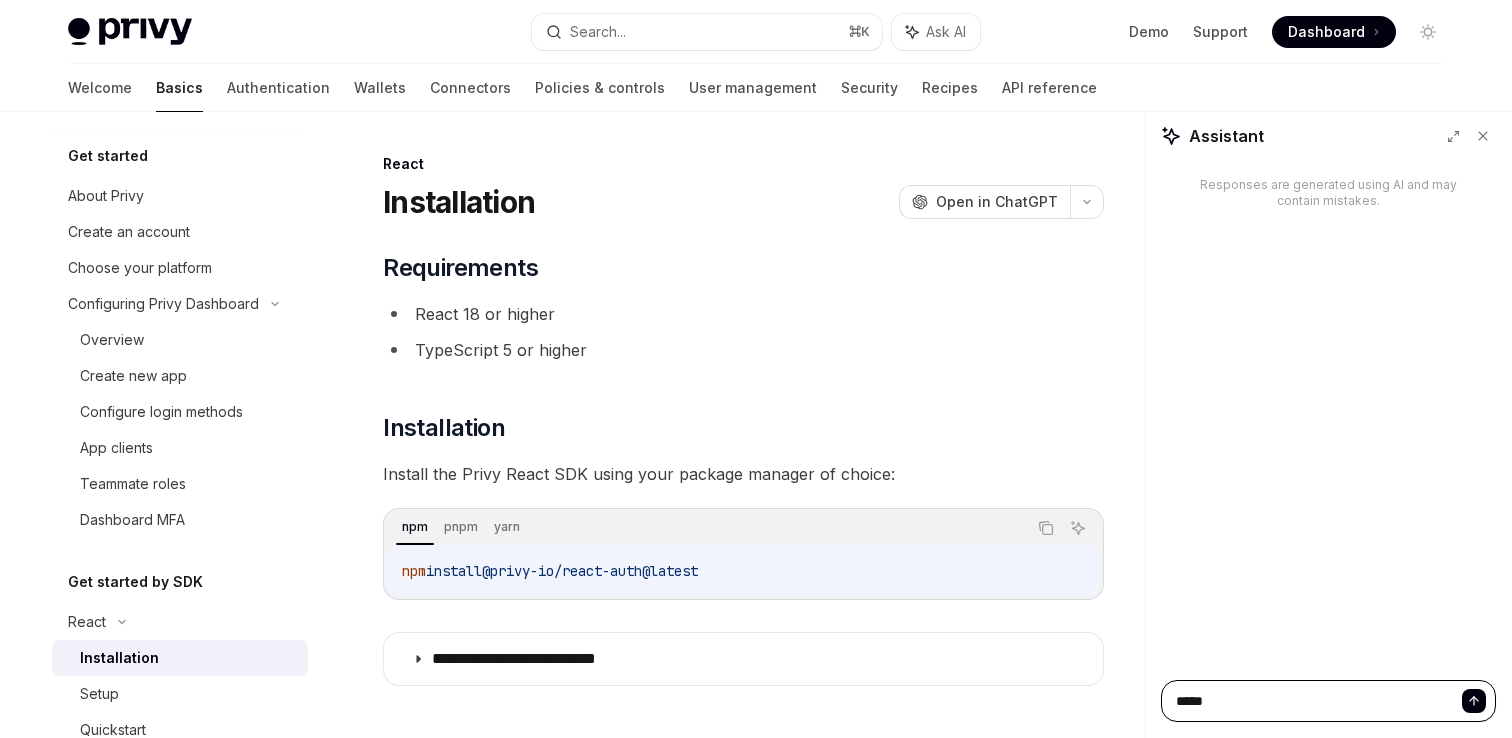 type on "******" 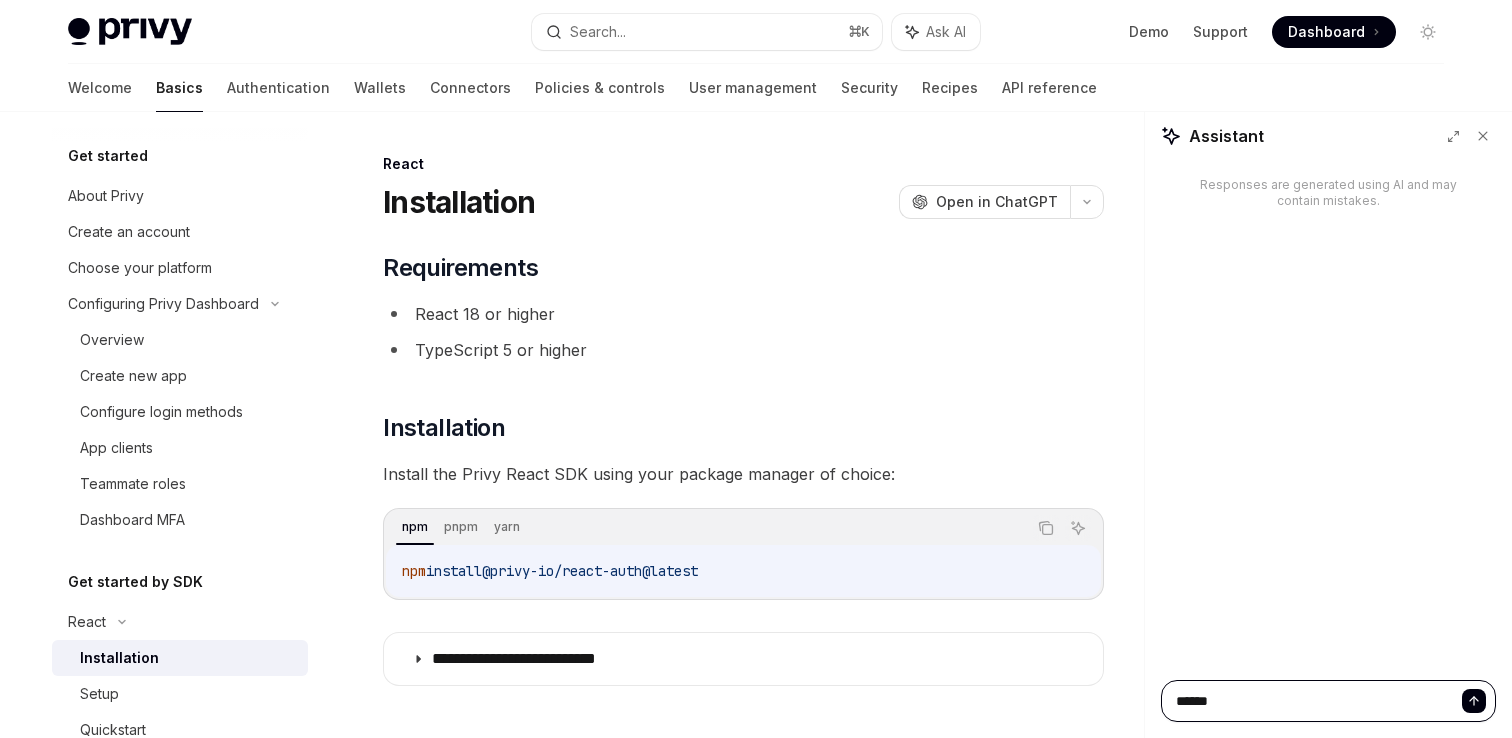 type on "******" 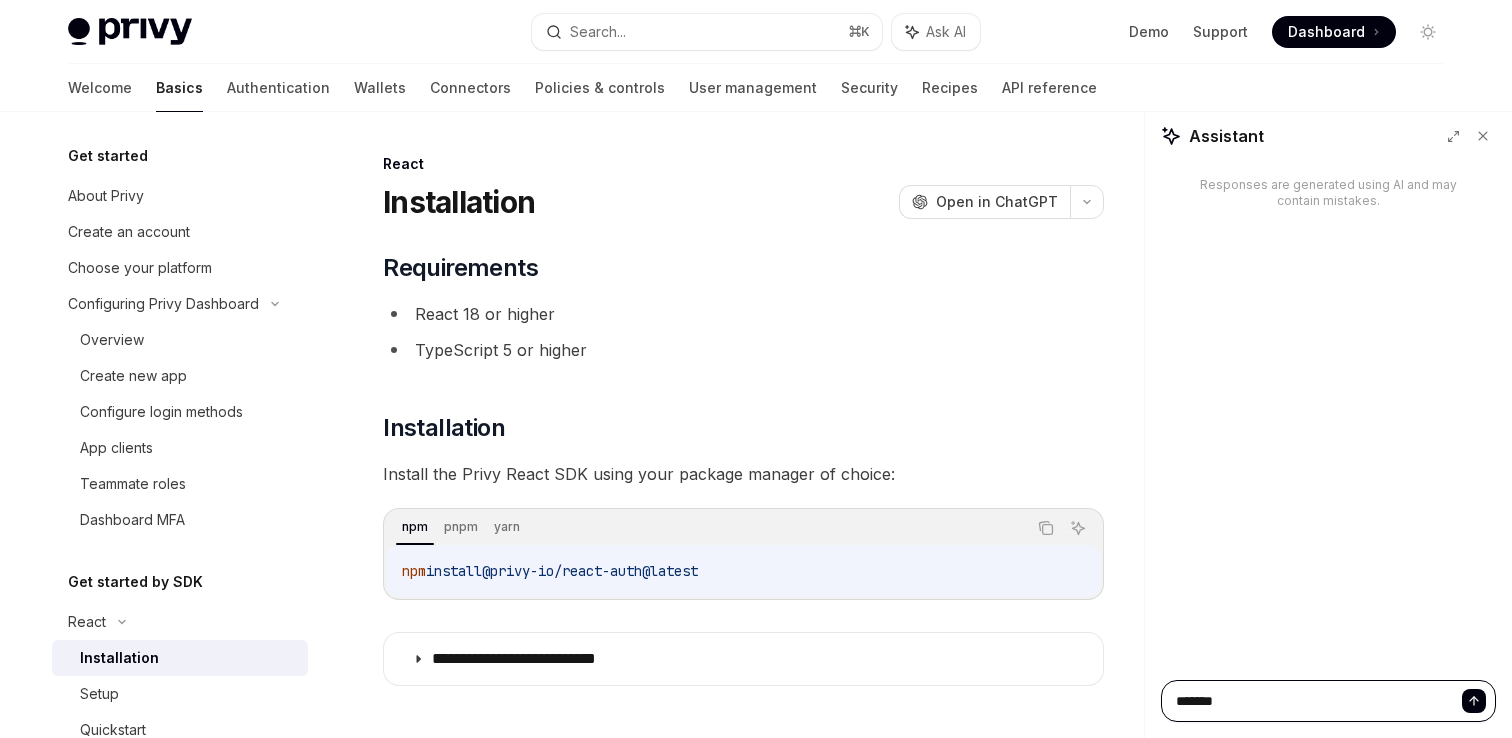 type on "********" 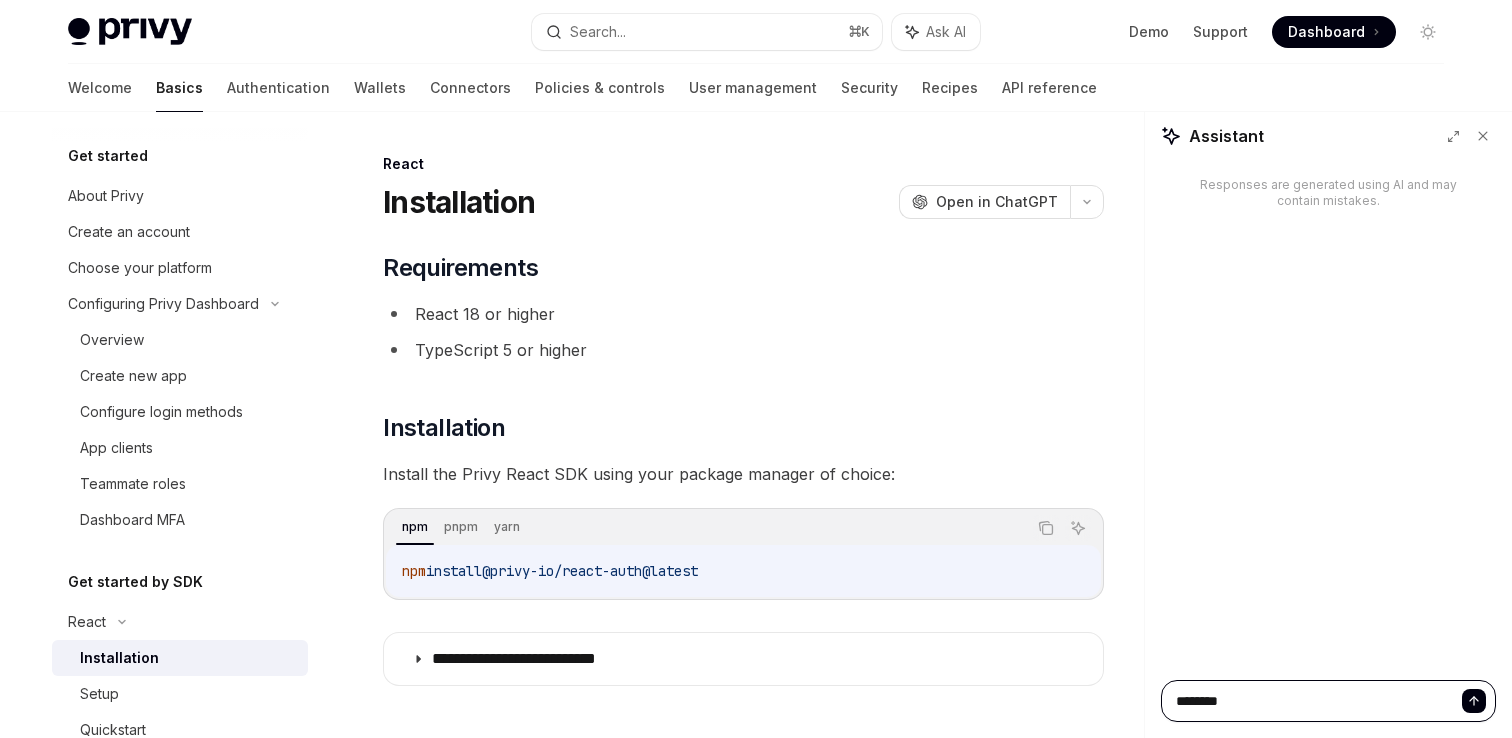 type on "*********" 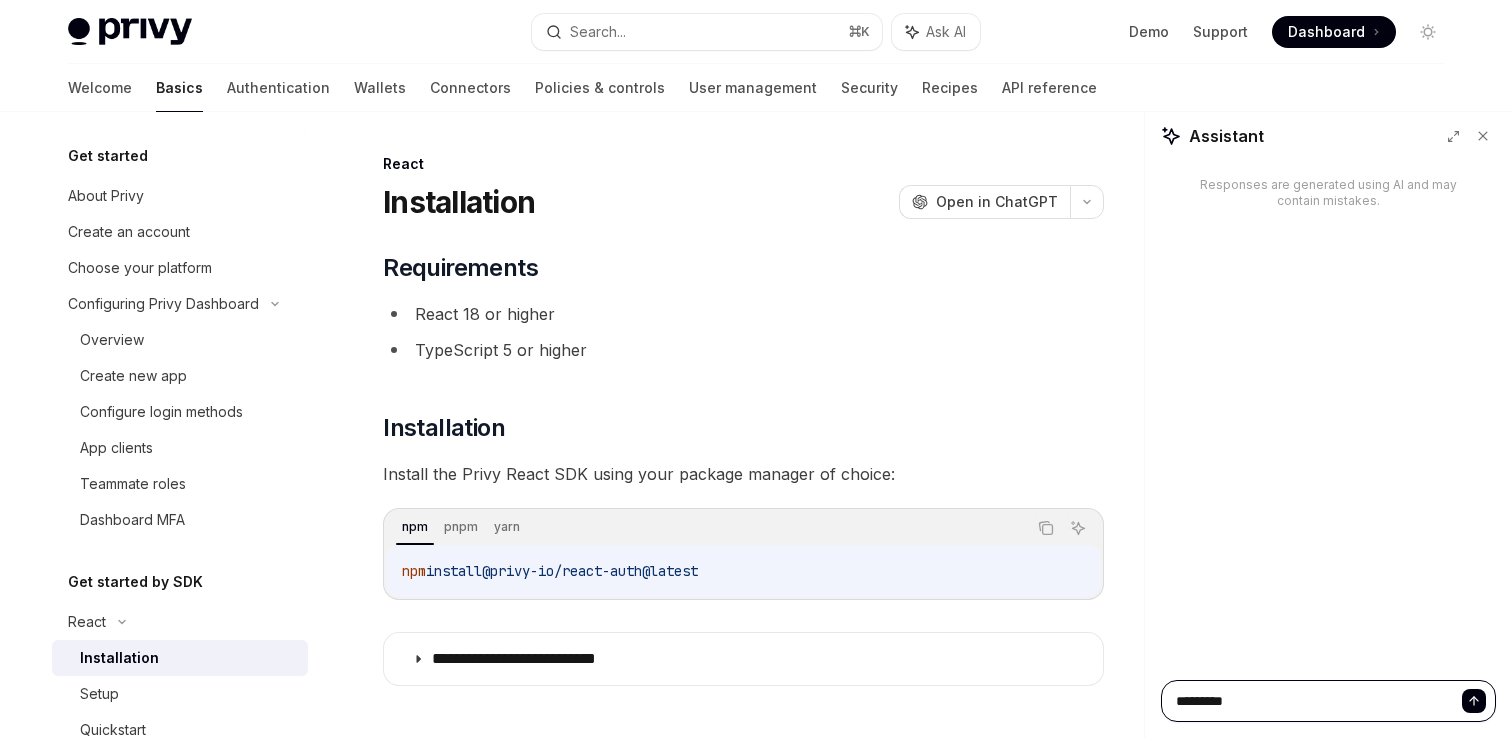 type on "**********" 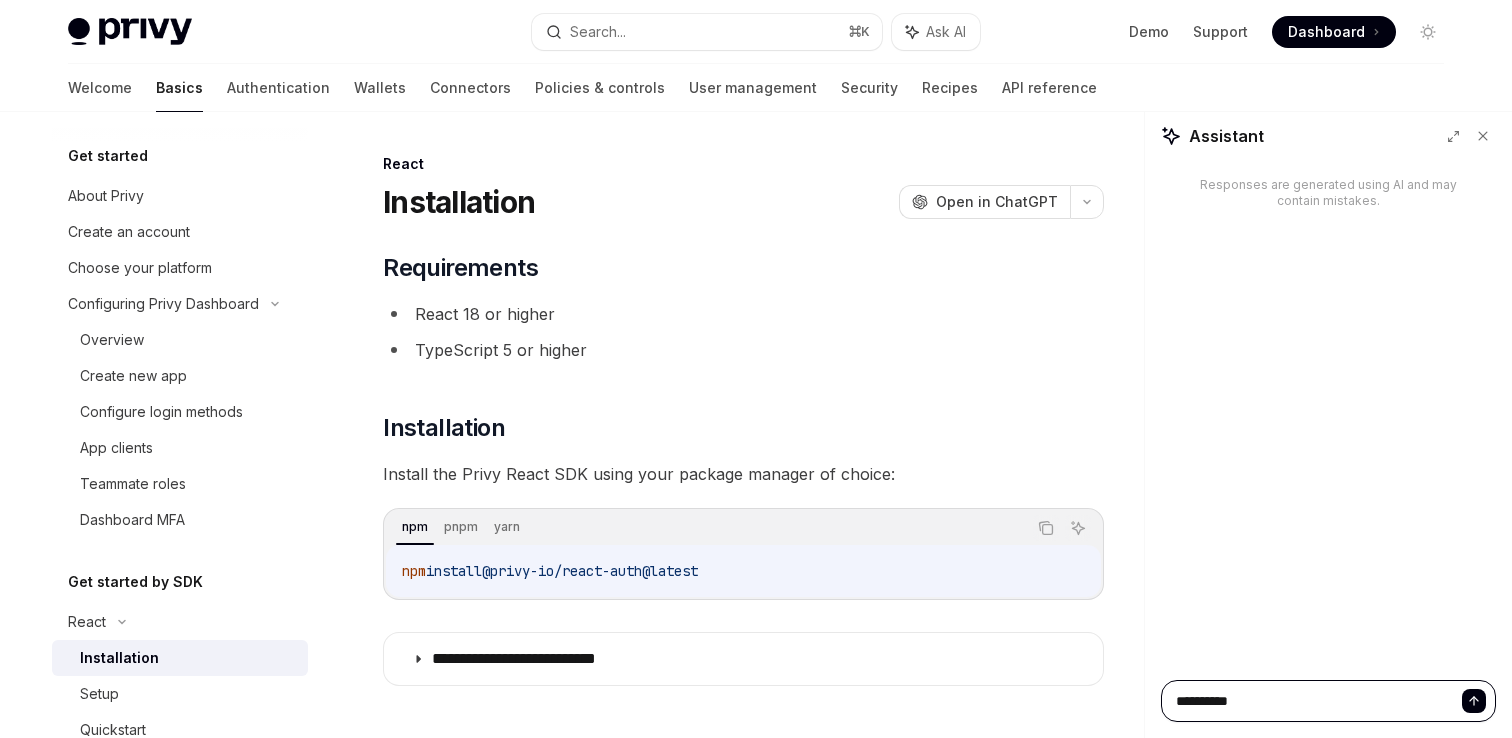 type on "**********" 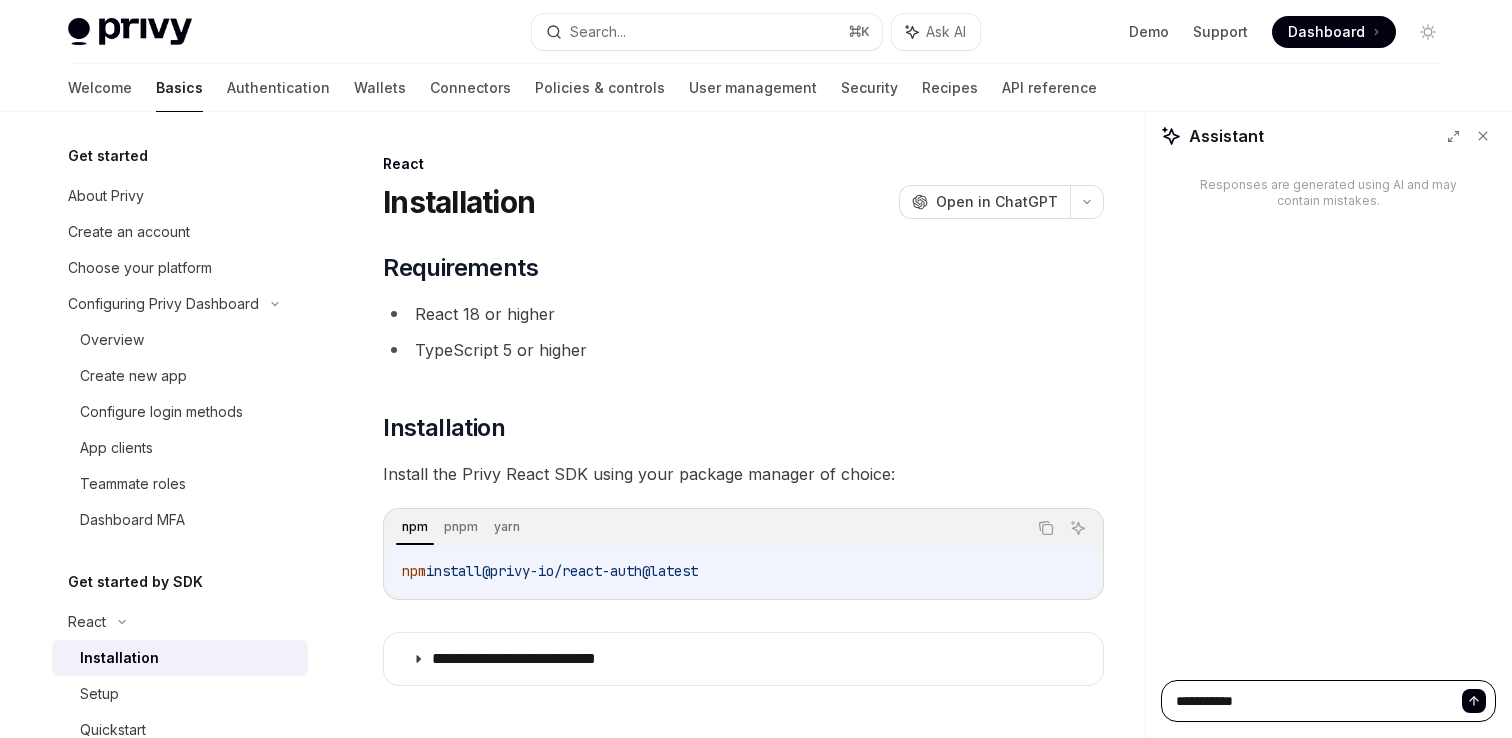 type on "**********" 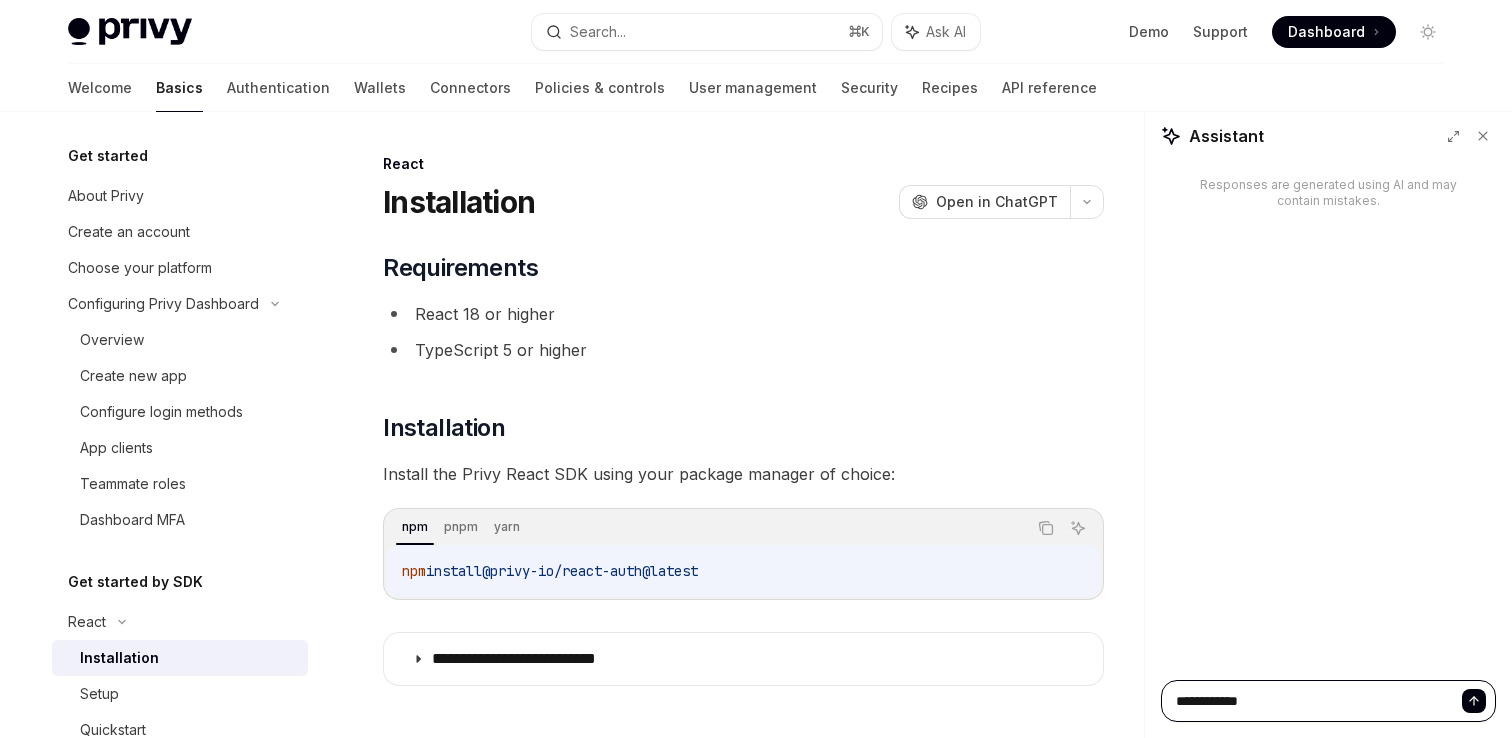 type on "**********" 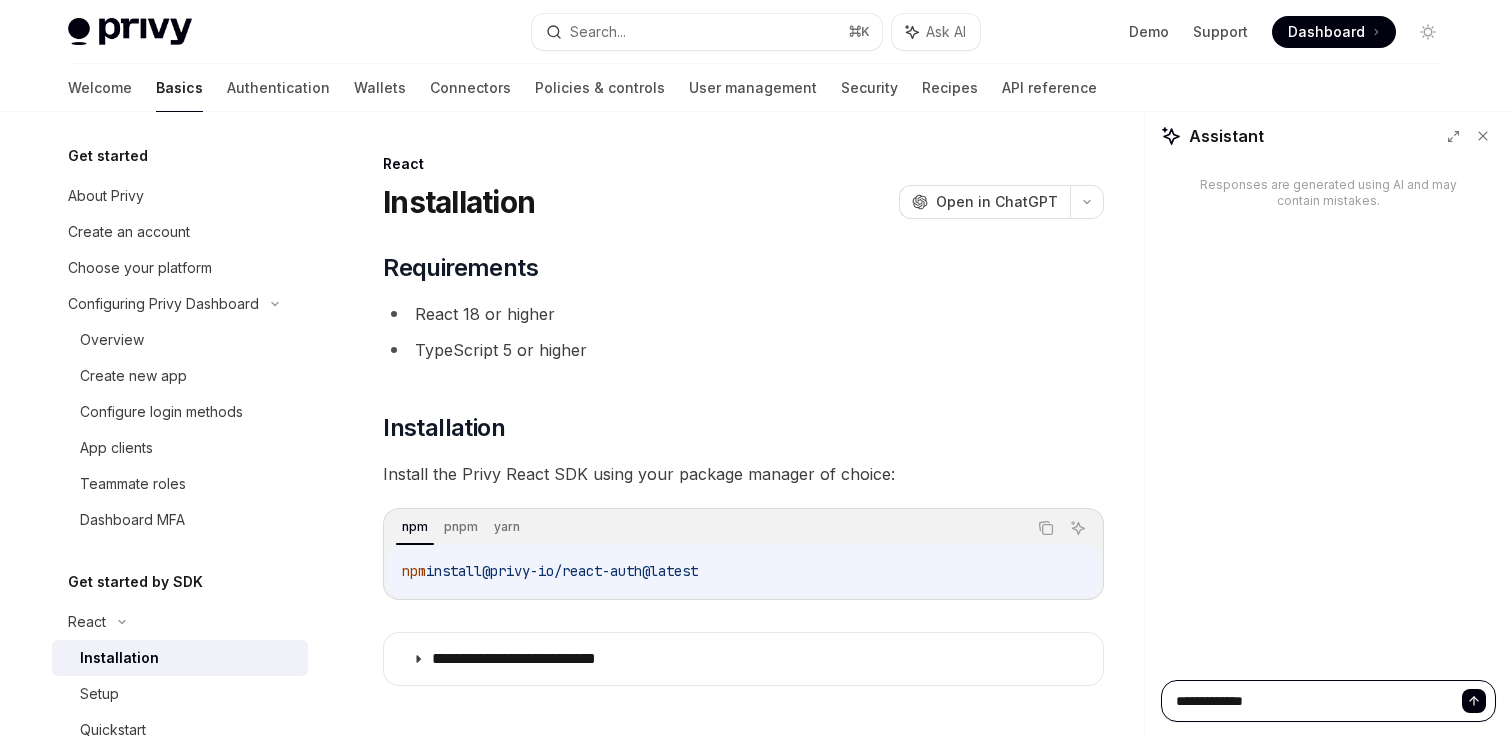 type on "**********" 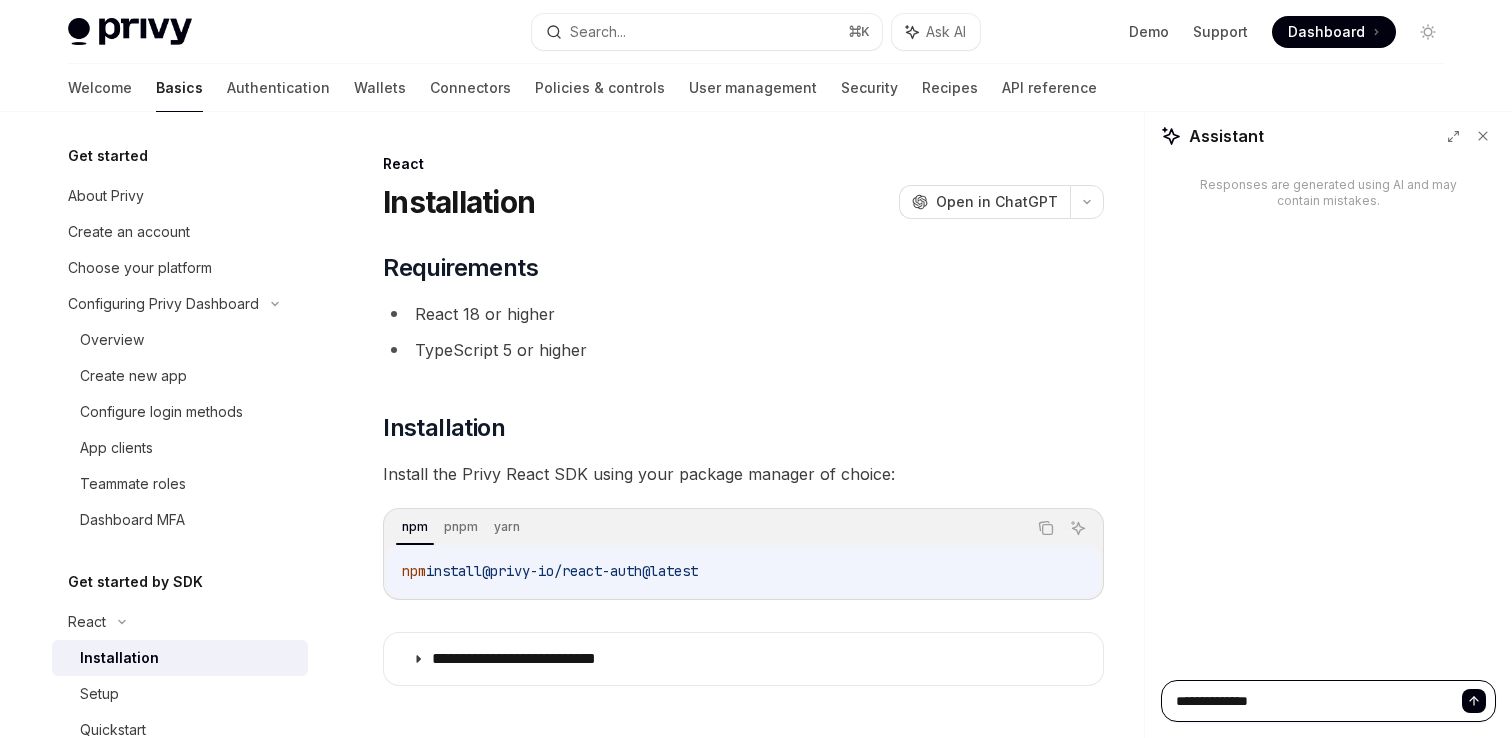 type on "**********" 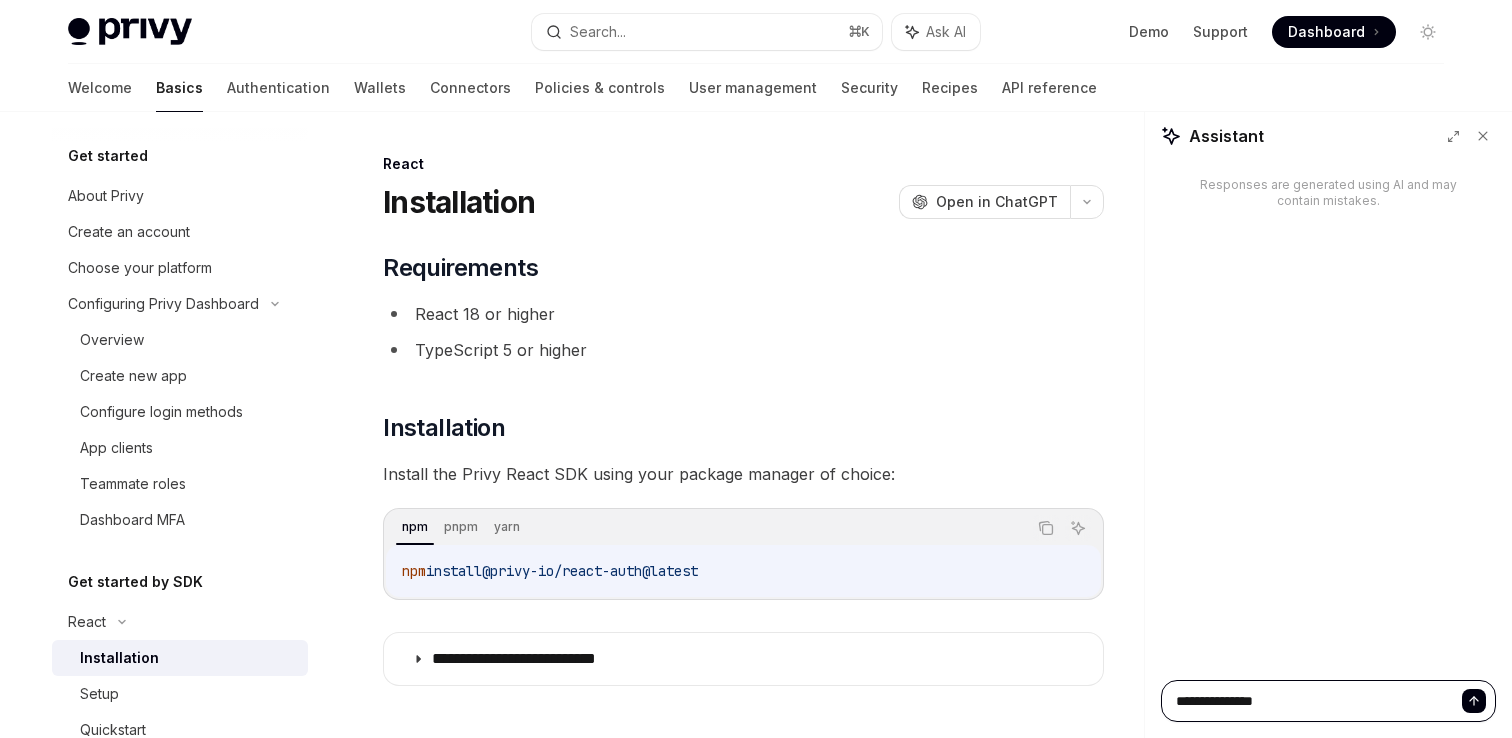 type on "**********" 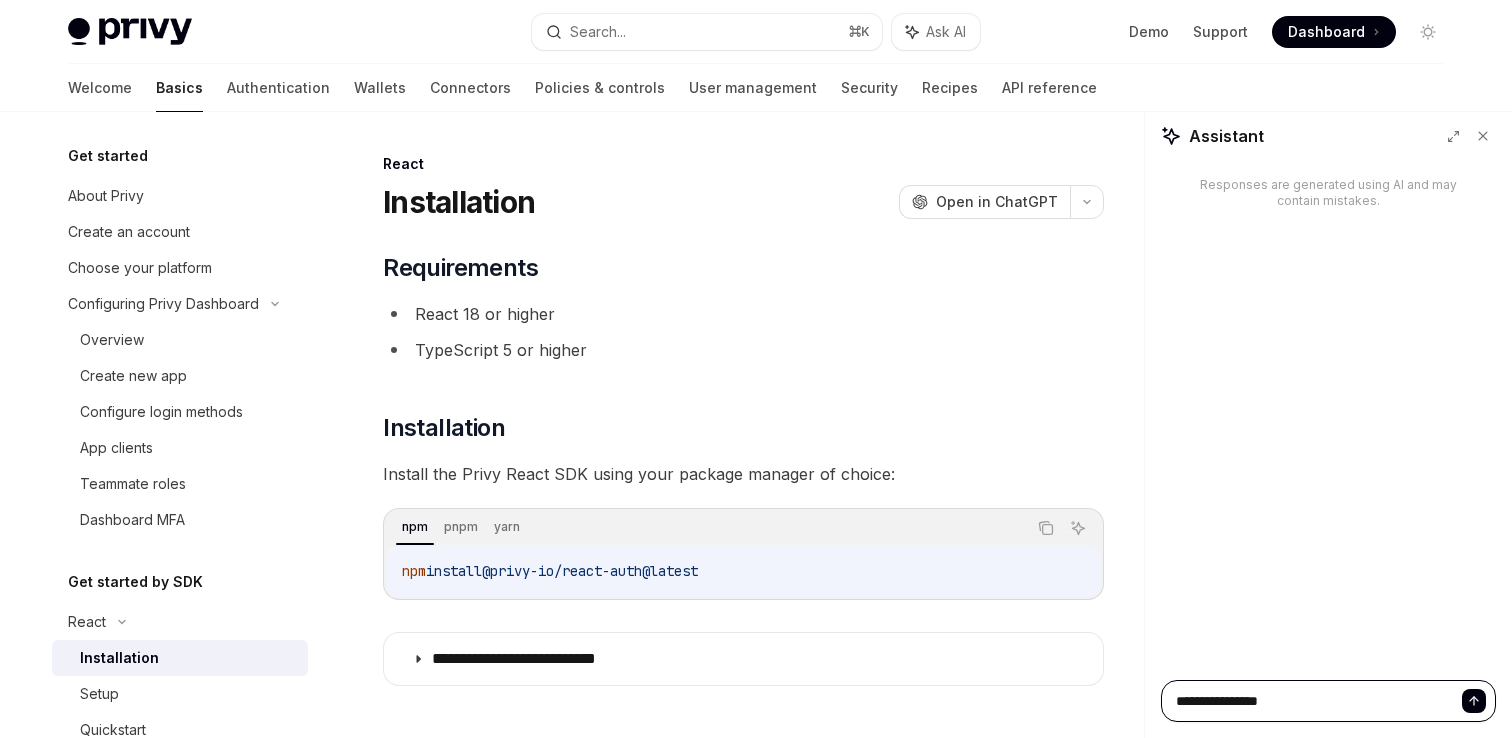 type on "*" 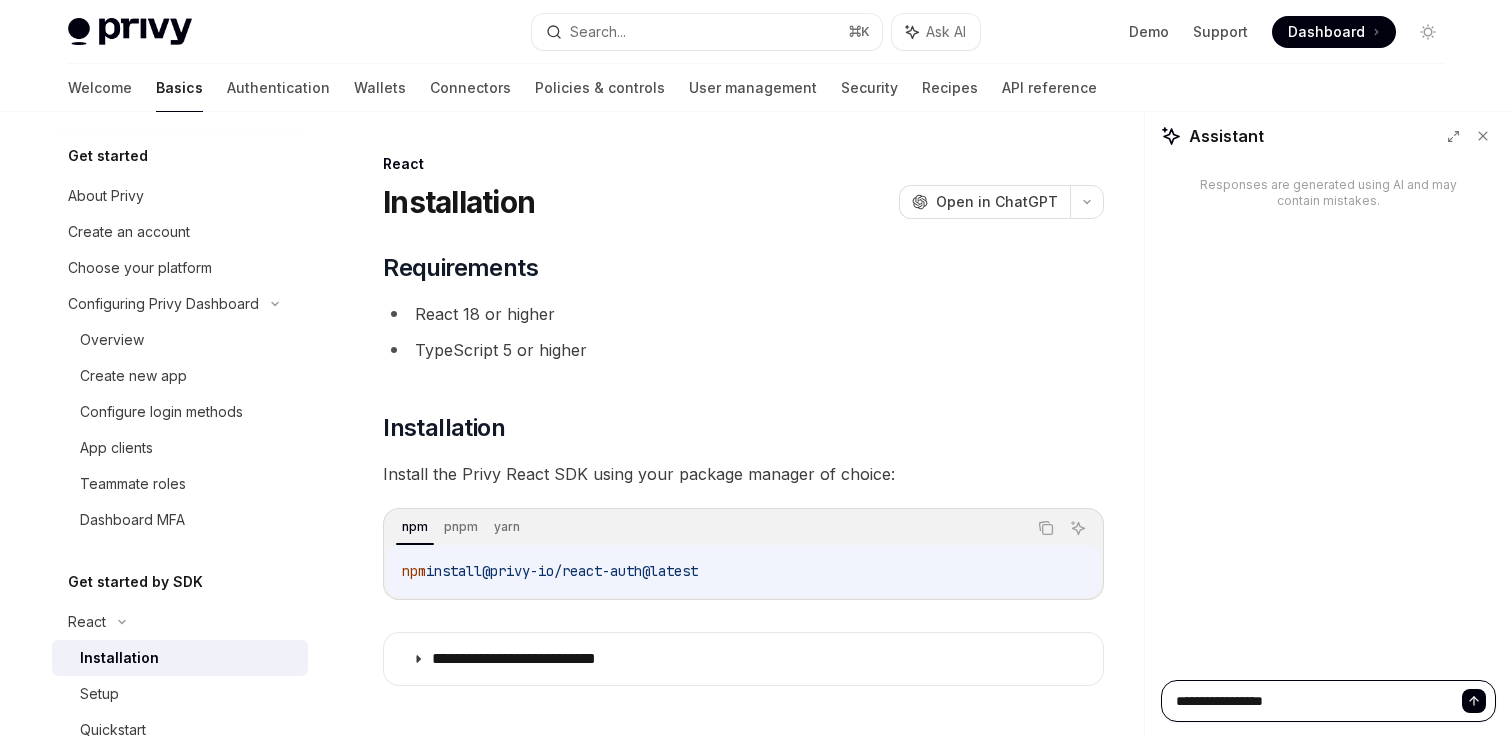 type on "**********" 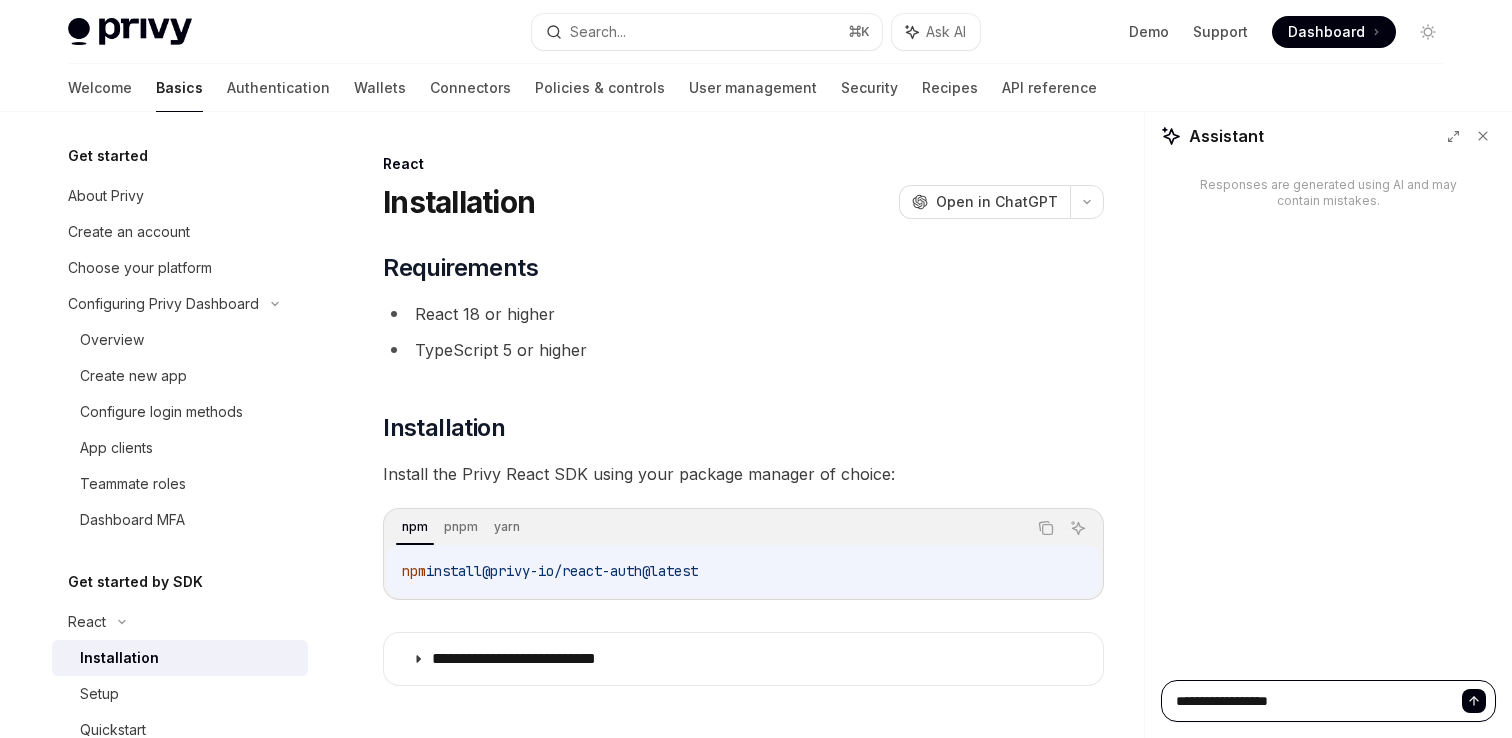 type on "**********" 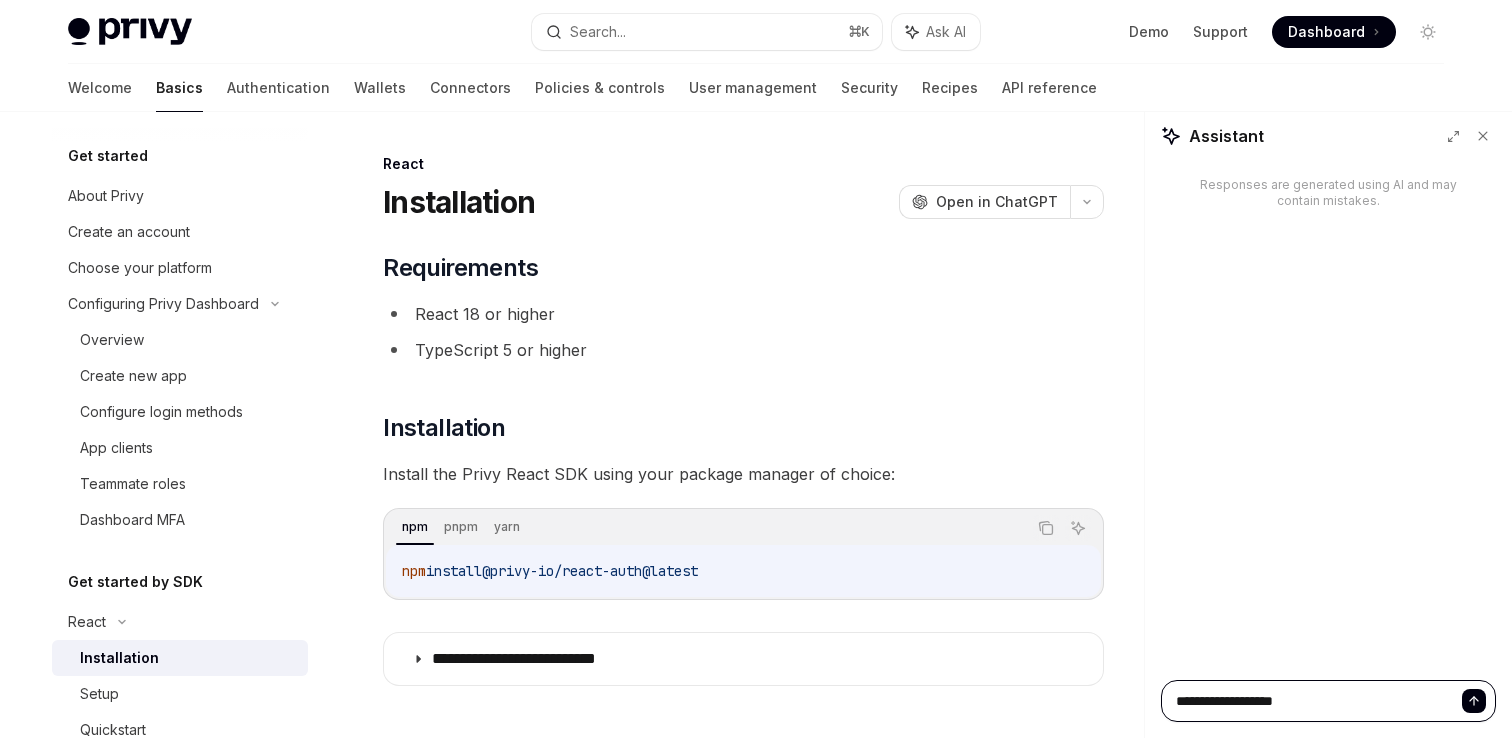 type on "**********" 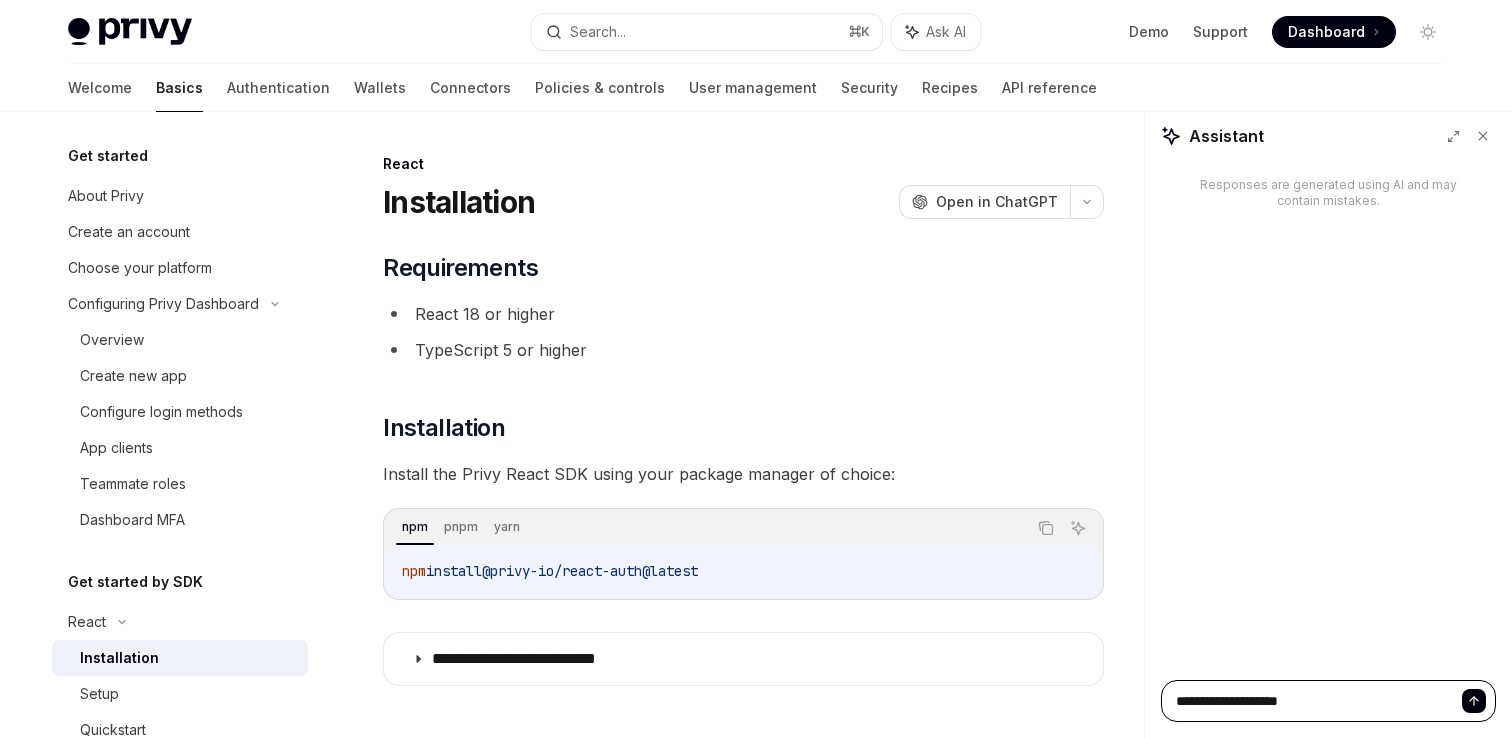 type on "**********" 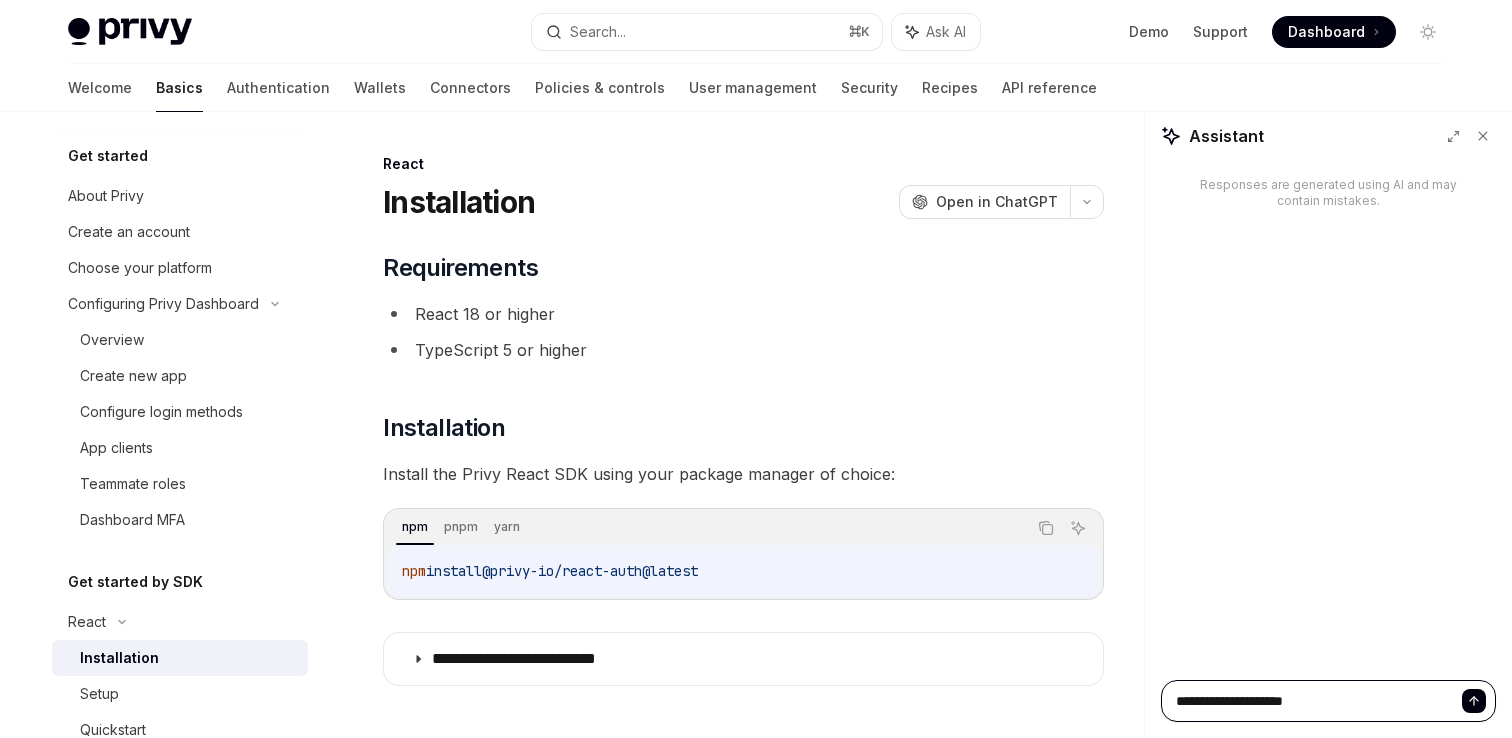 type on "**********" 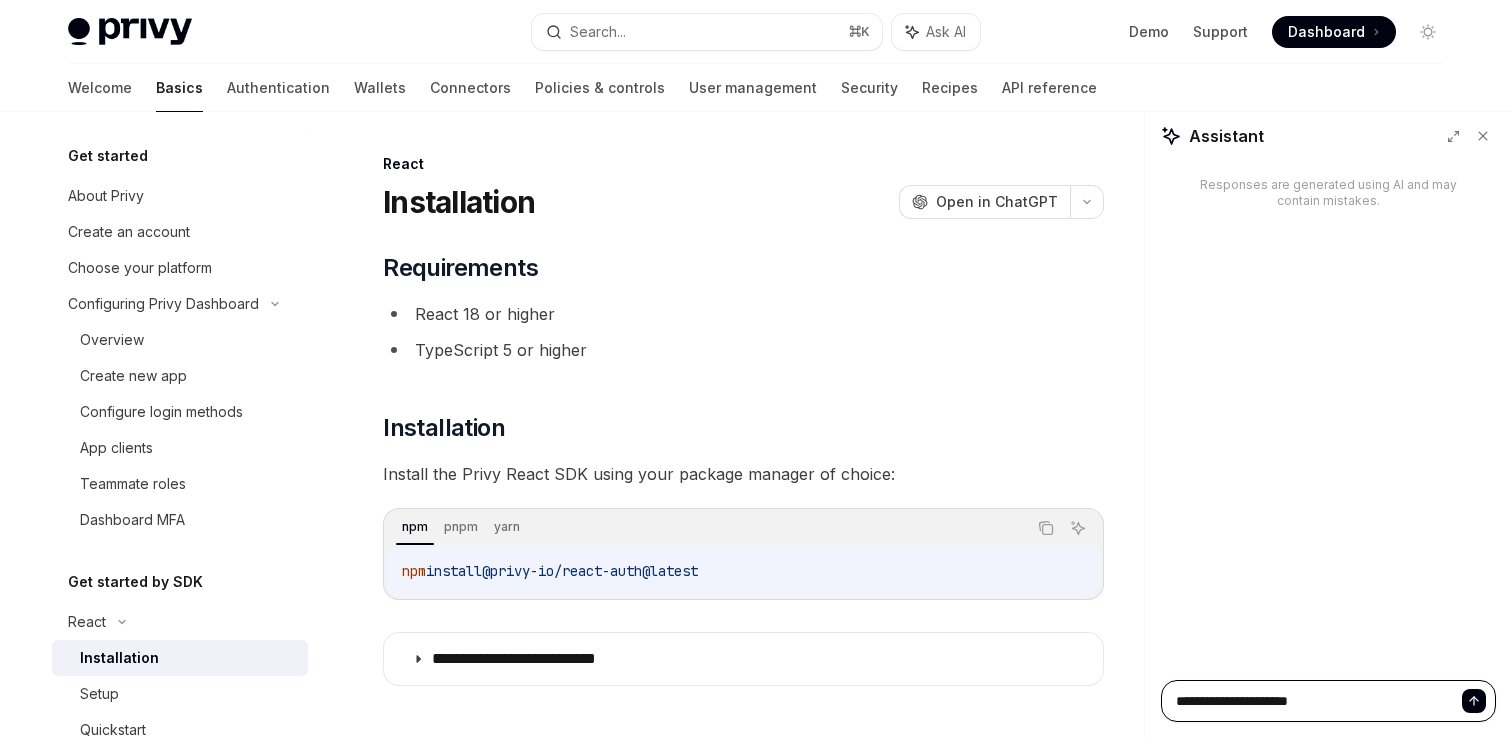 type on "**********" 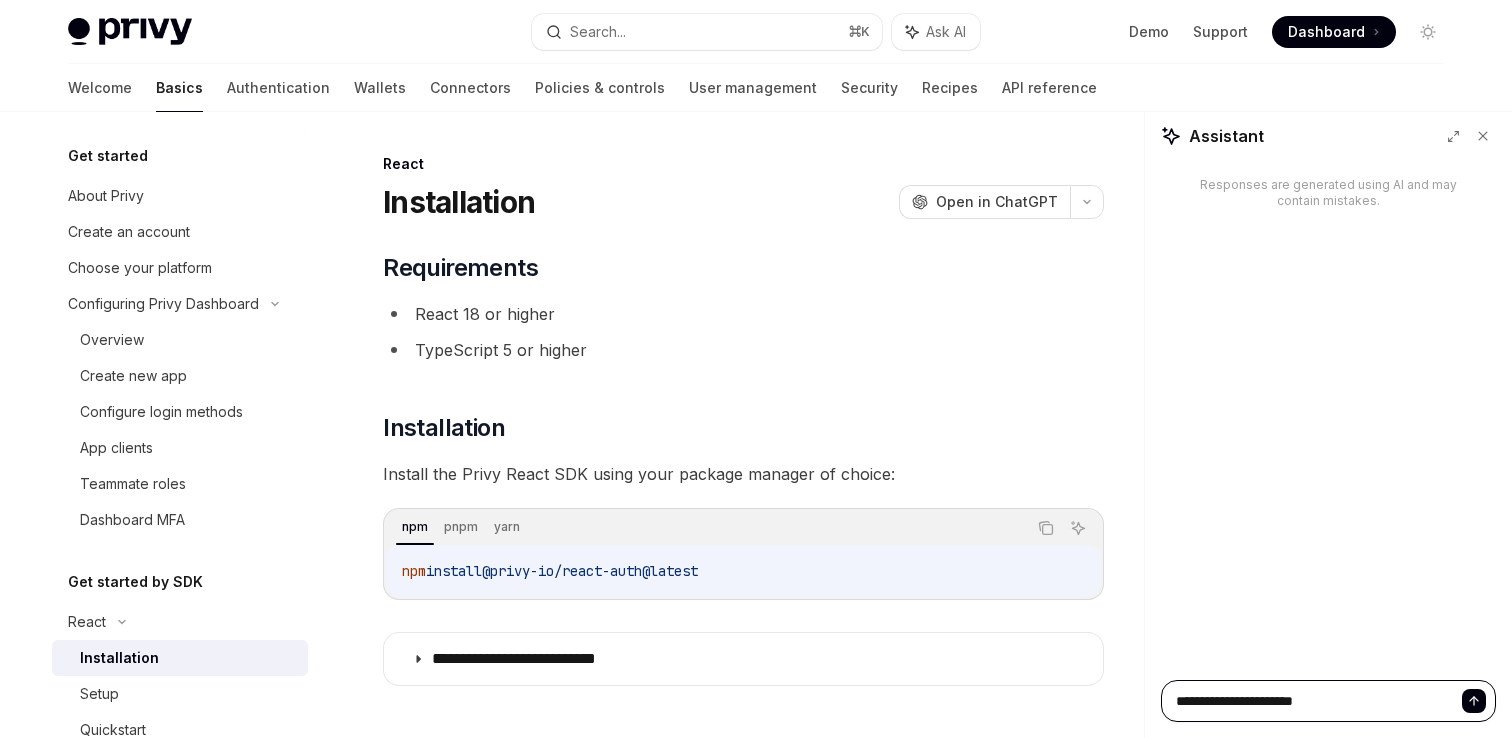 type on "**********" 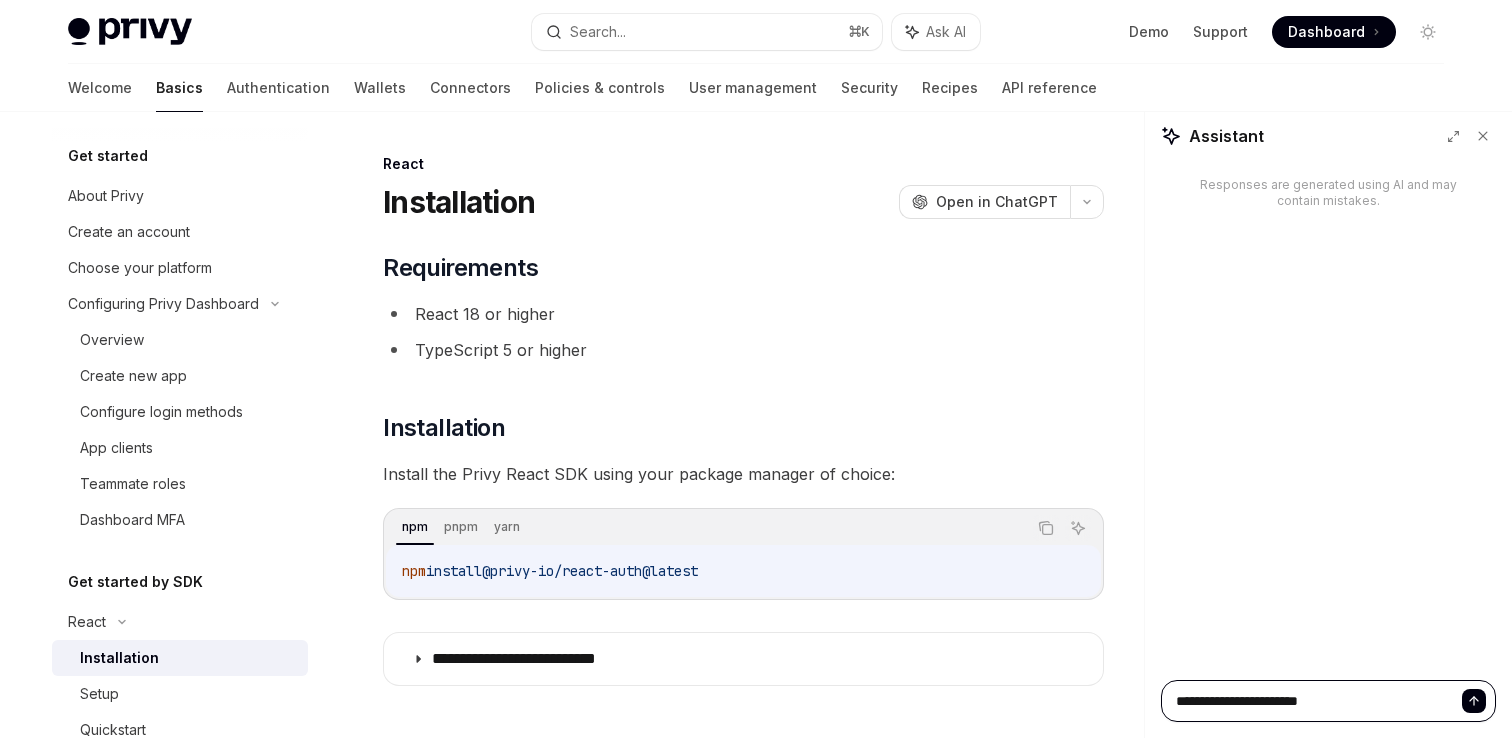 type on "**********" 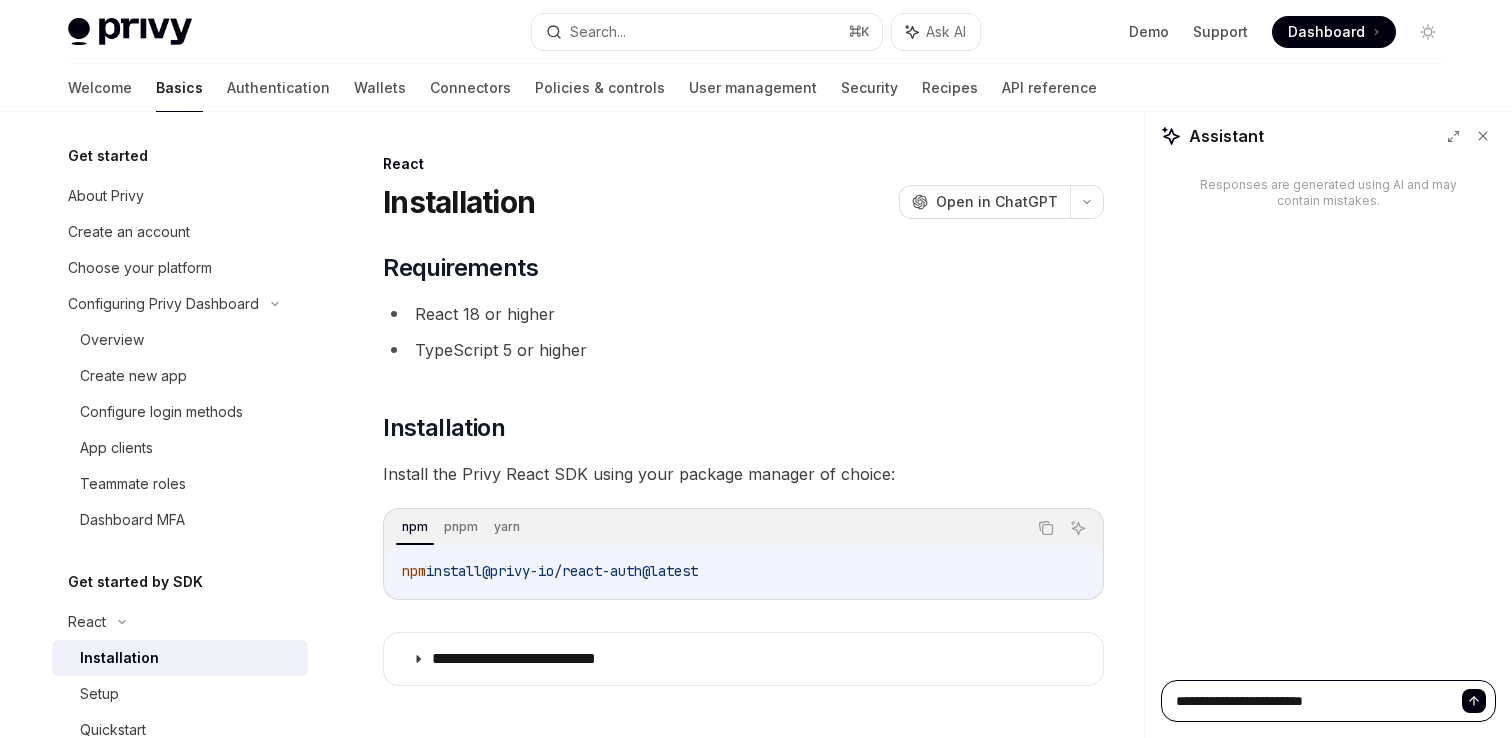type on "**********" 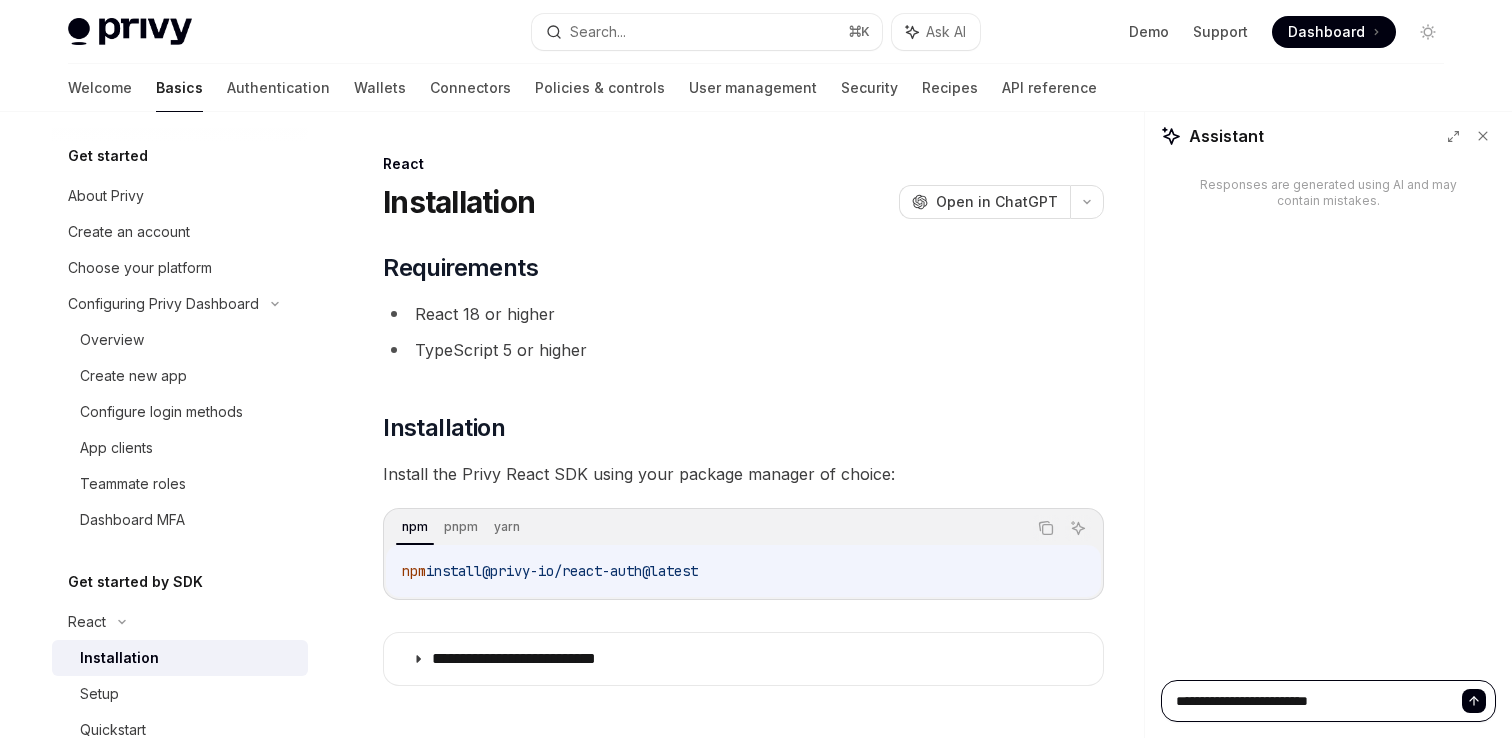 type on "**********" 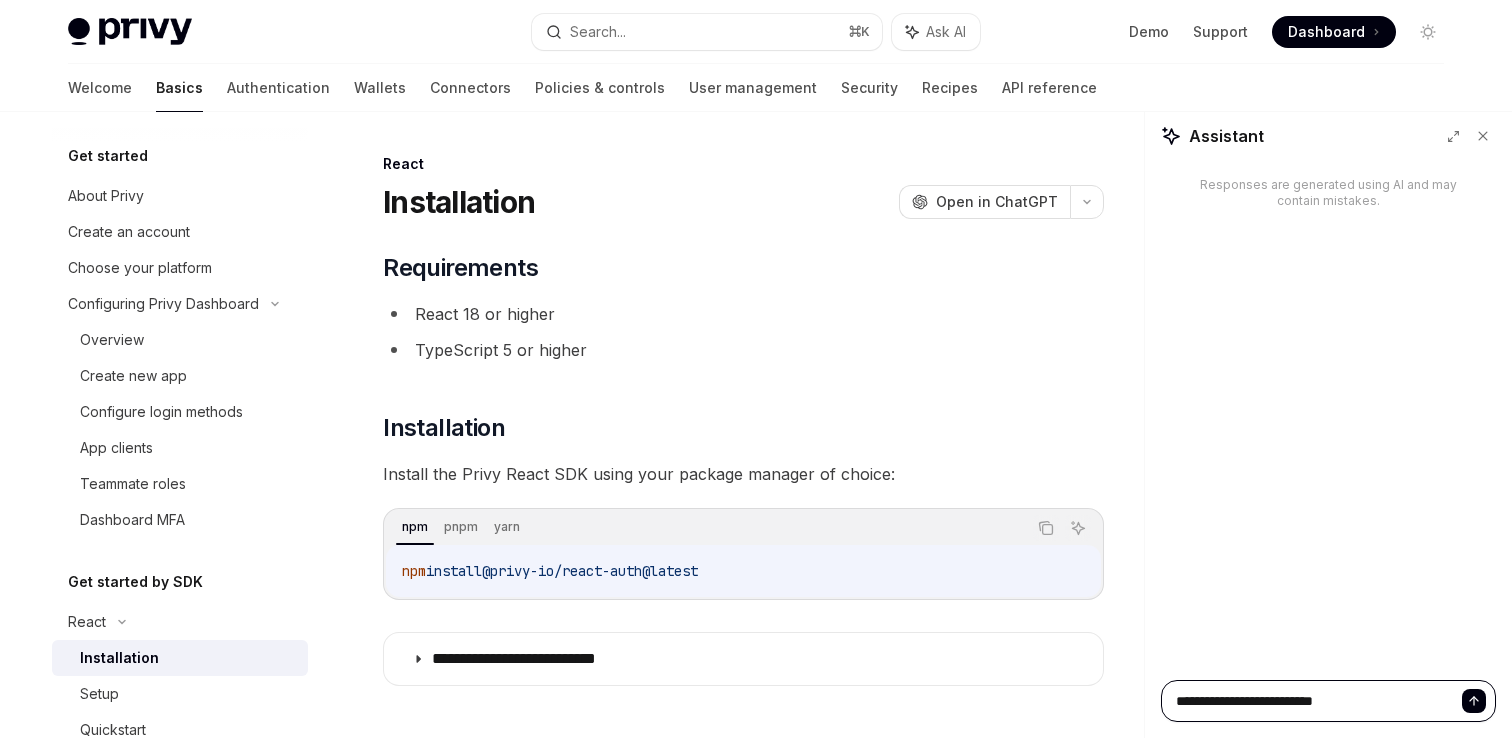 type on "*" 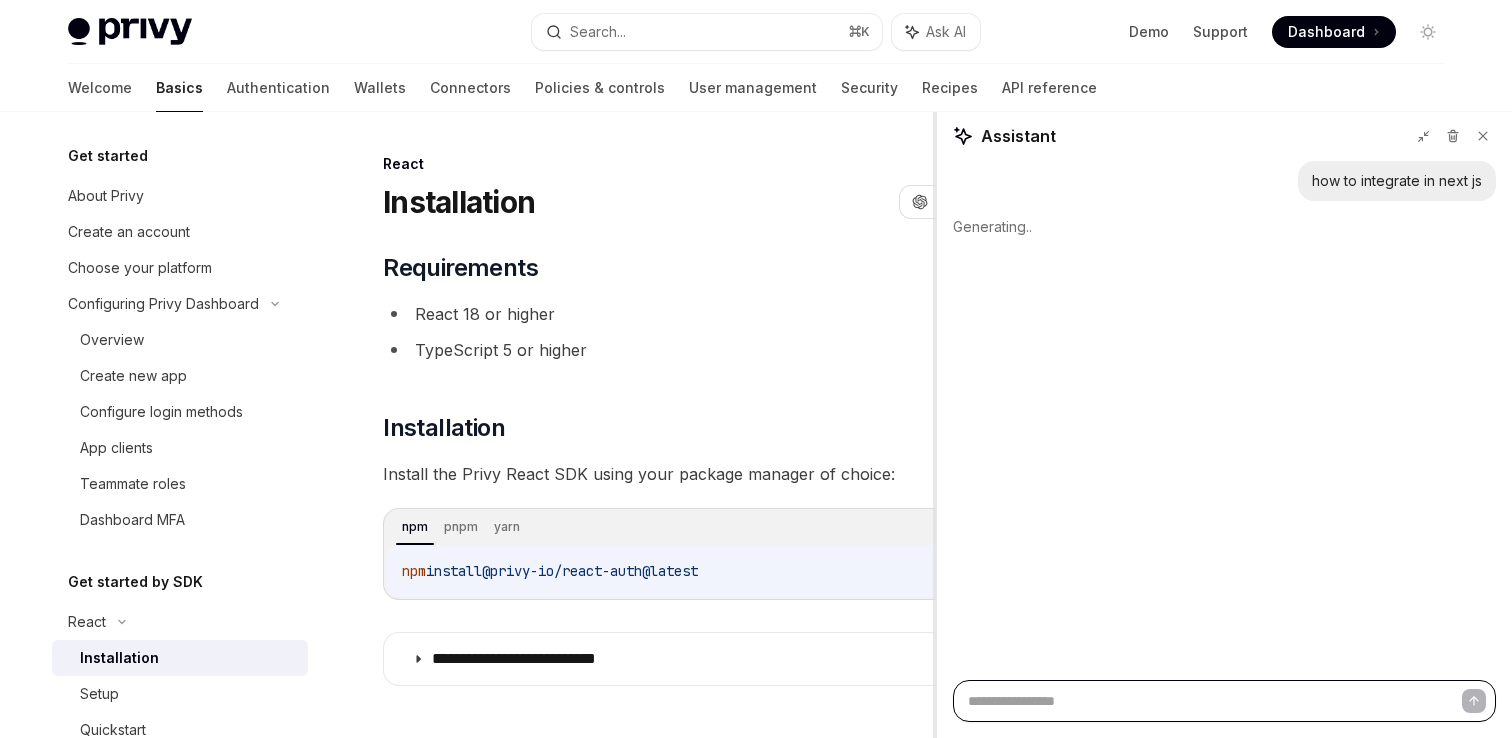 drag, startPoint x: 1141, startPoint y: 457, endPoint x: 853, endPoint y: 475, distance: 288.56195 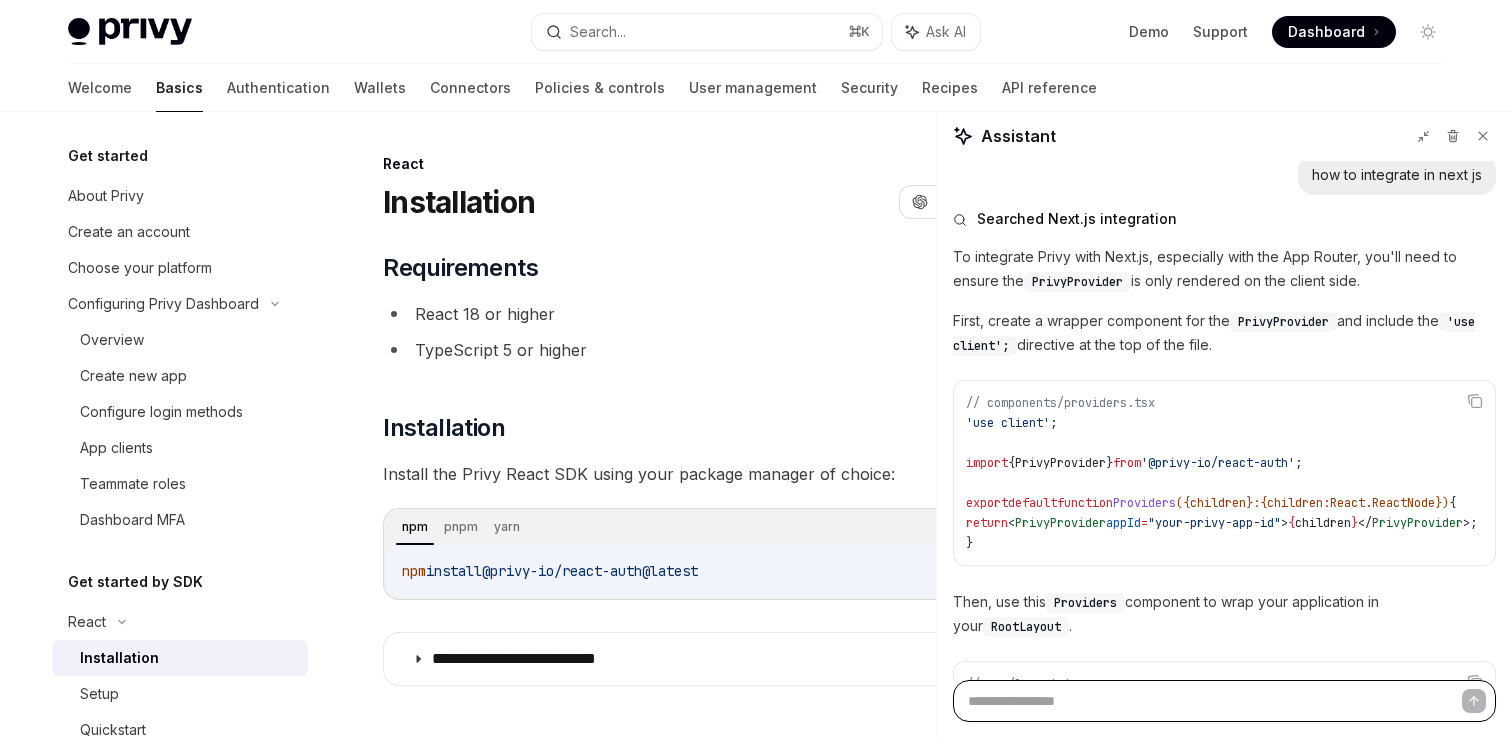 scroll, scrollTop: 0, scrollLeft: 0, axis: both 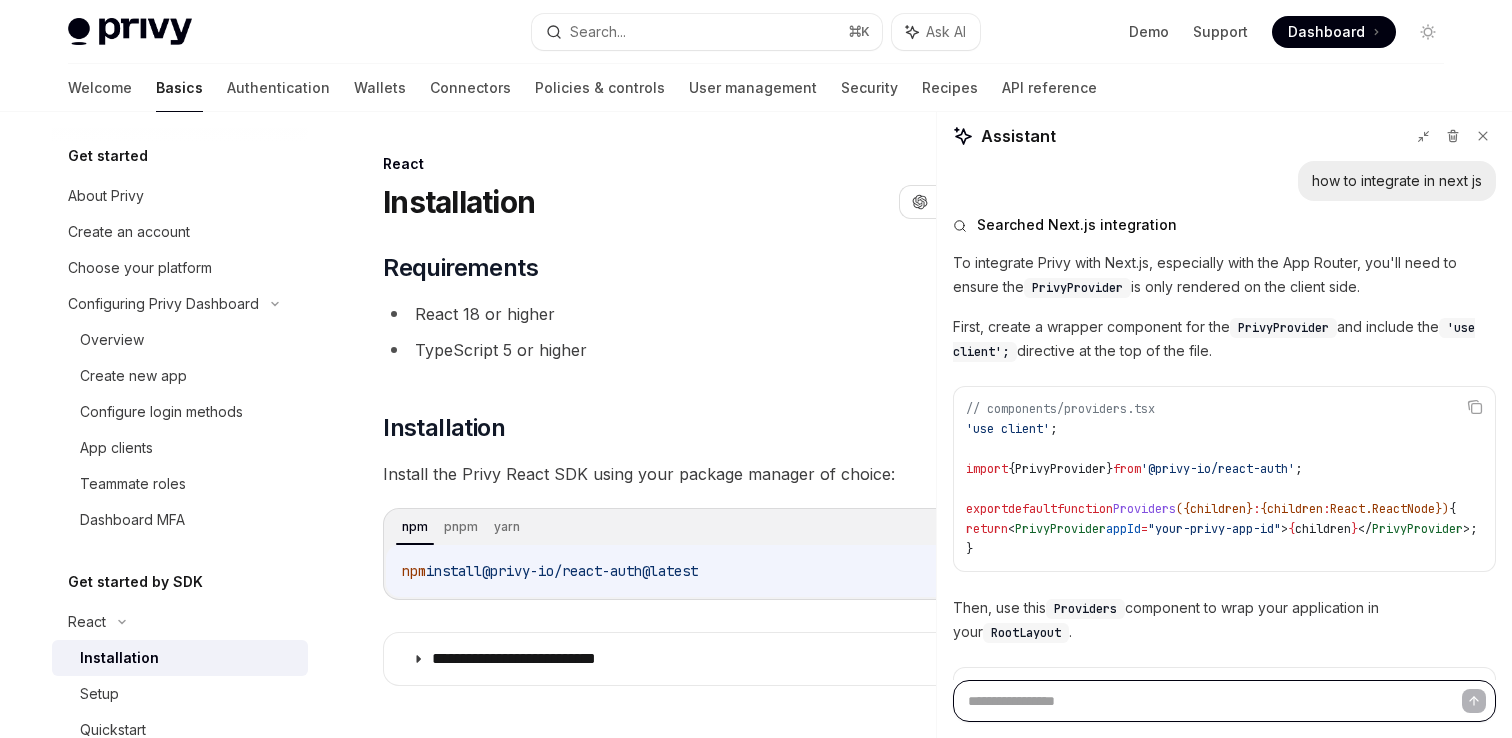type on "*" 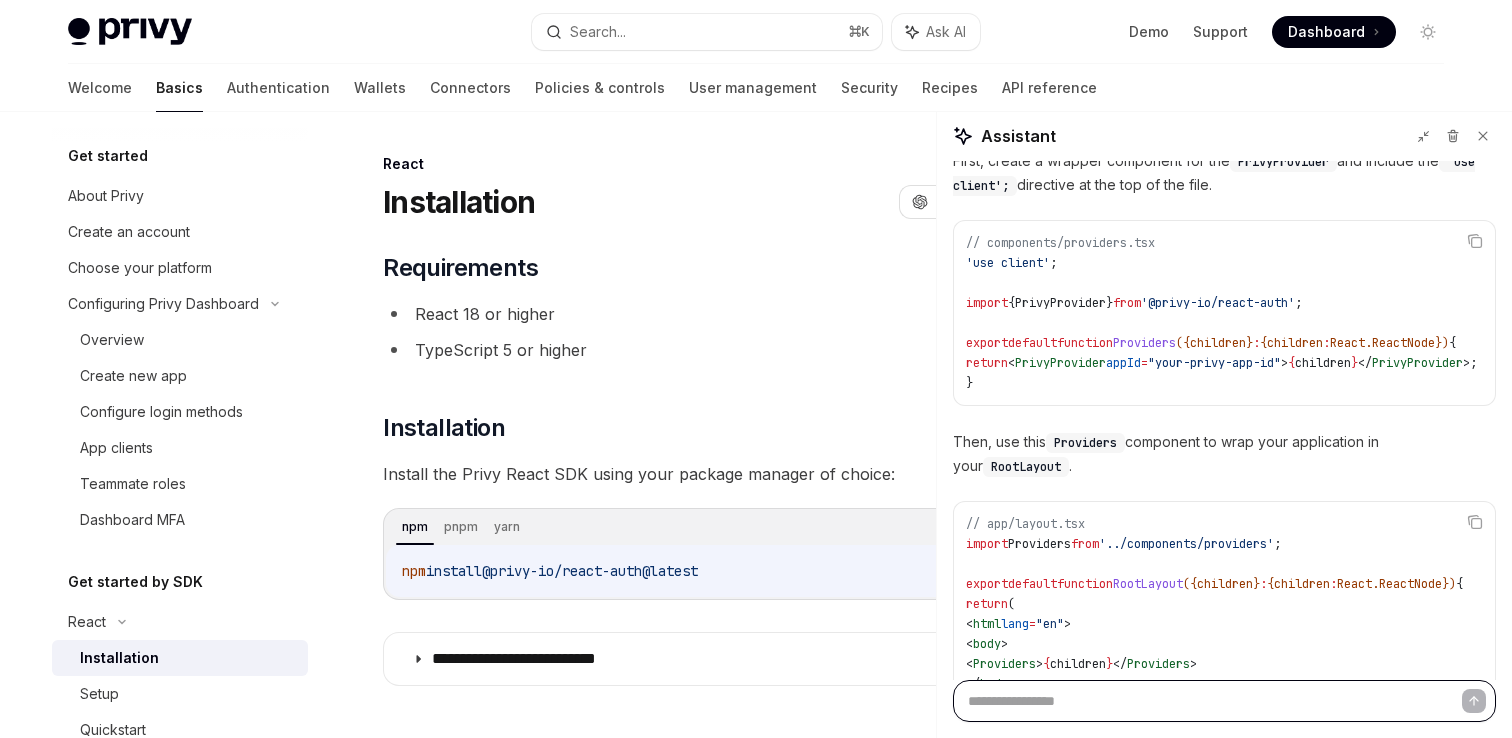 scroll, scrollTop: 165, scrollLeft: 0, axis: vertical 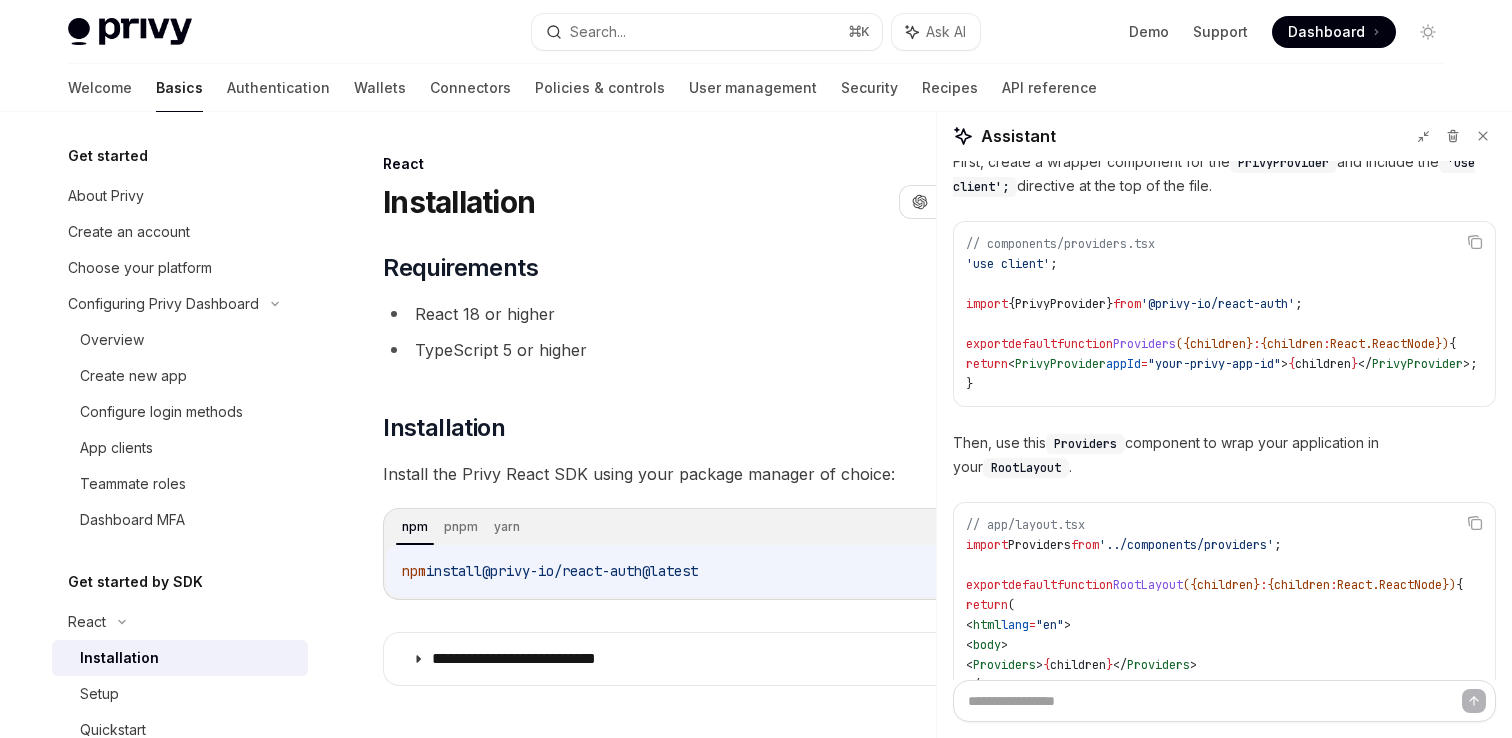 click on "PrivyProvider" at bounding box center [1060, 364] 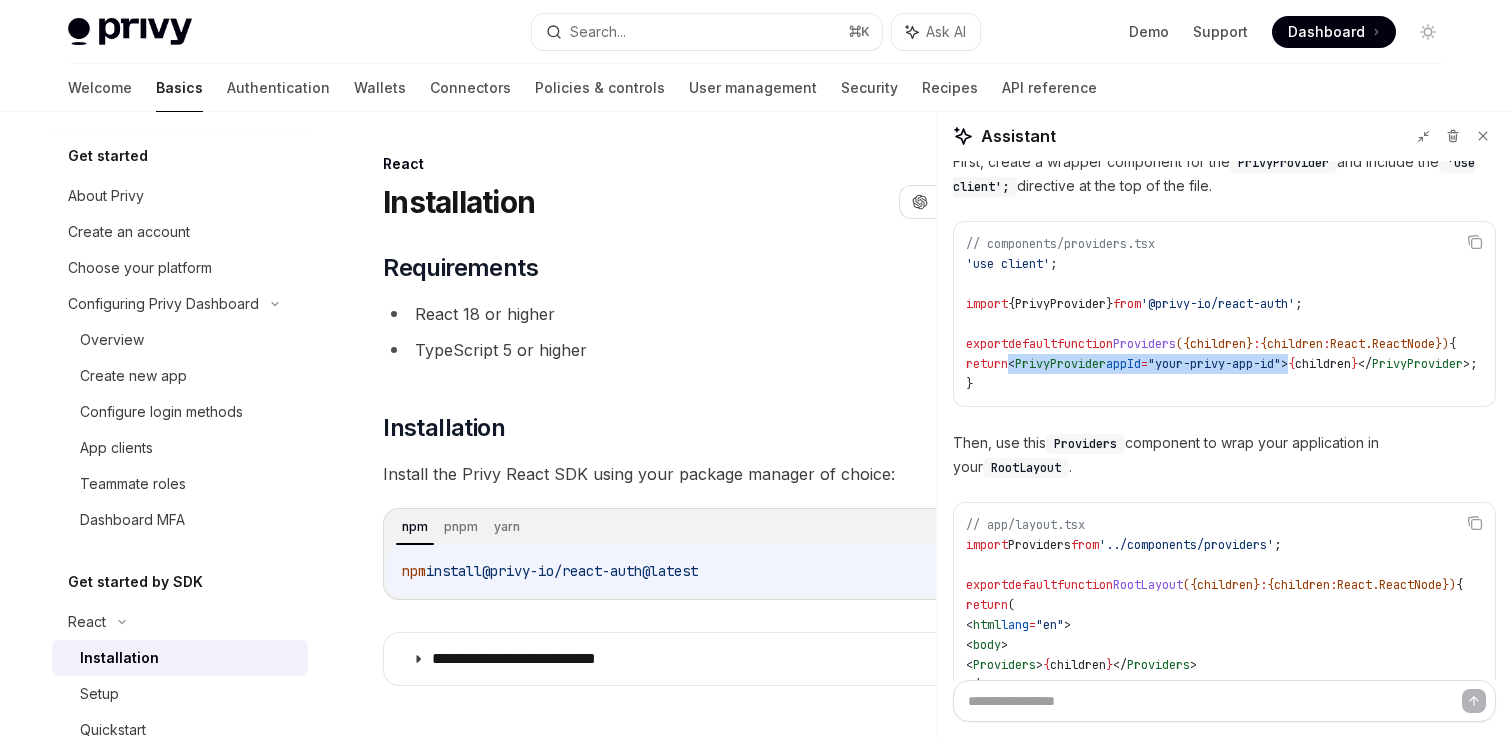 drag, startPoint x: 1027, startPoint y: 367, endPoint x: 1326, endPoint y: 357, distance: 299.16718 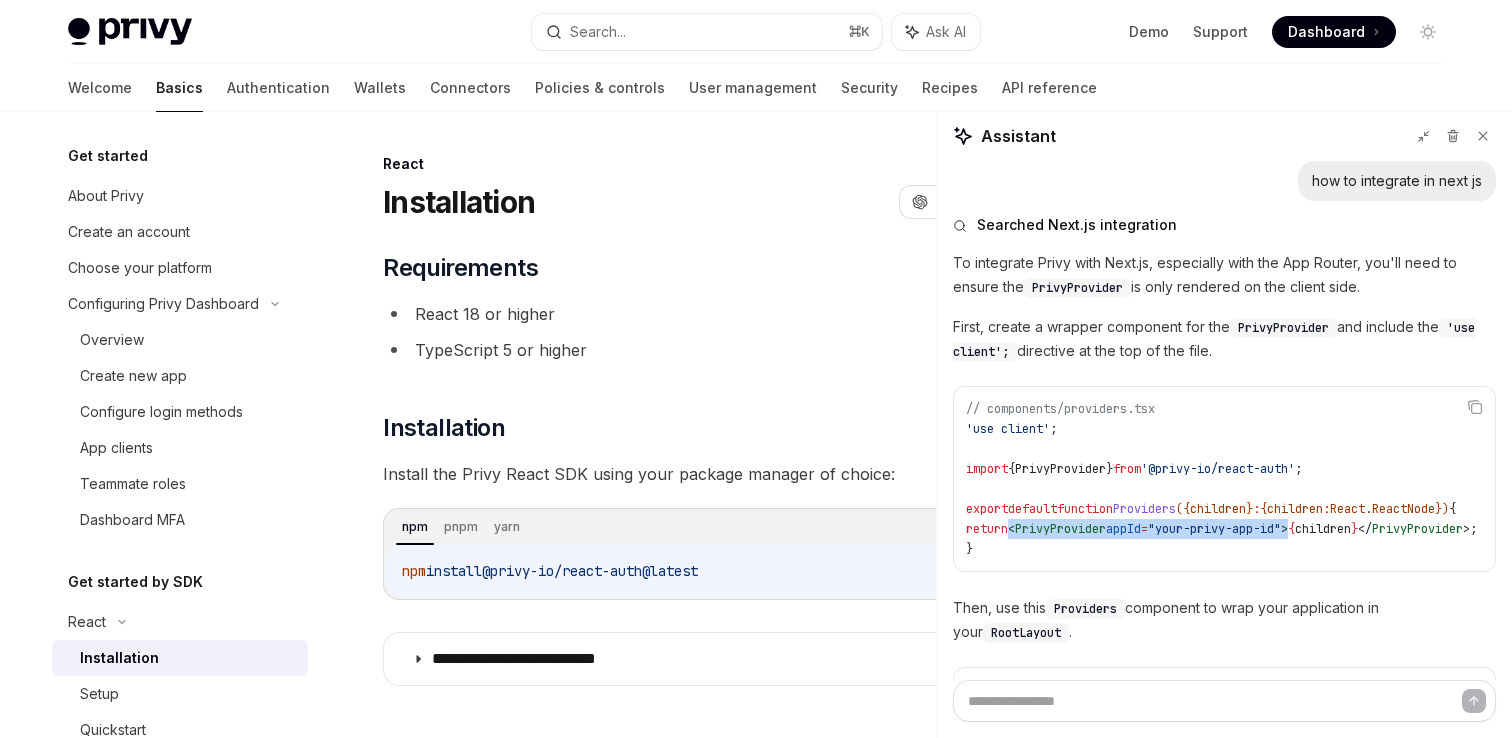 scroll, scrollTop: 490, scrollLeft: 0, axis: vertical 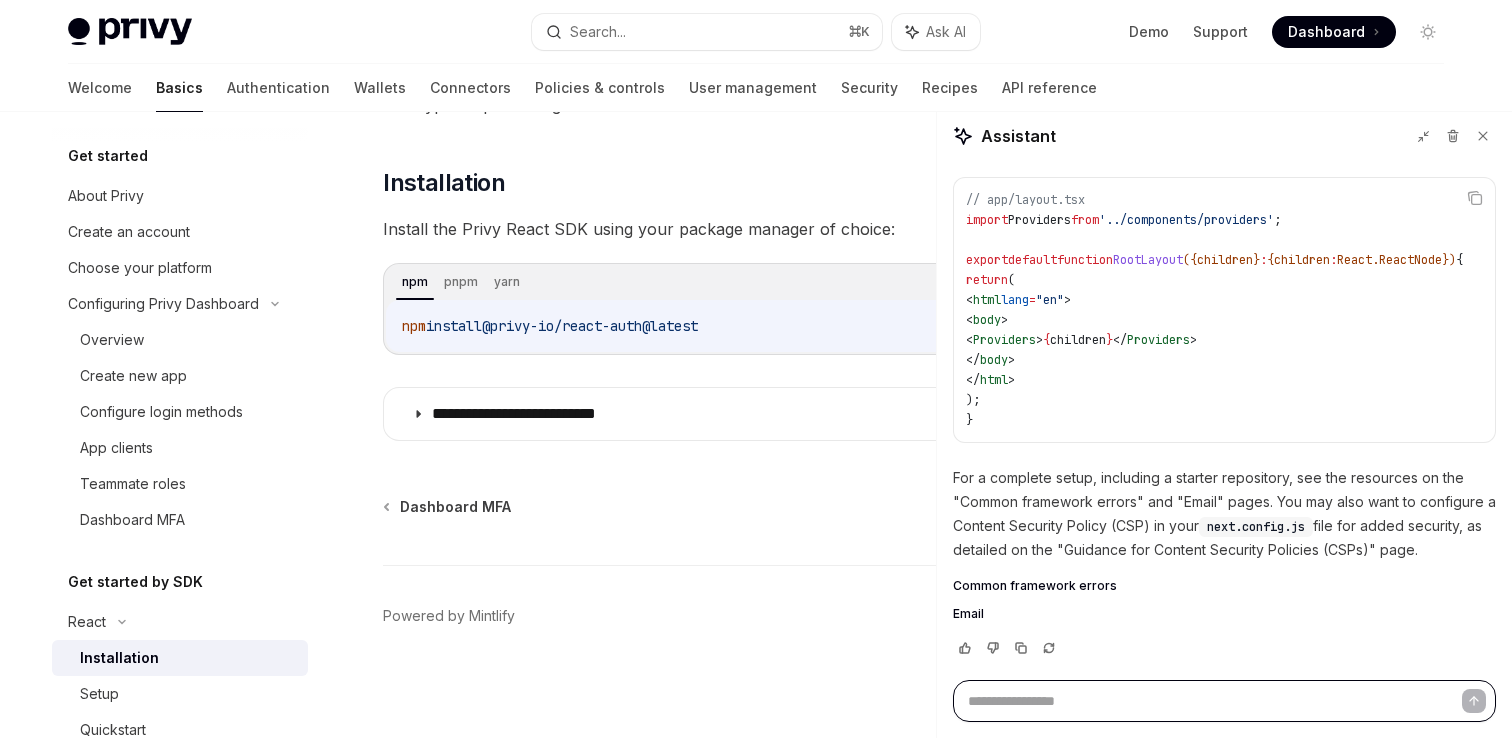 click at bounding box center (1224, 701) 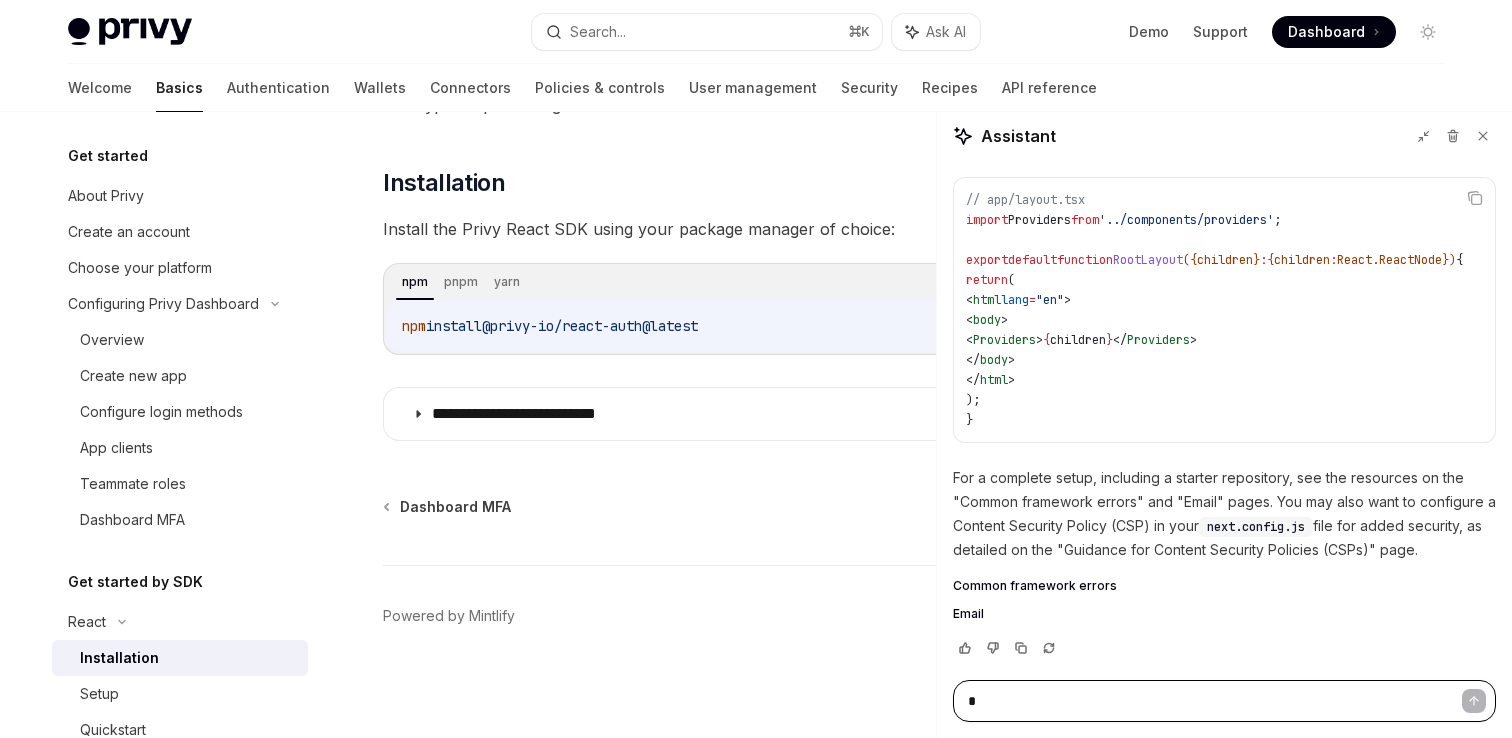 type on "**" 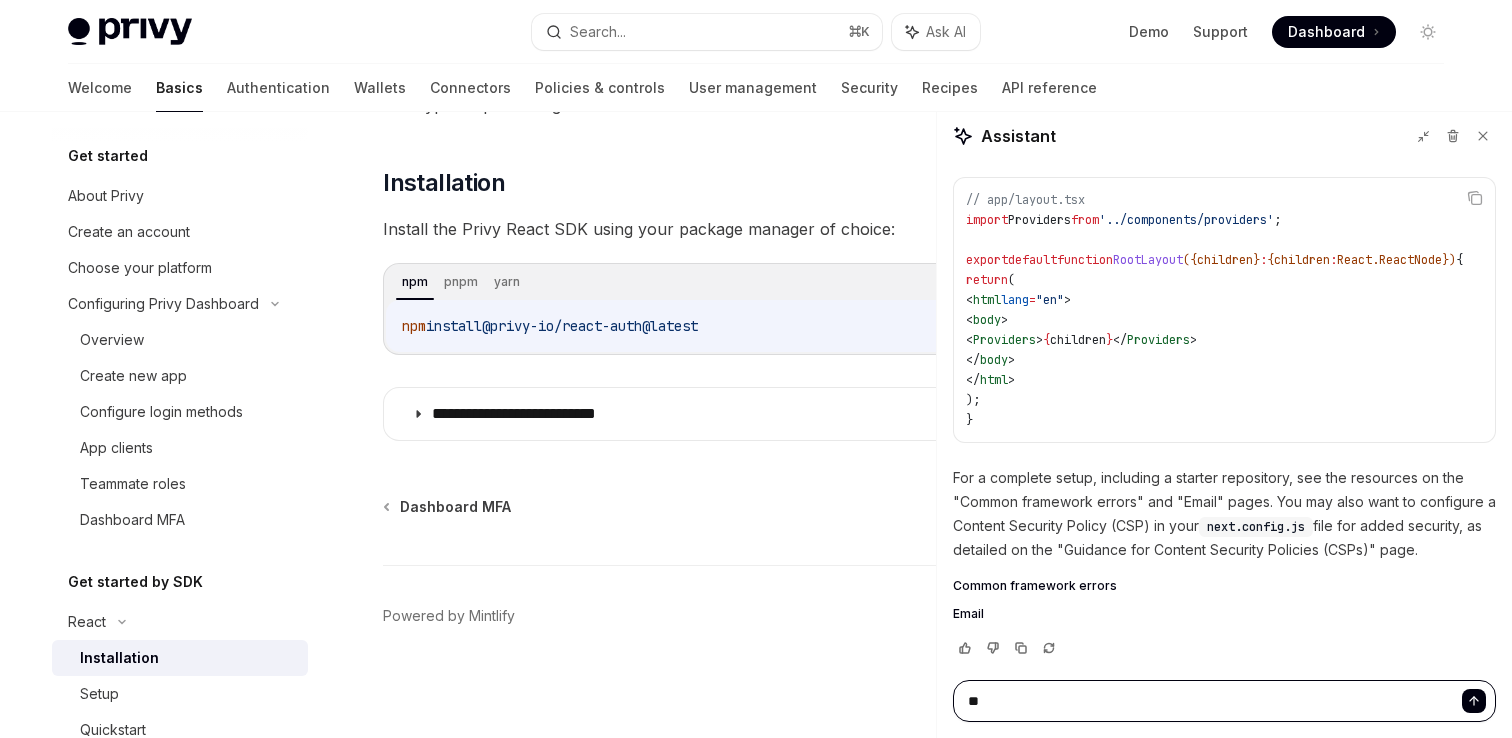 type on "***" 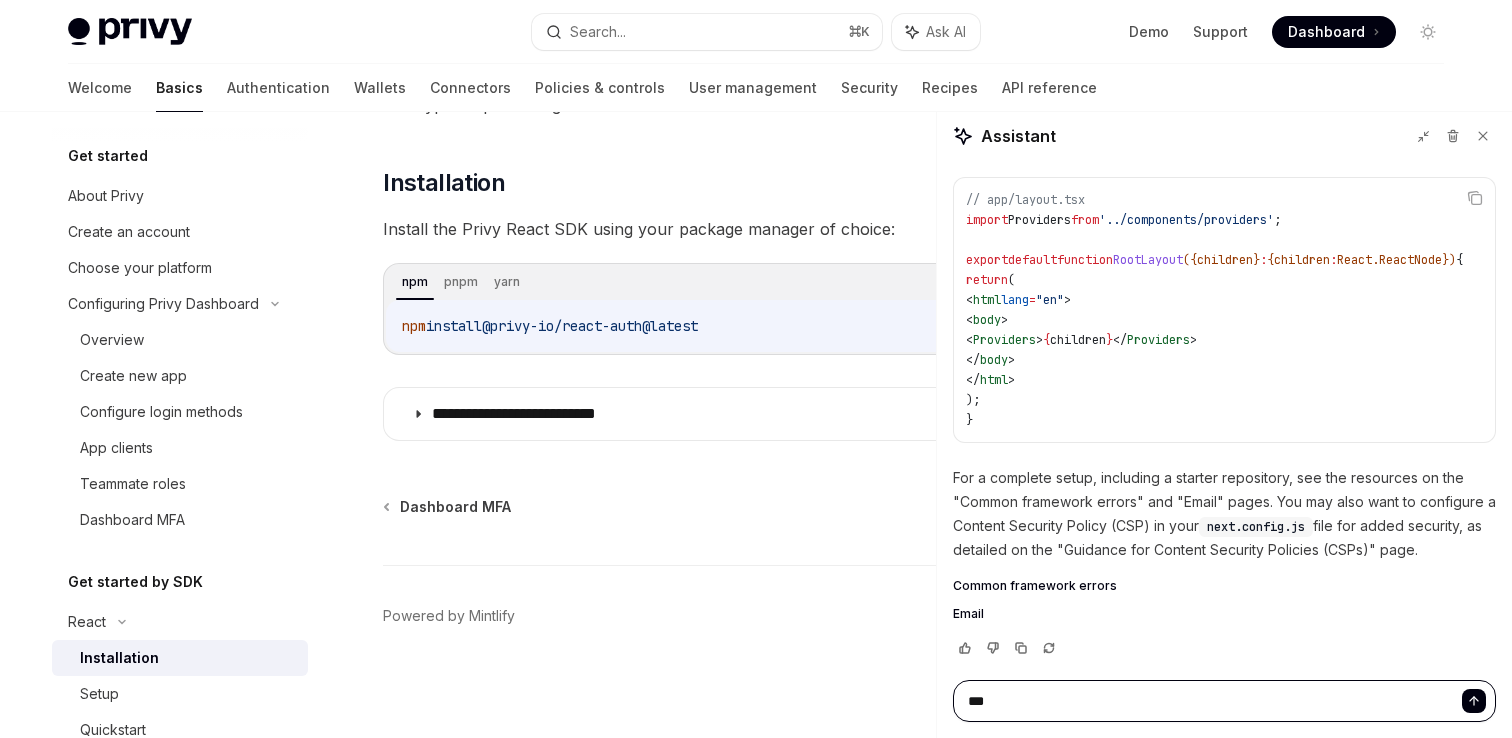 type on "****" 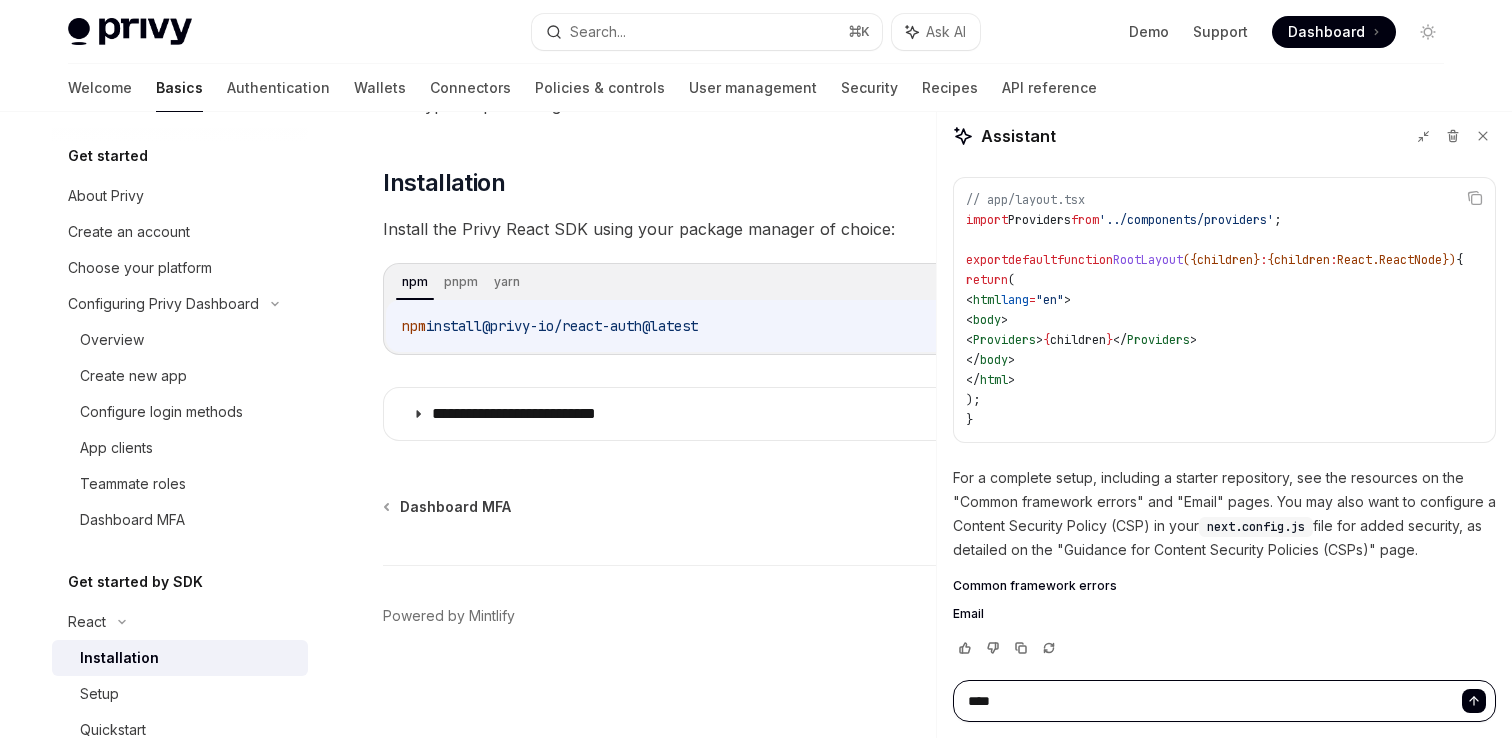type on "*****" 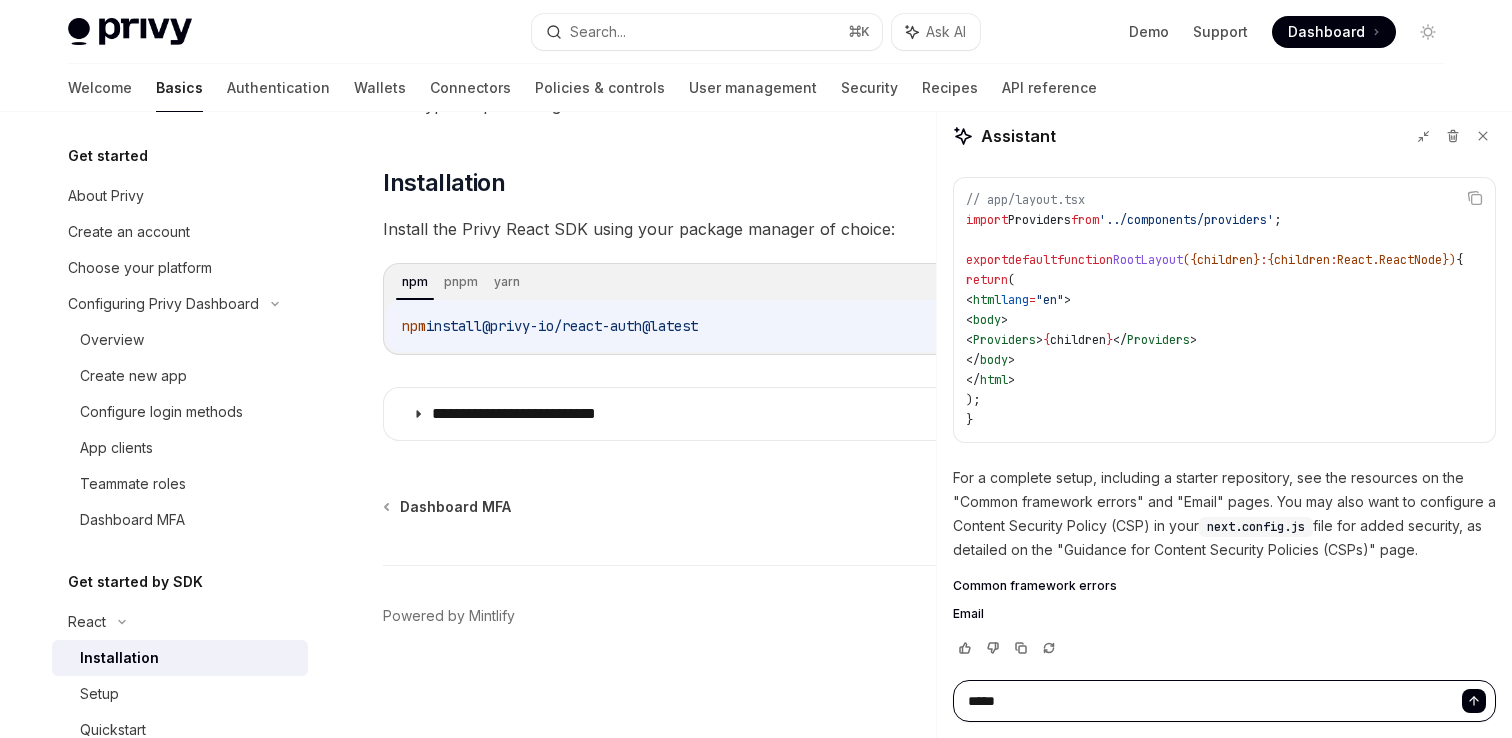 type on "******" 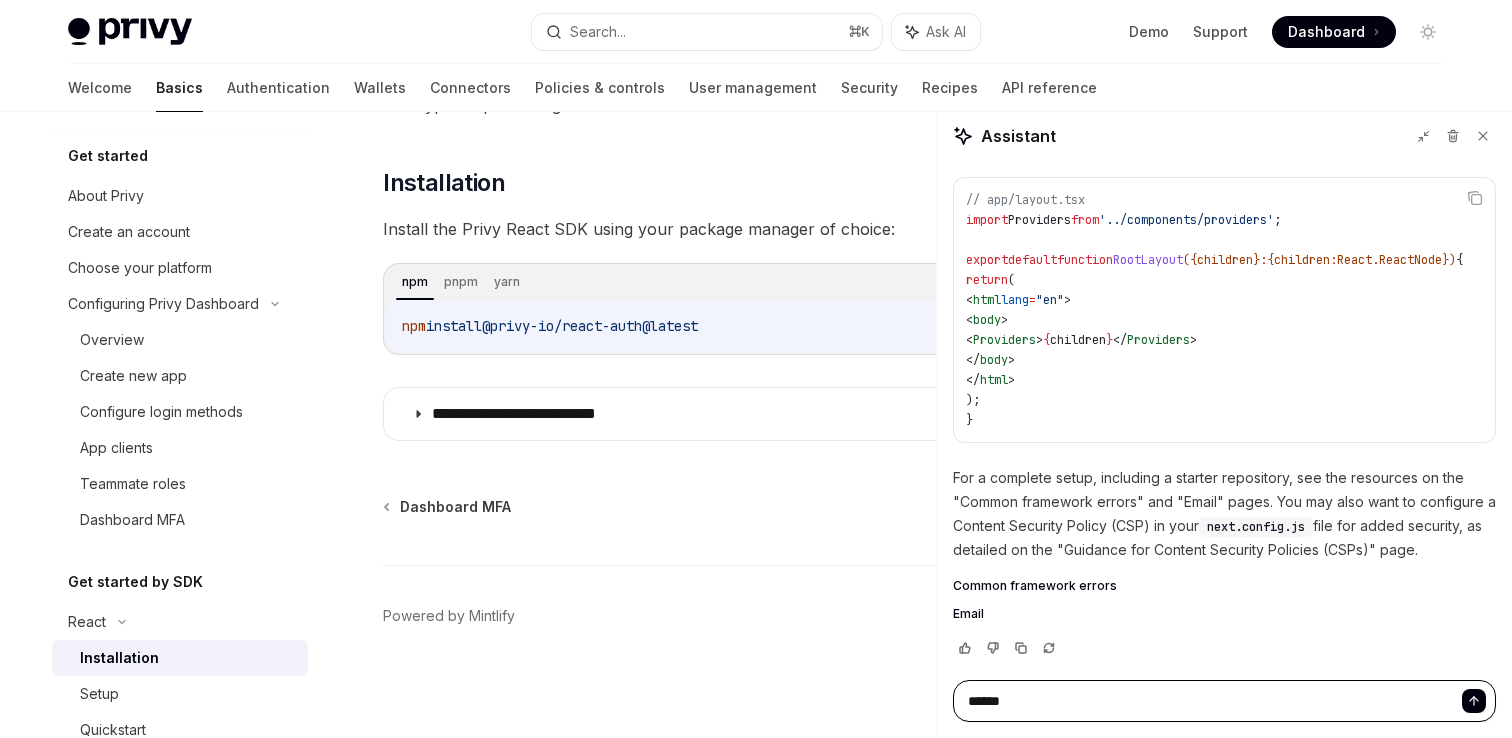 type on "*******" 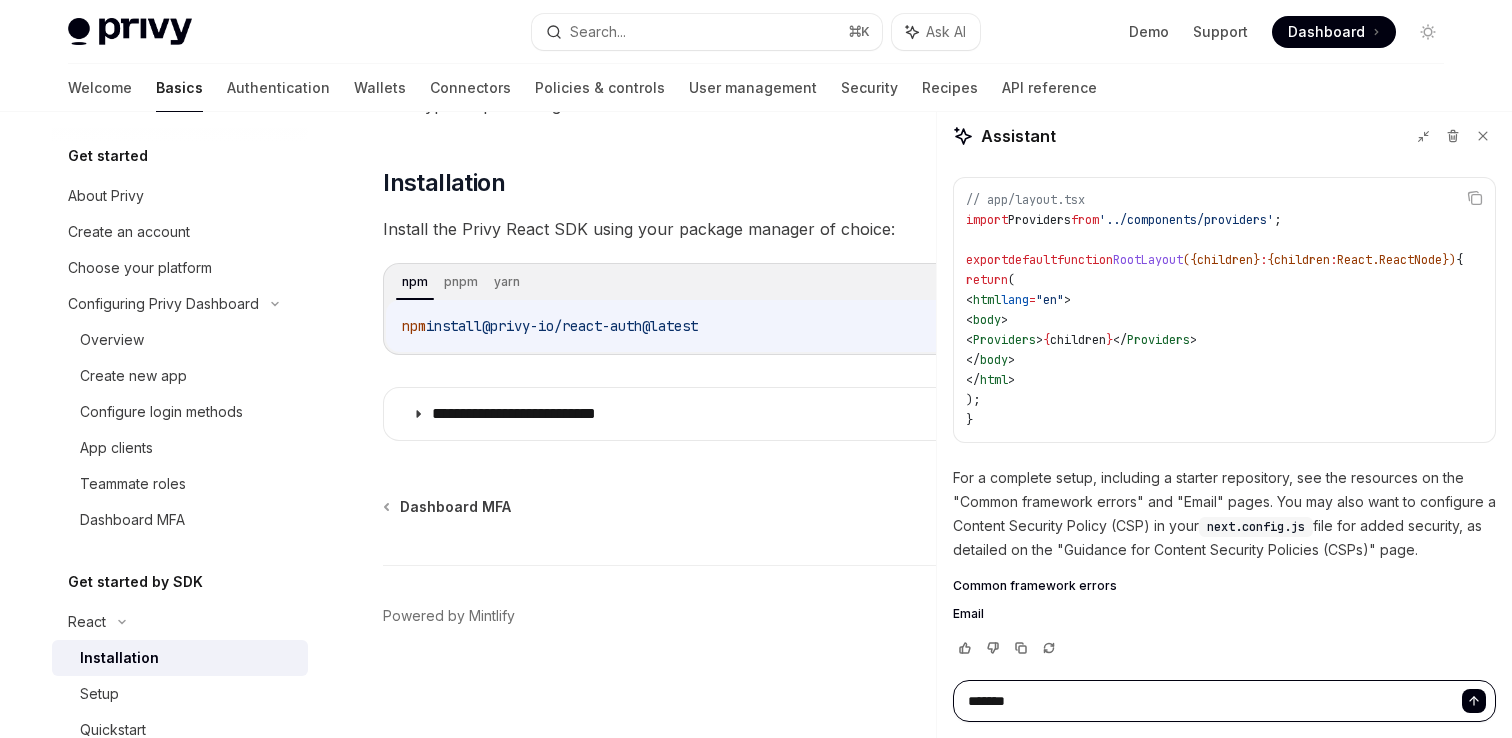 type on "********" 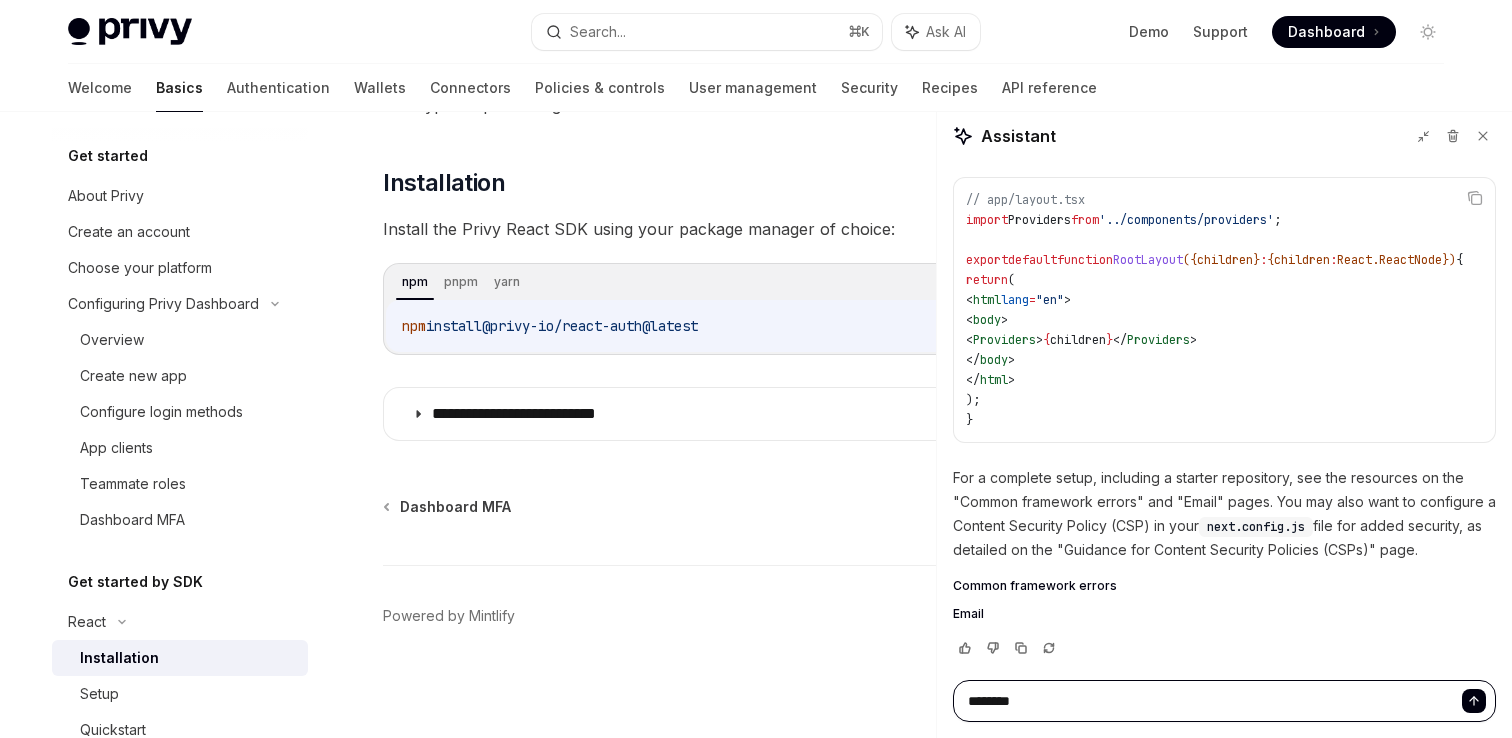 type on "*********" 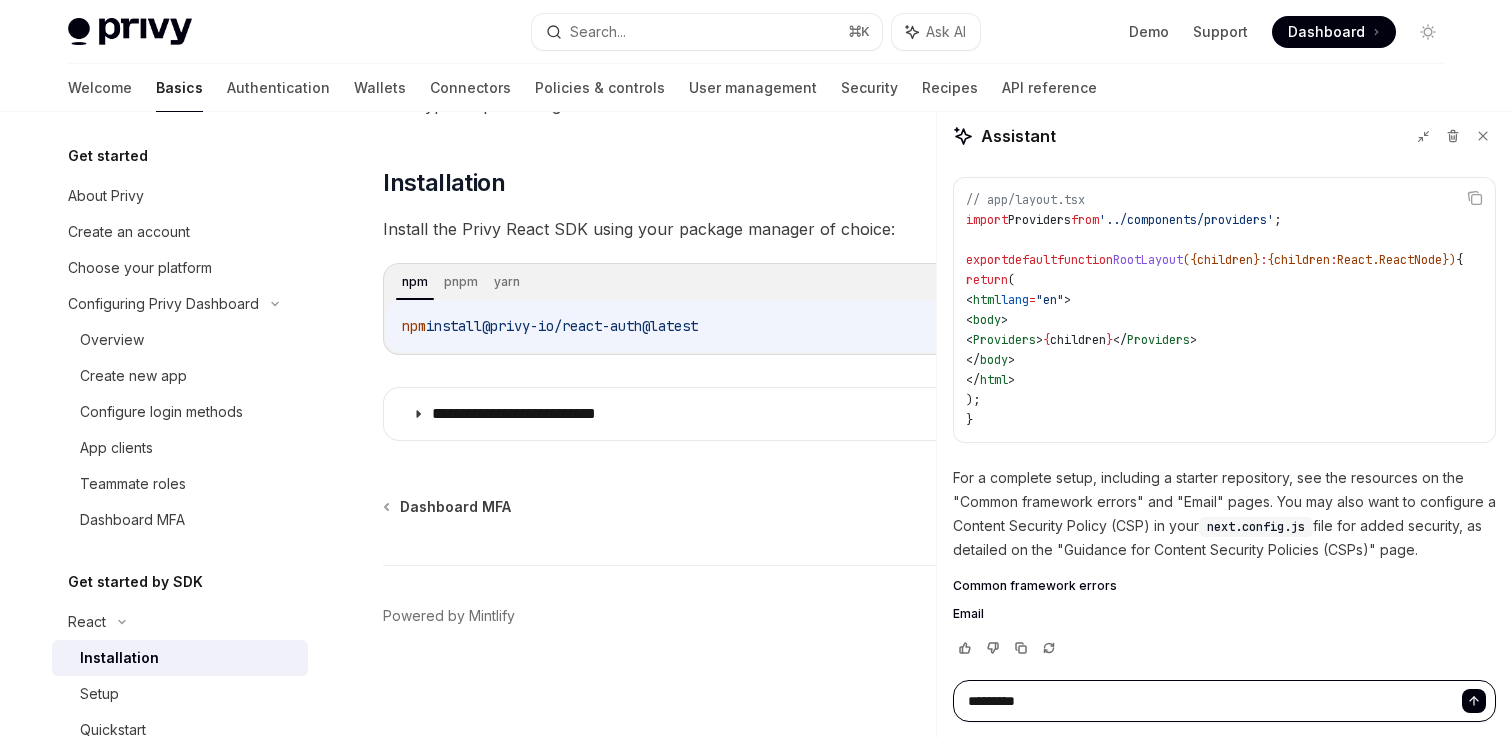 type on "**********" 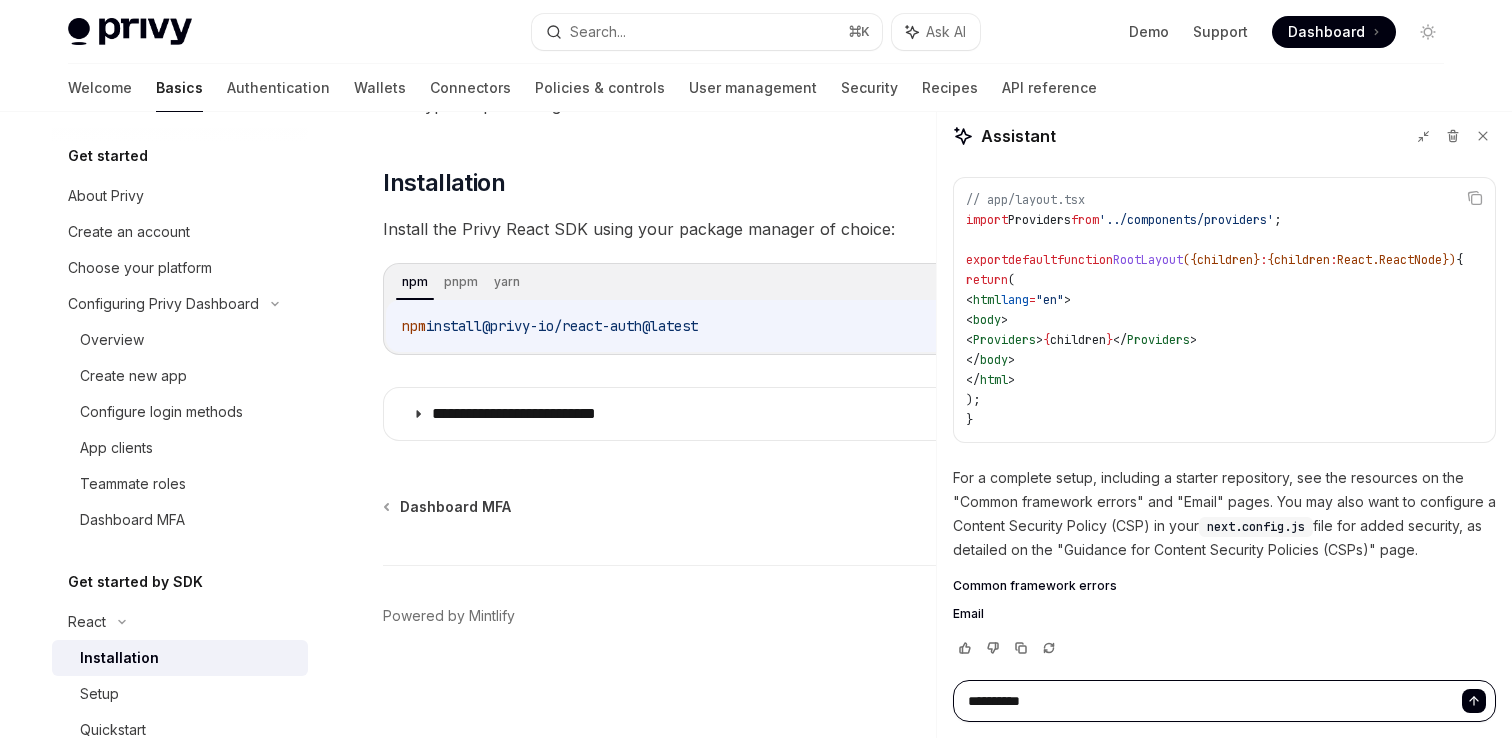 type on "**********" 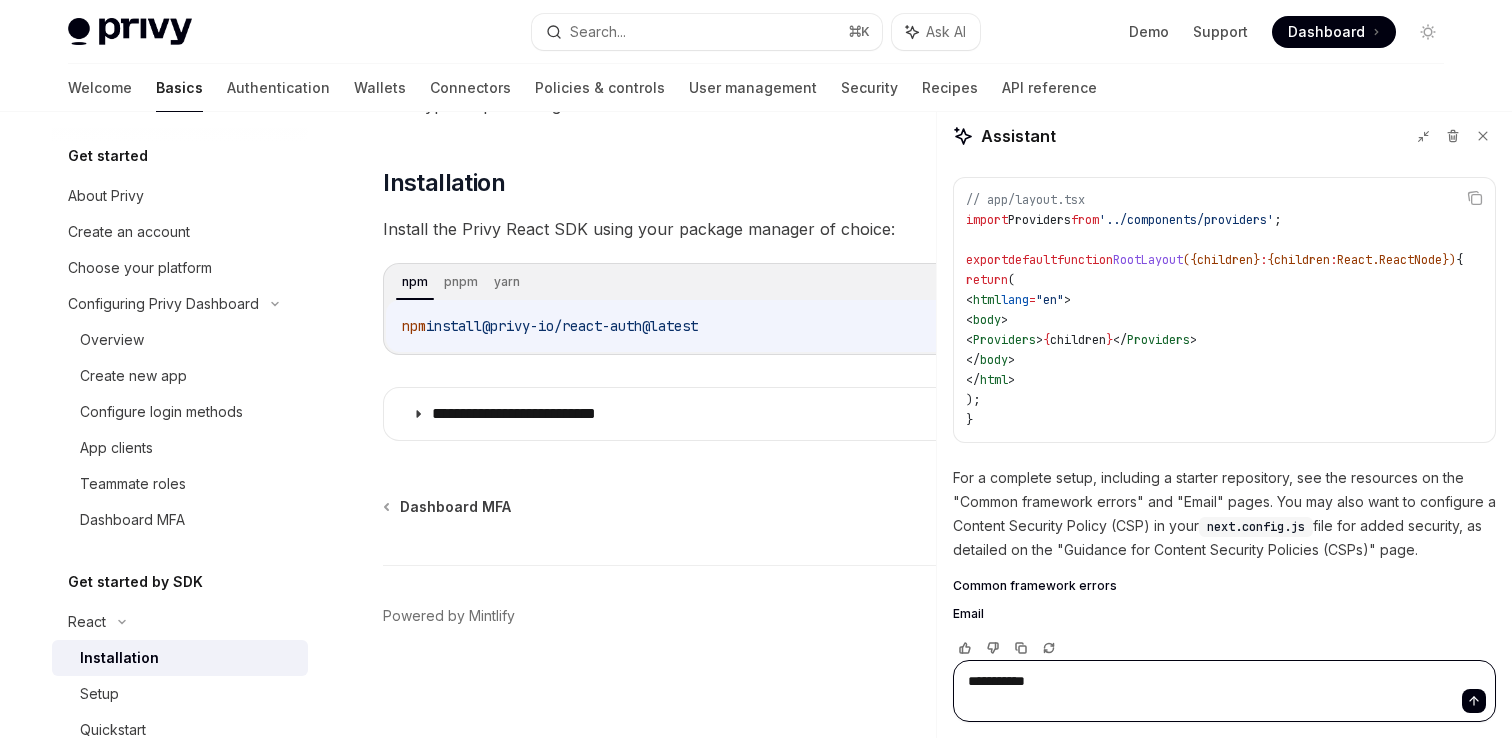 type on "**********" 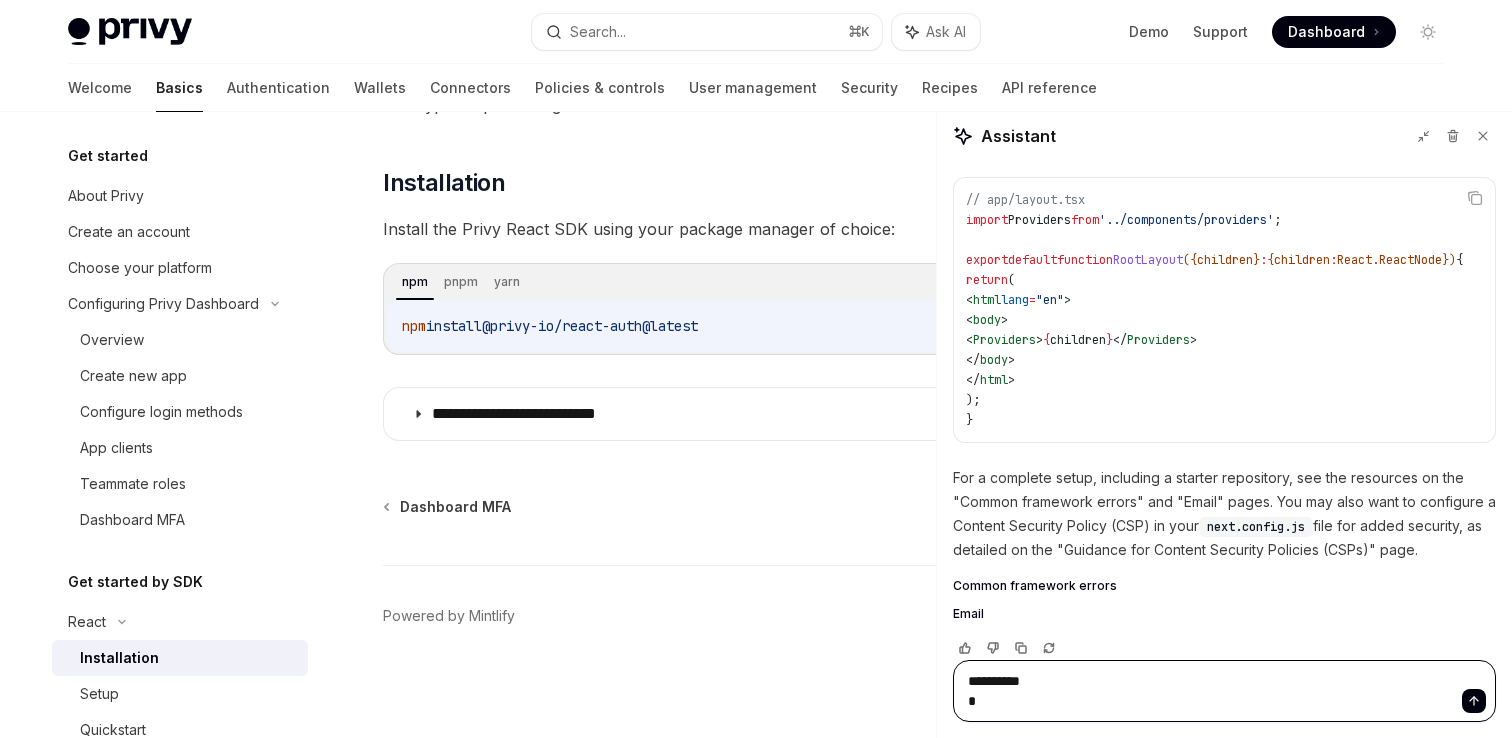type on "**********" 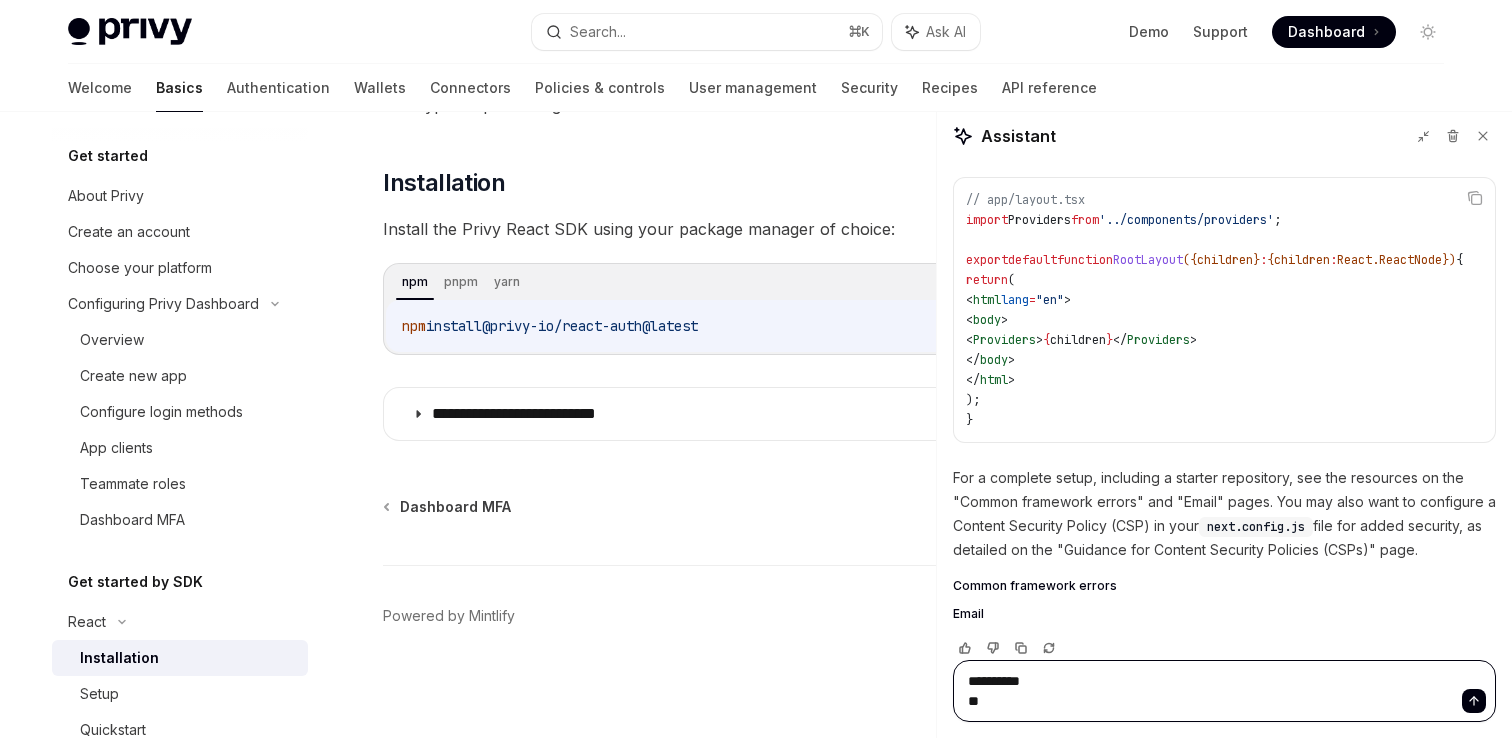 type on "**********" 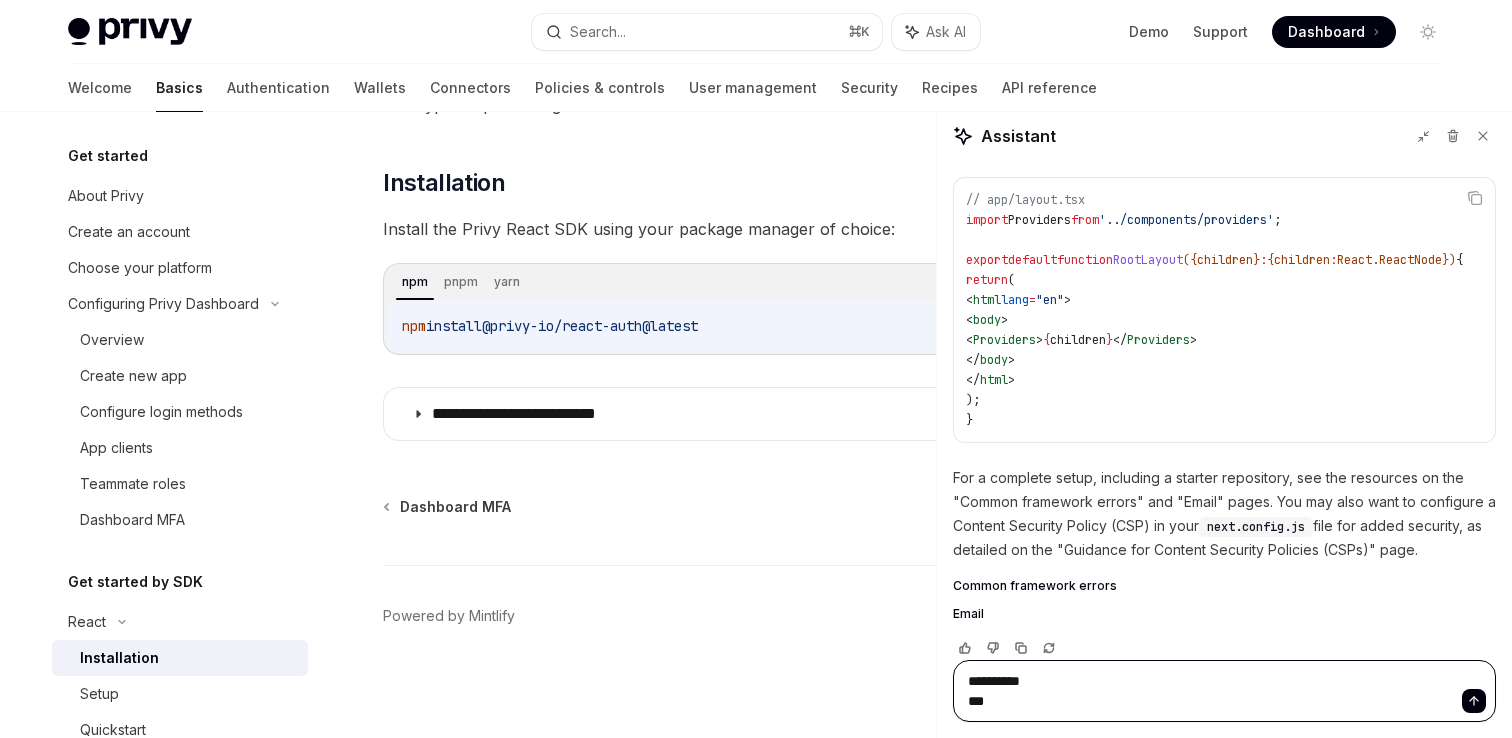 type on "**********" 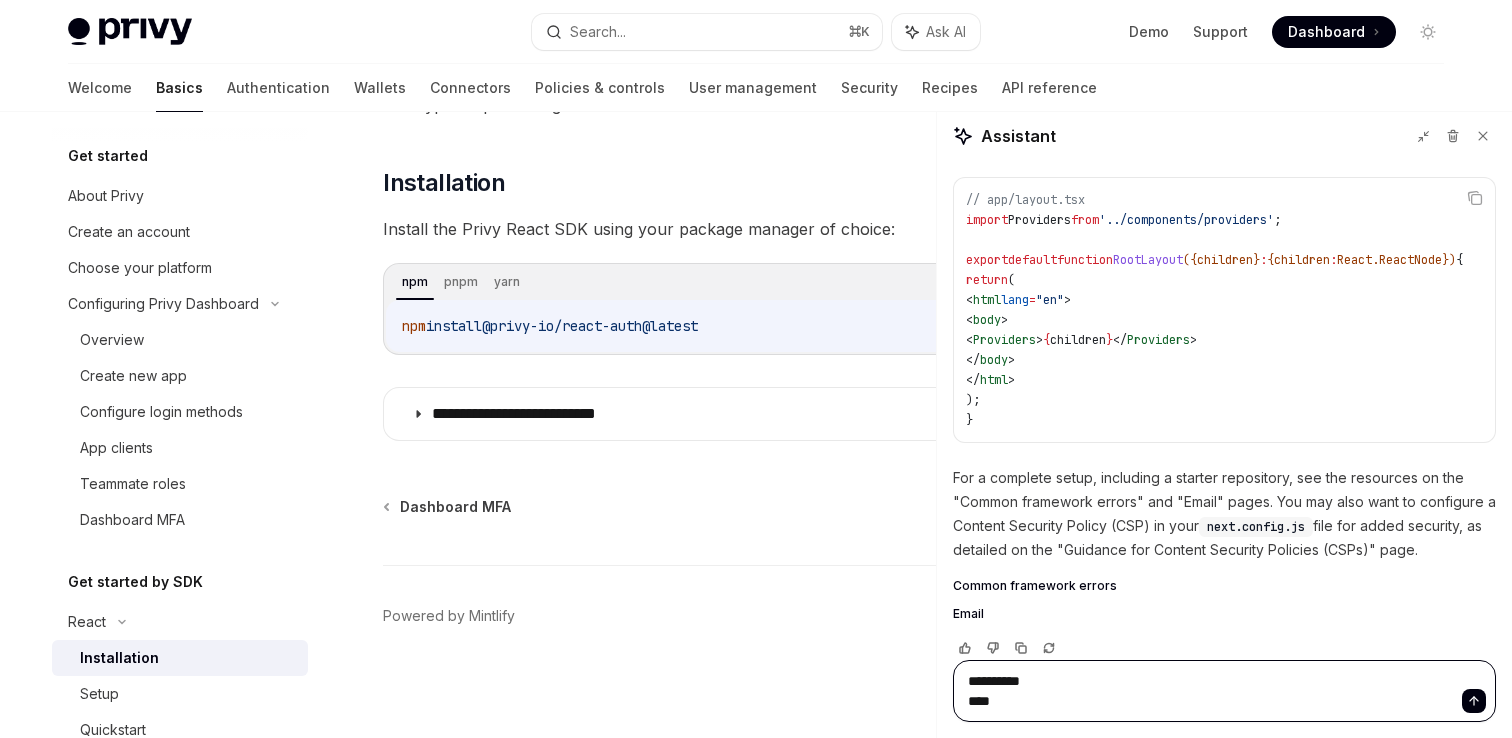 type on "**********" 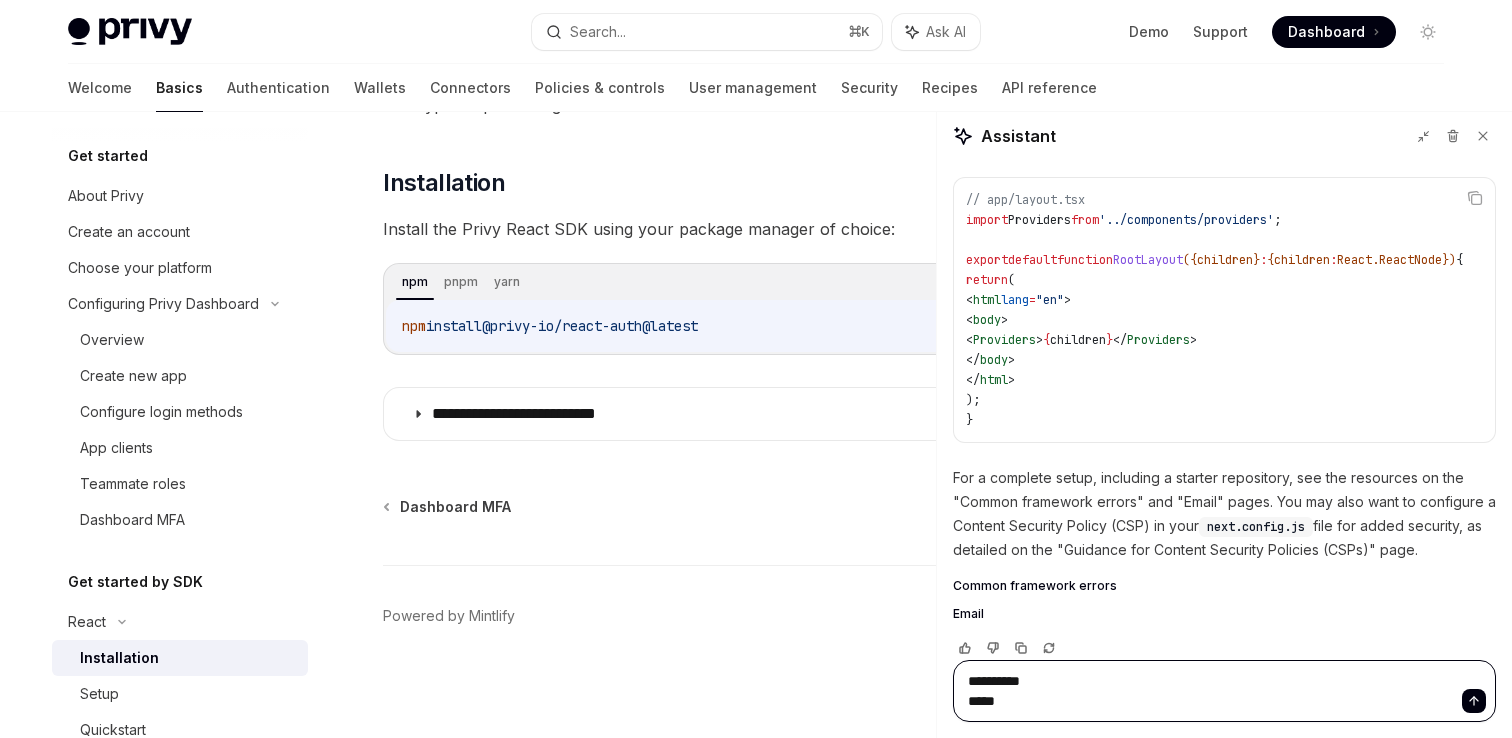 type on "**********" 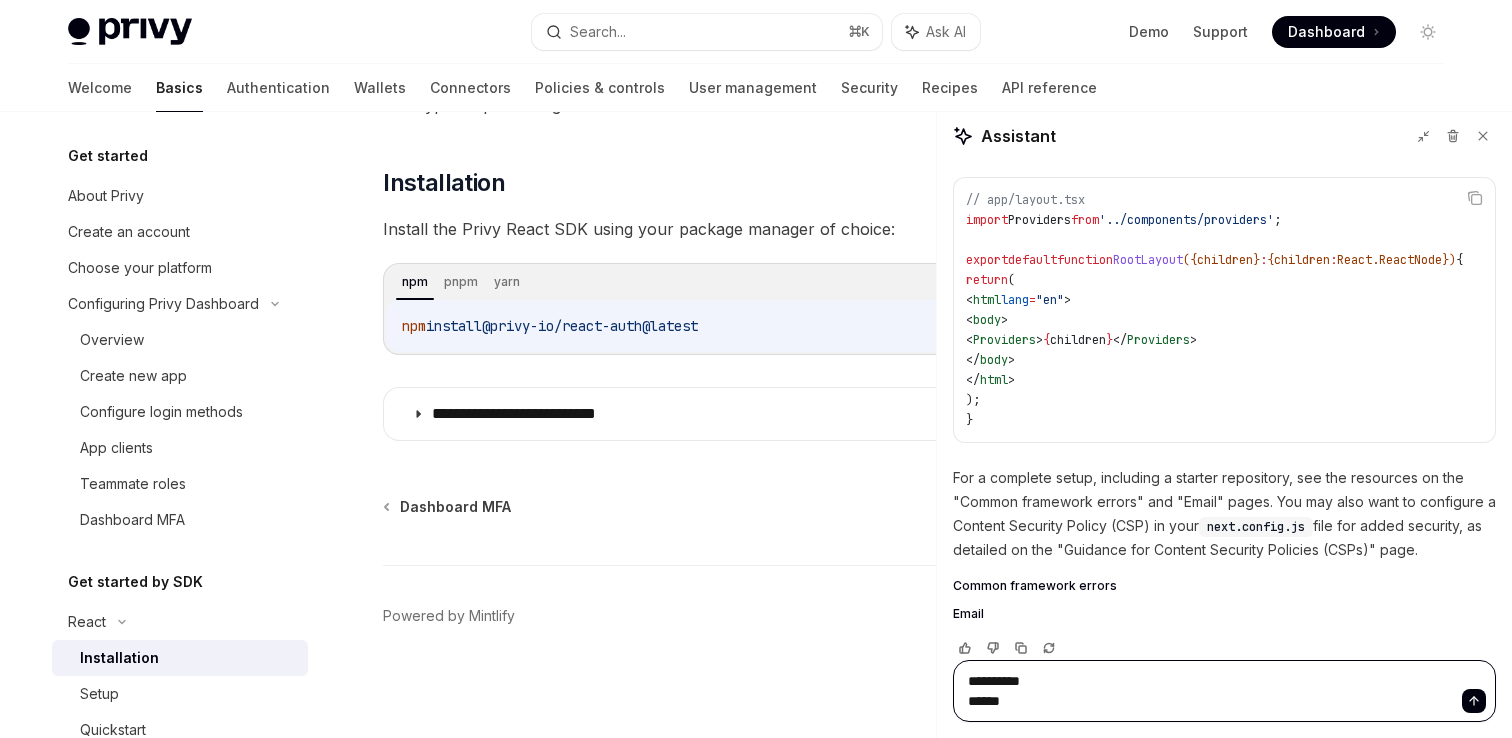 type on "**********" 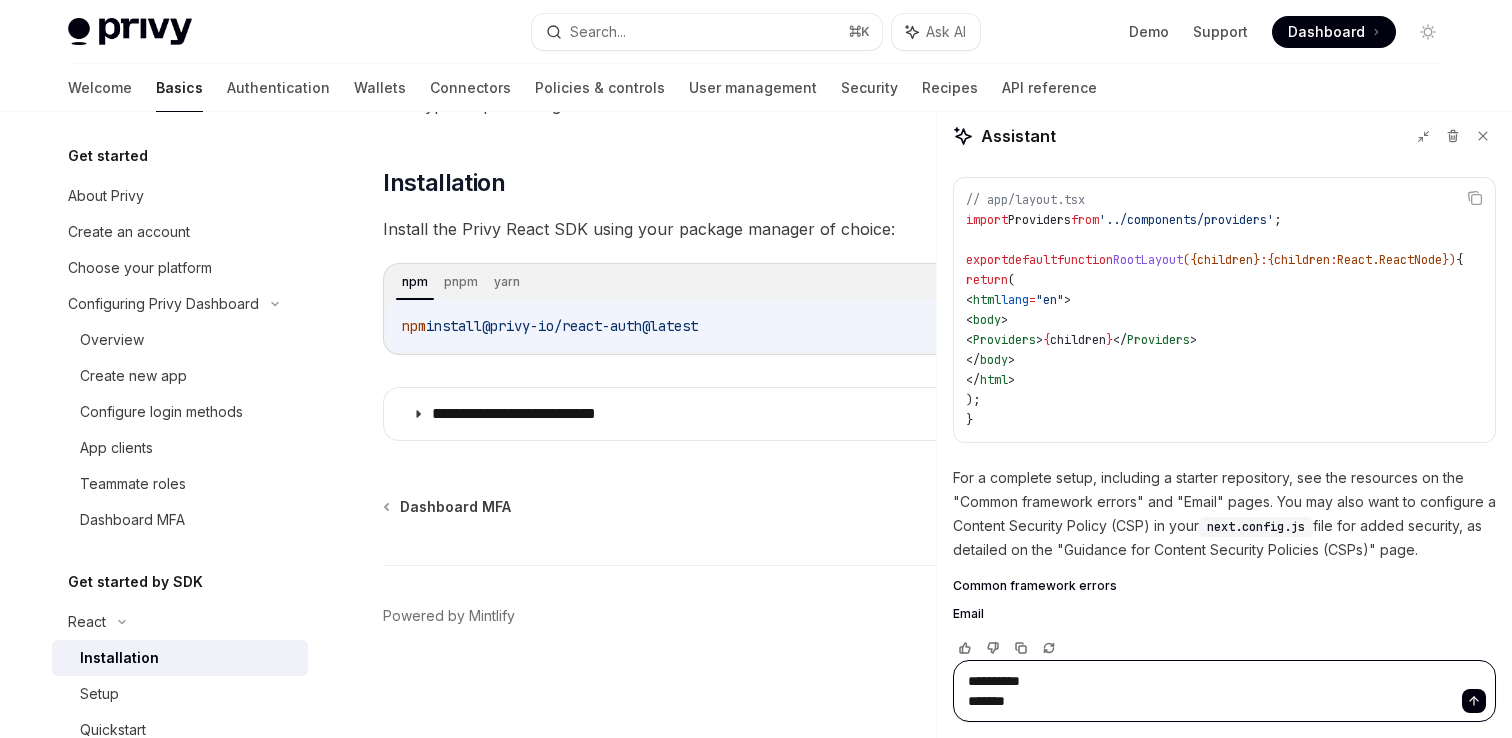 type on "**********" 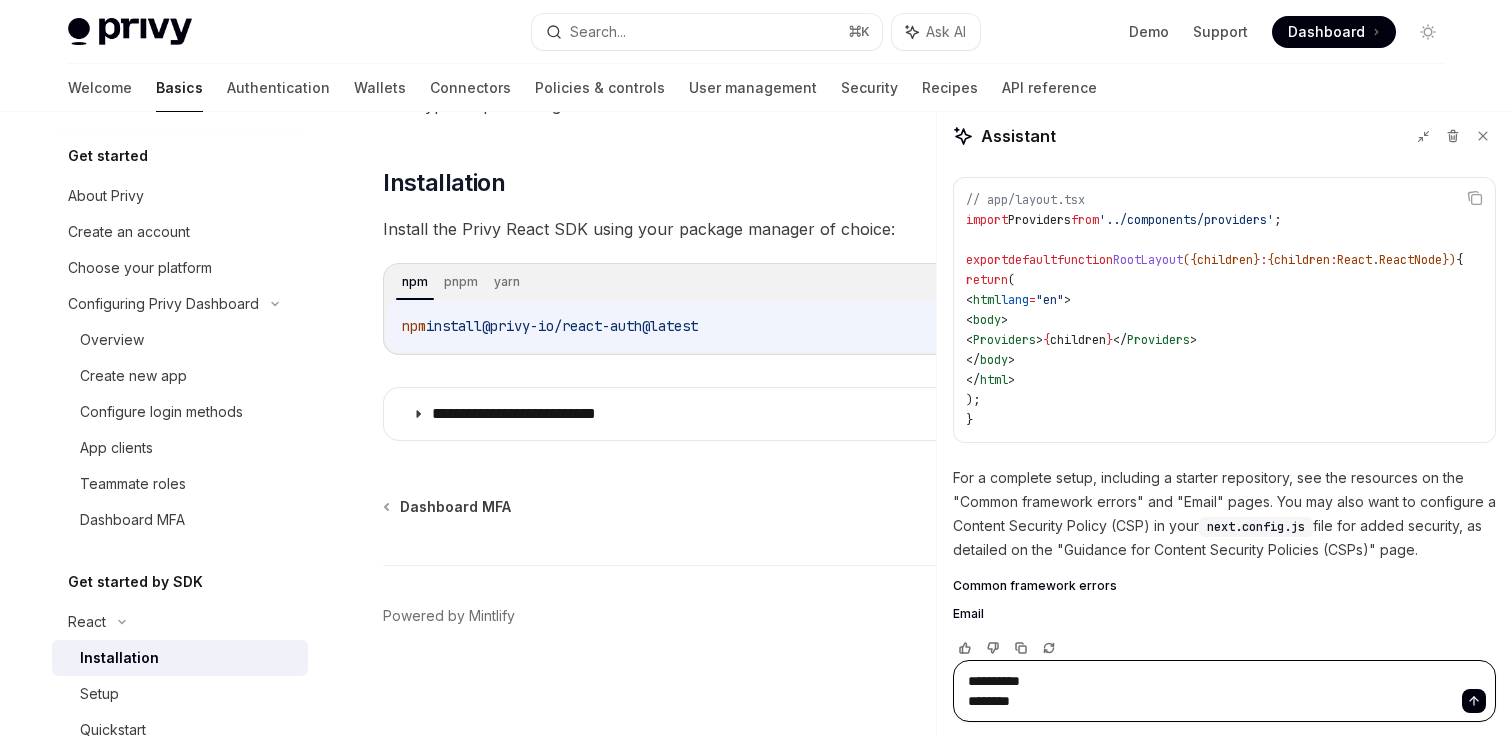 type on "**********" 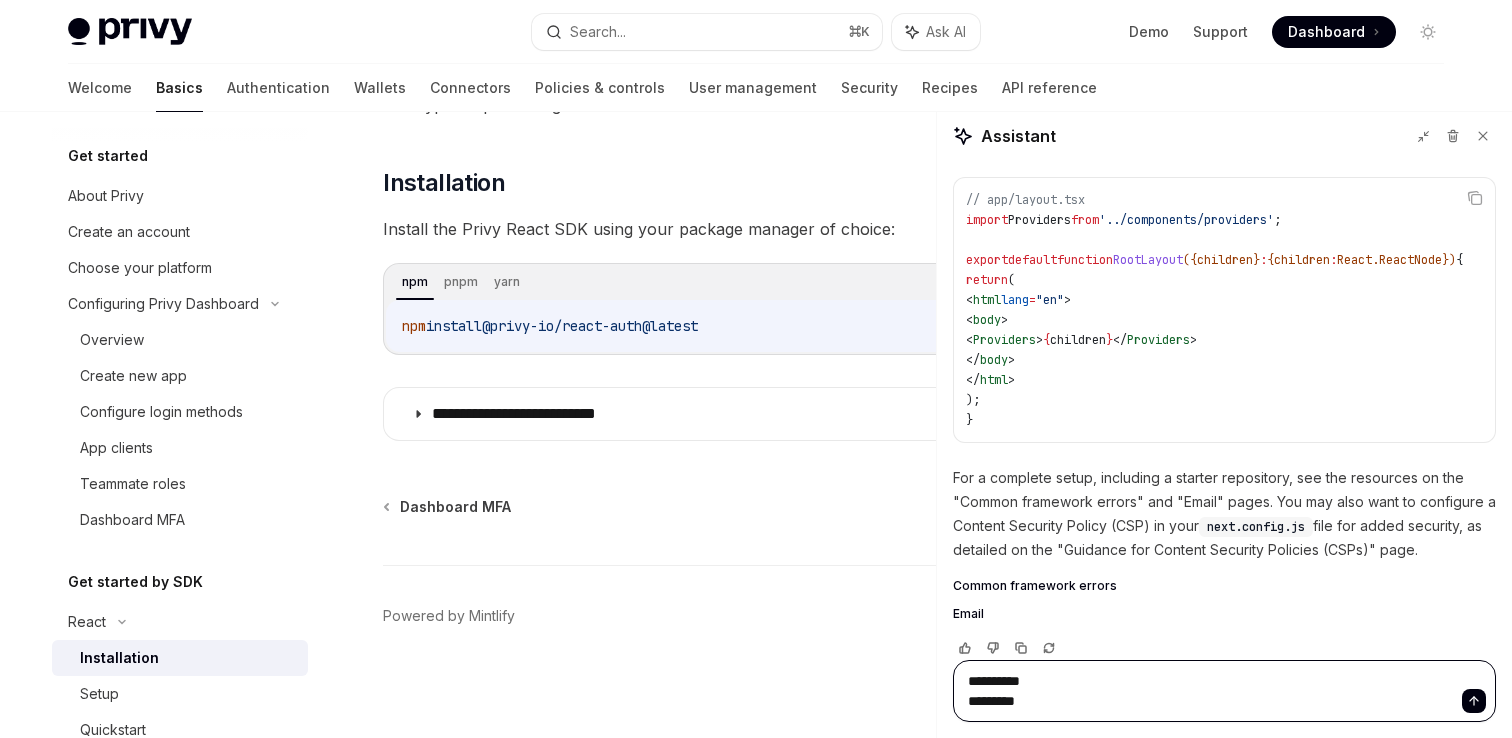 type on "**********" 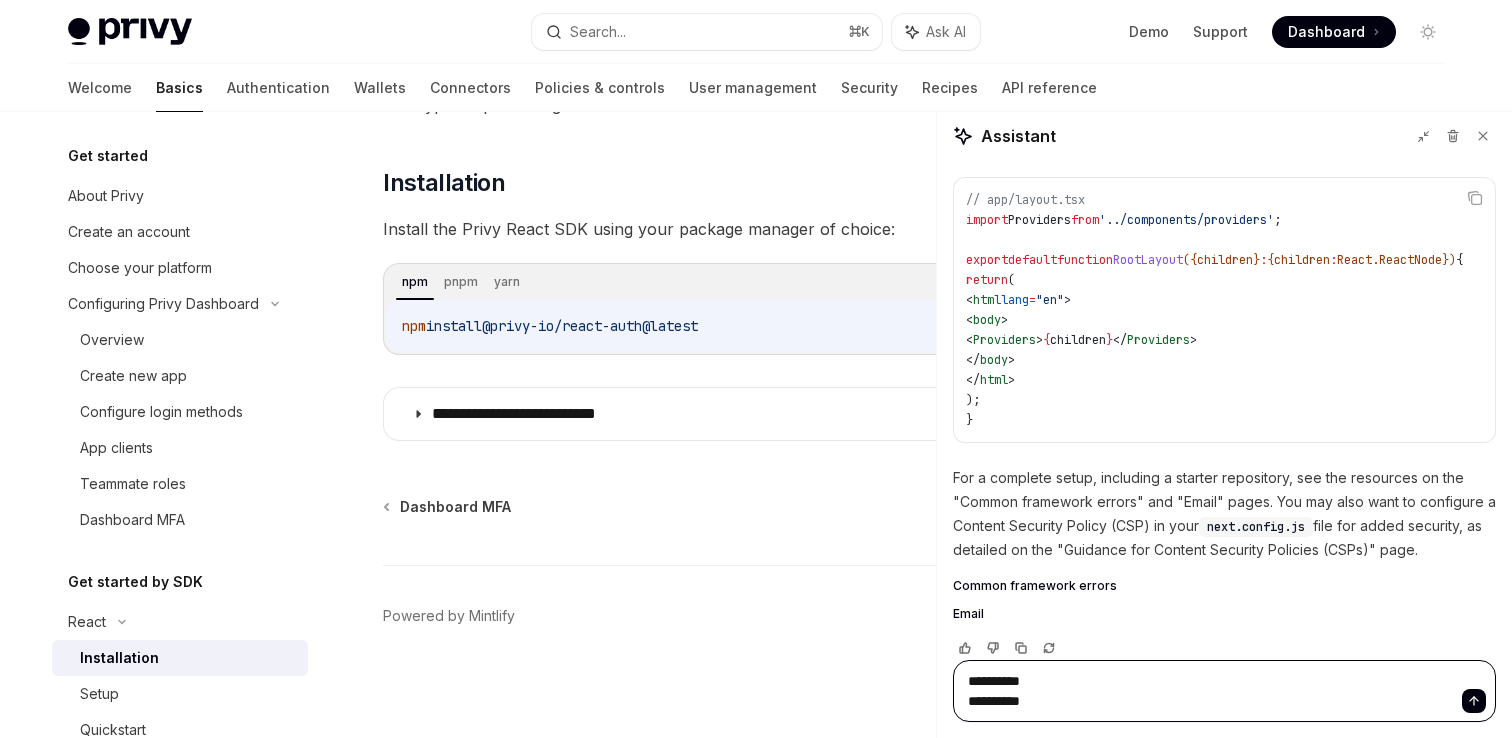 type on "**********" 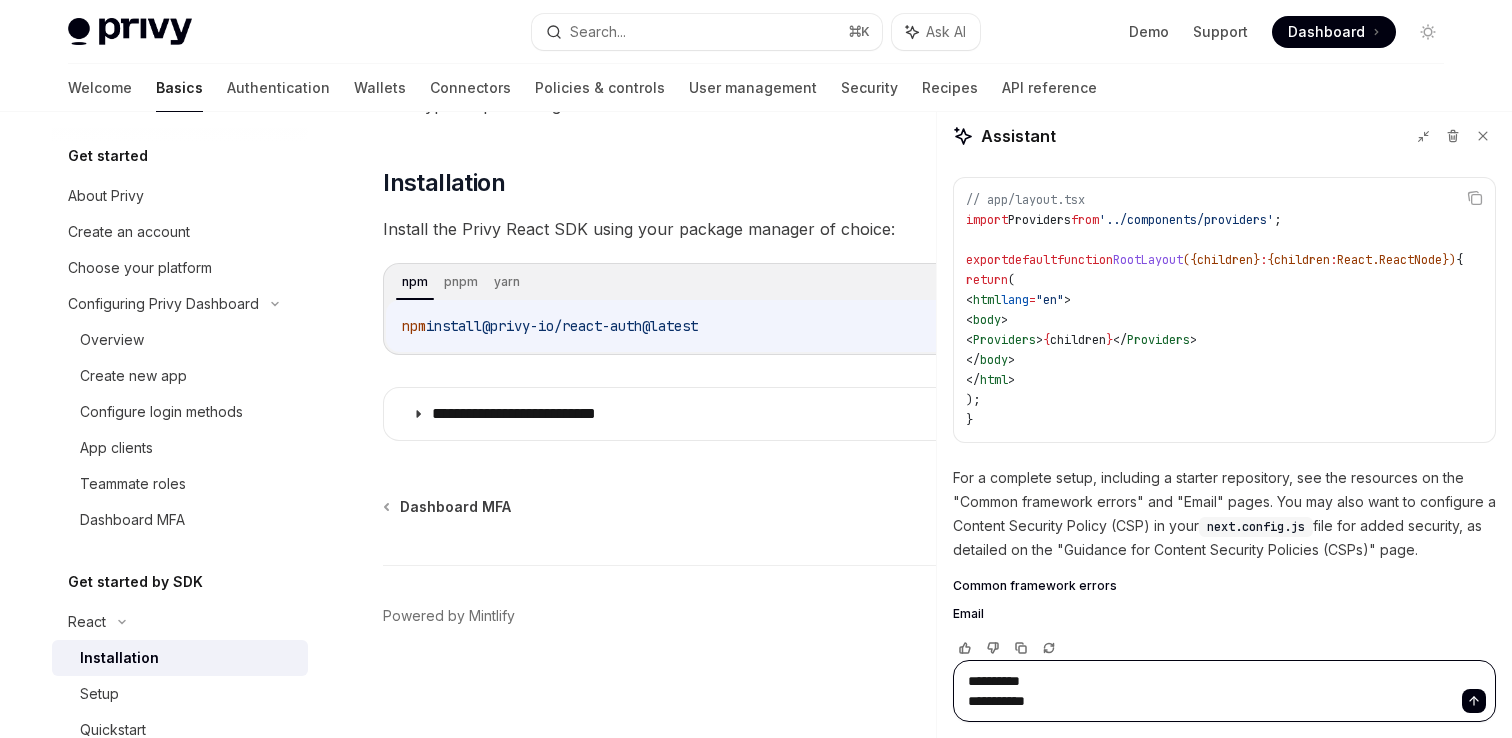 type on "**********" 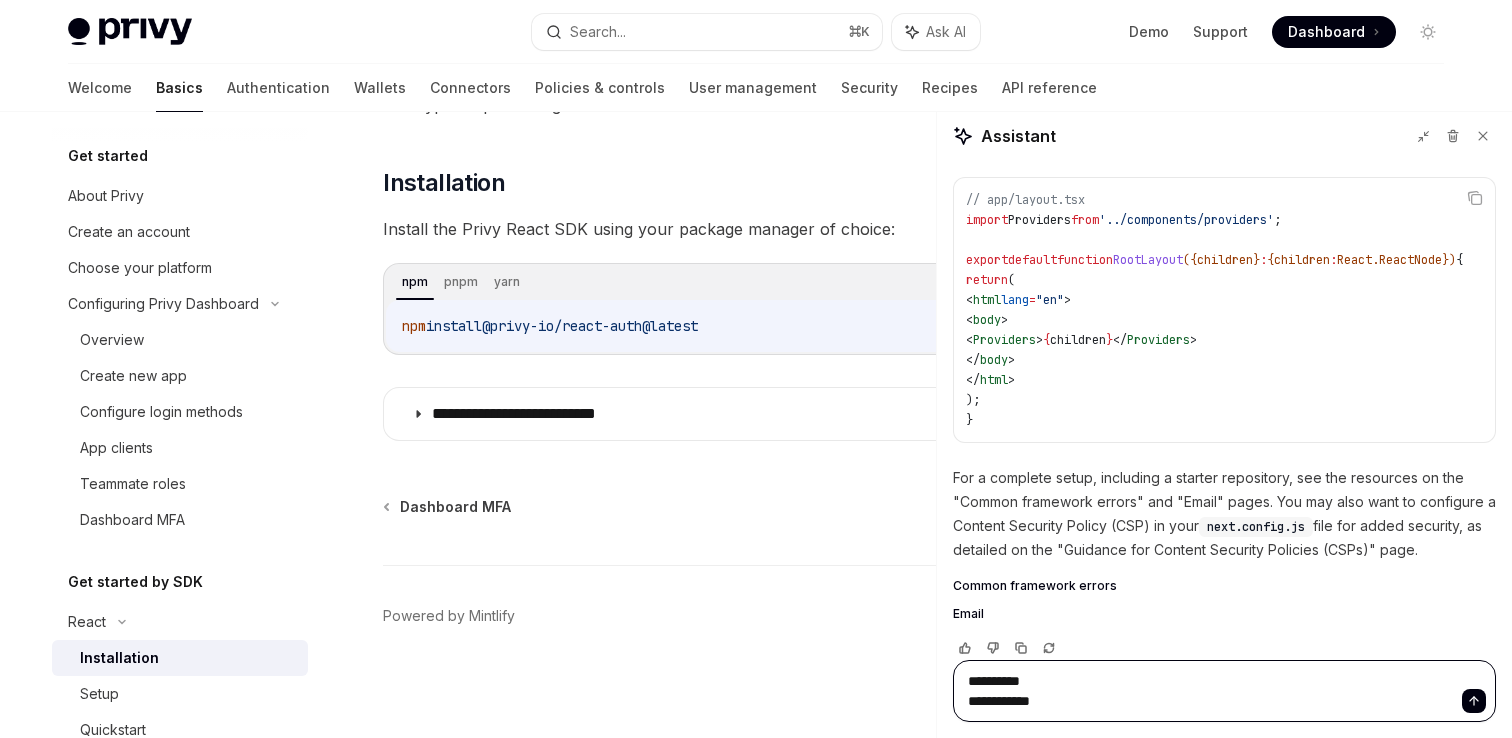 type on "**********" 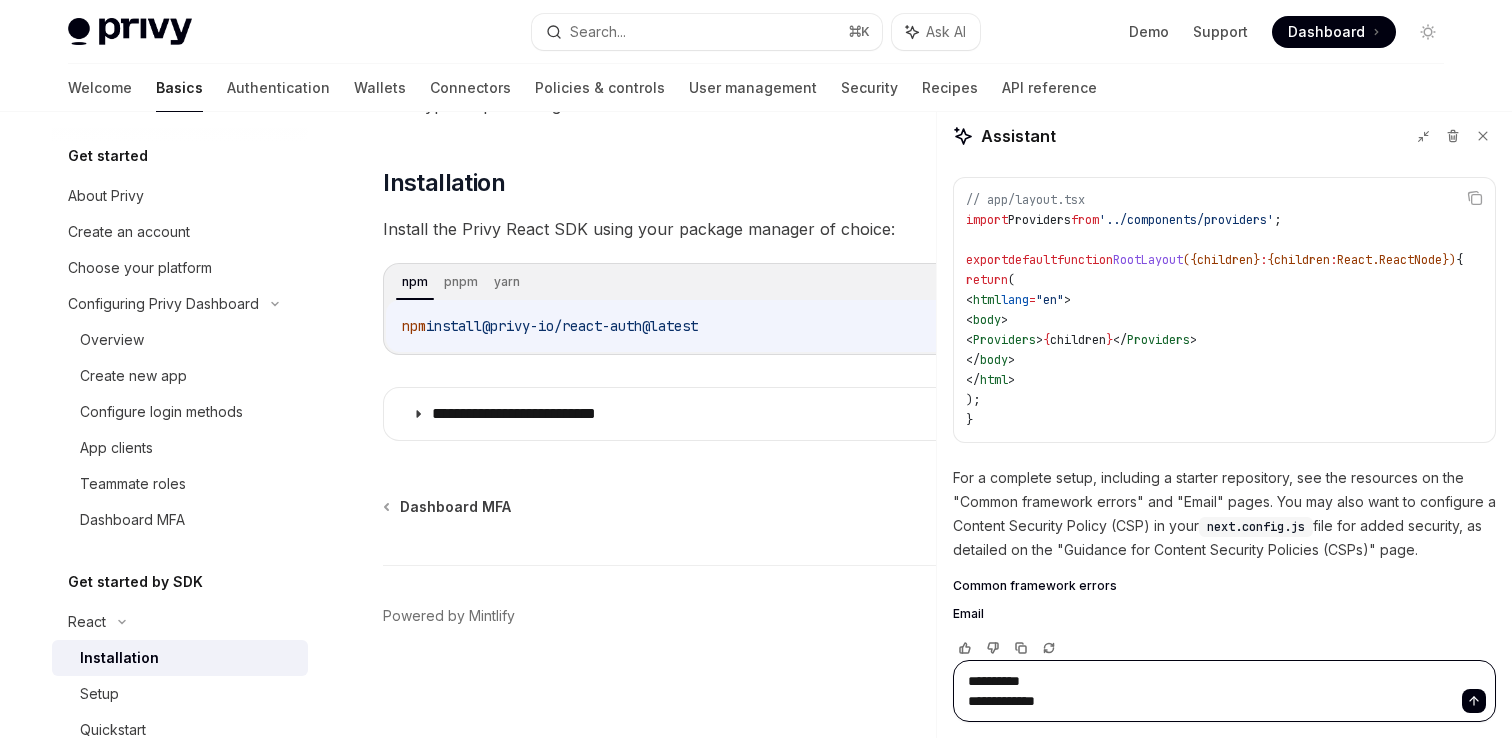 type on "**********" 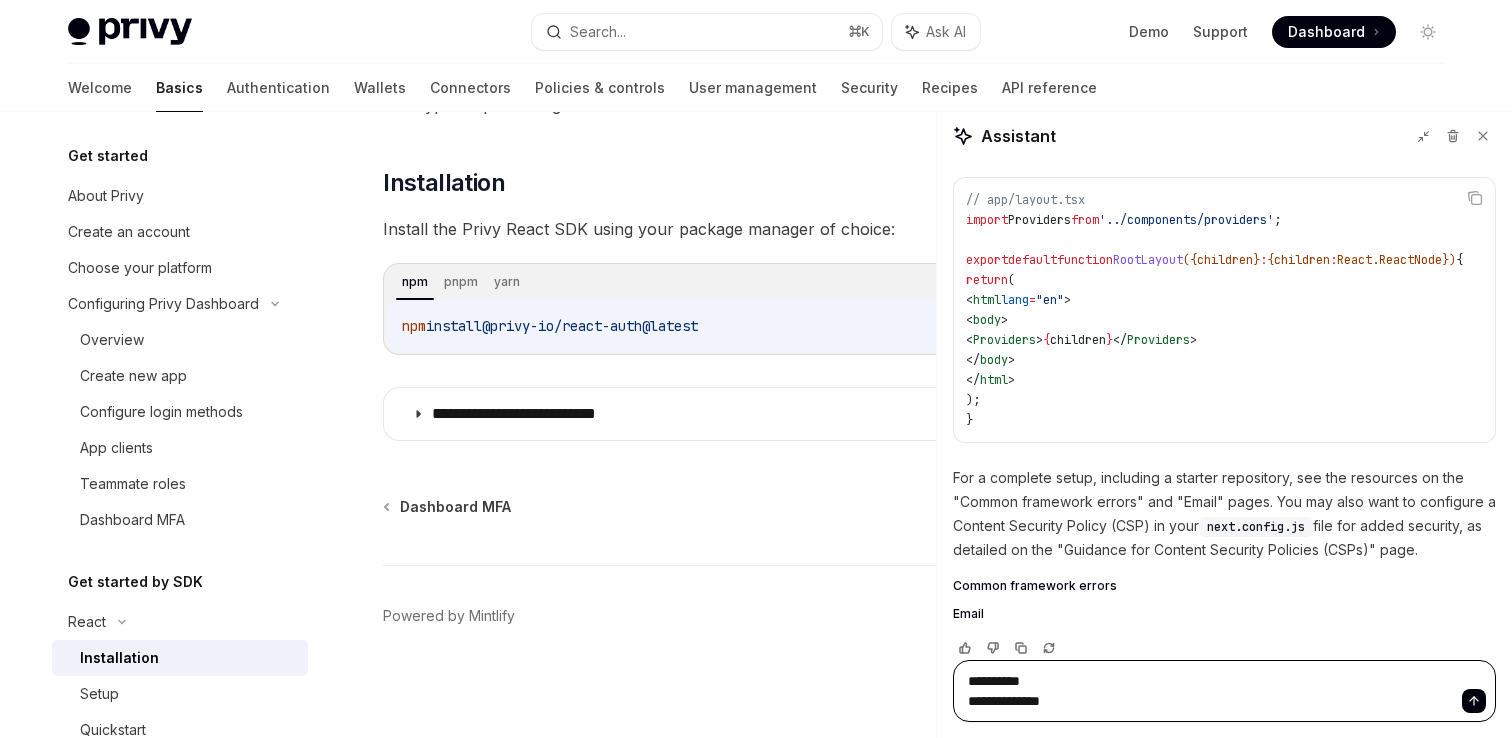 type on "**********" 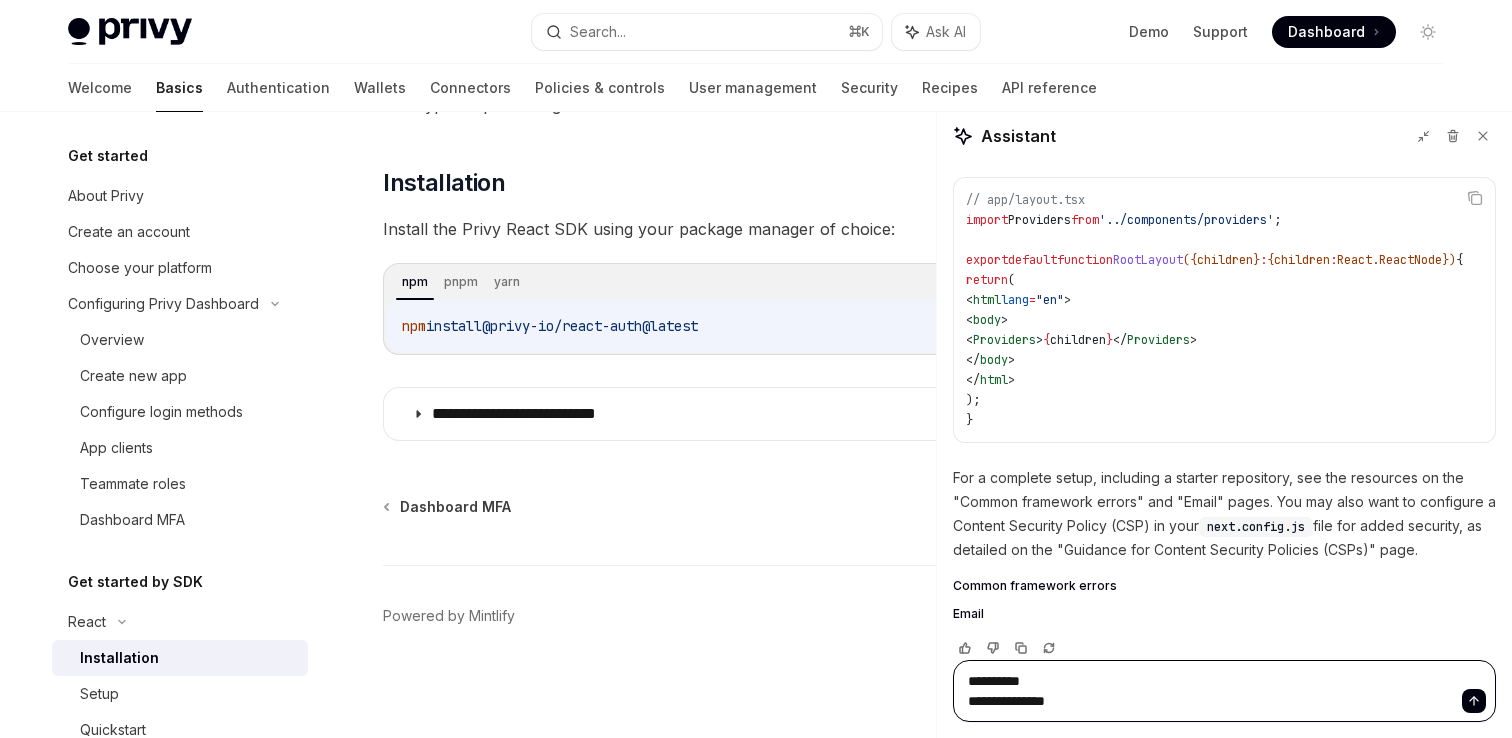 type on "**********" 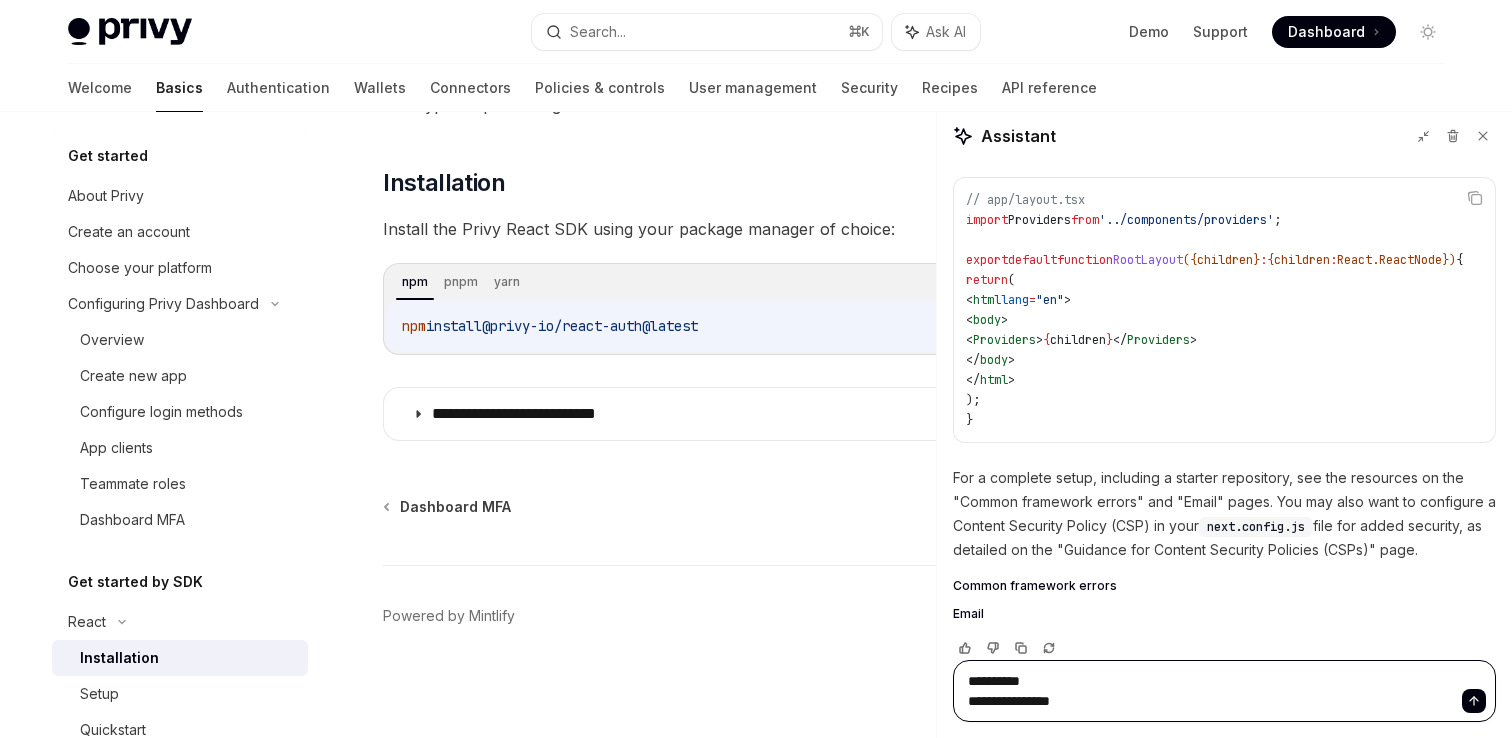 type on "**********" 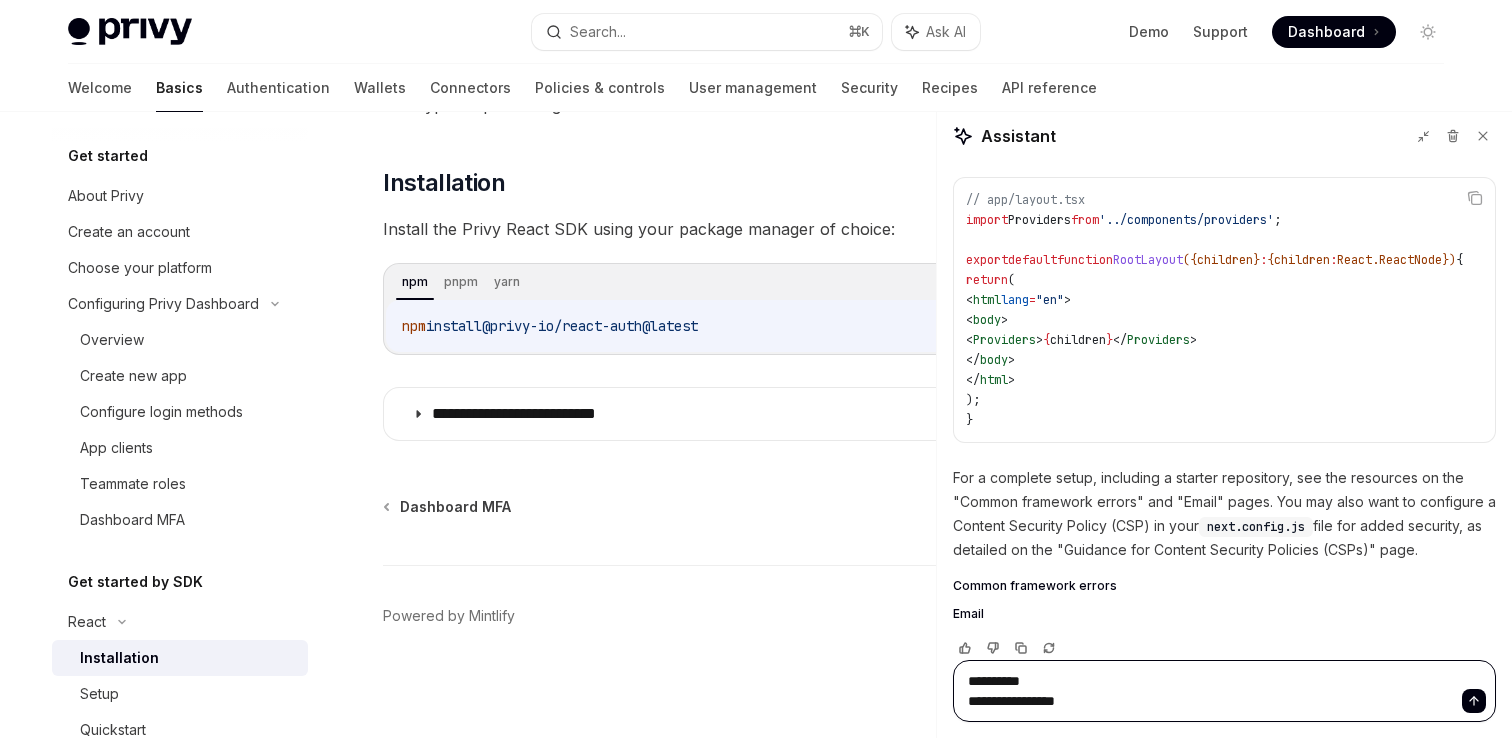 type on "**********" 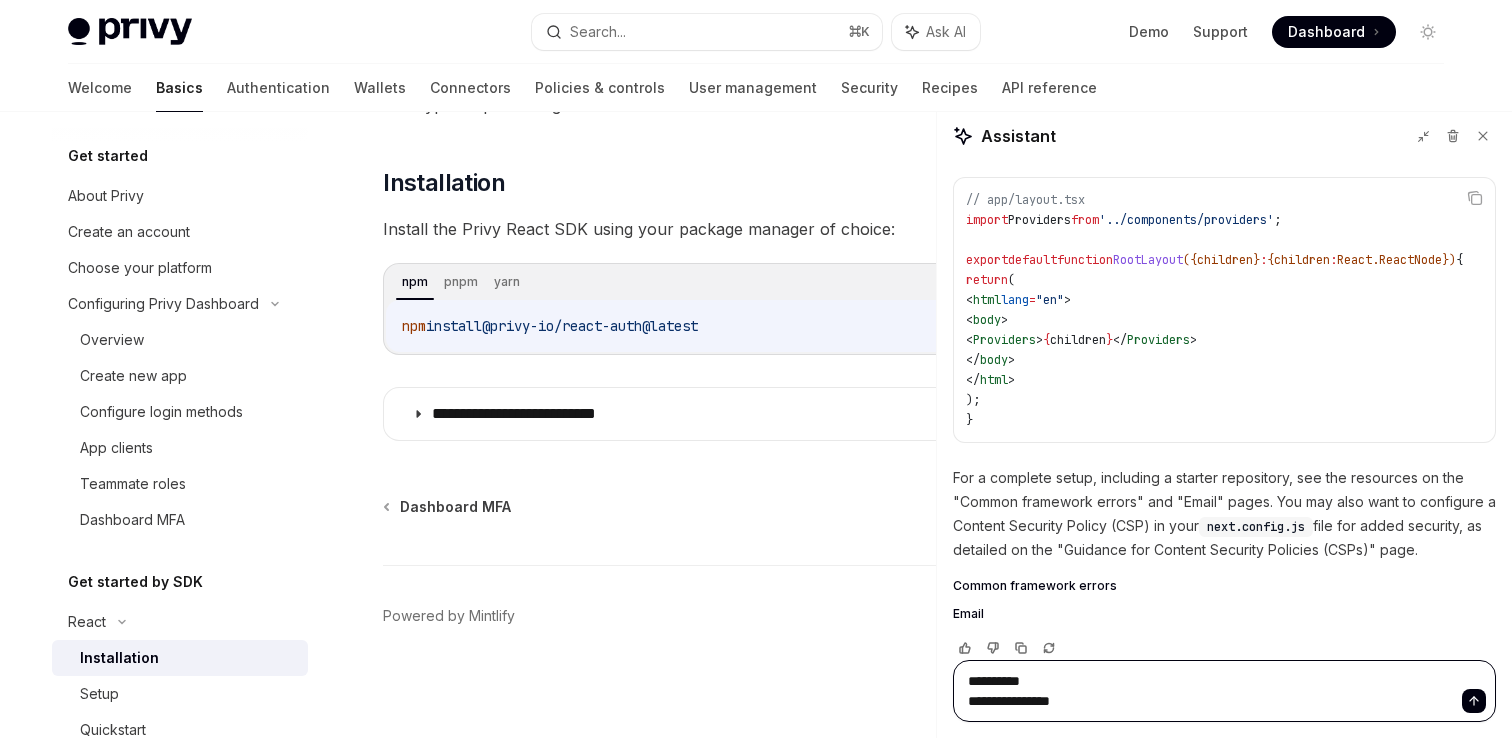 type on "**********" 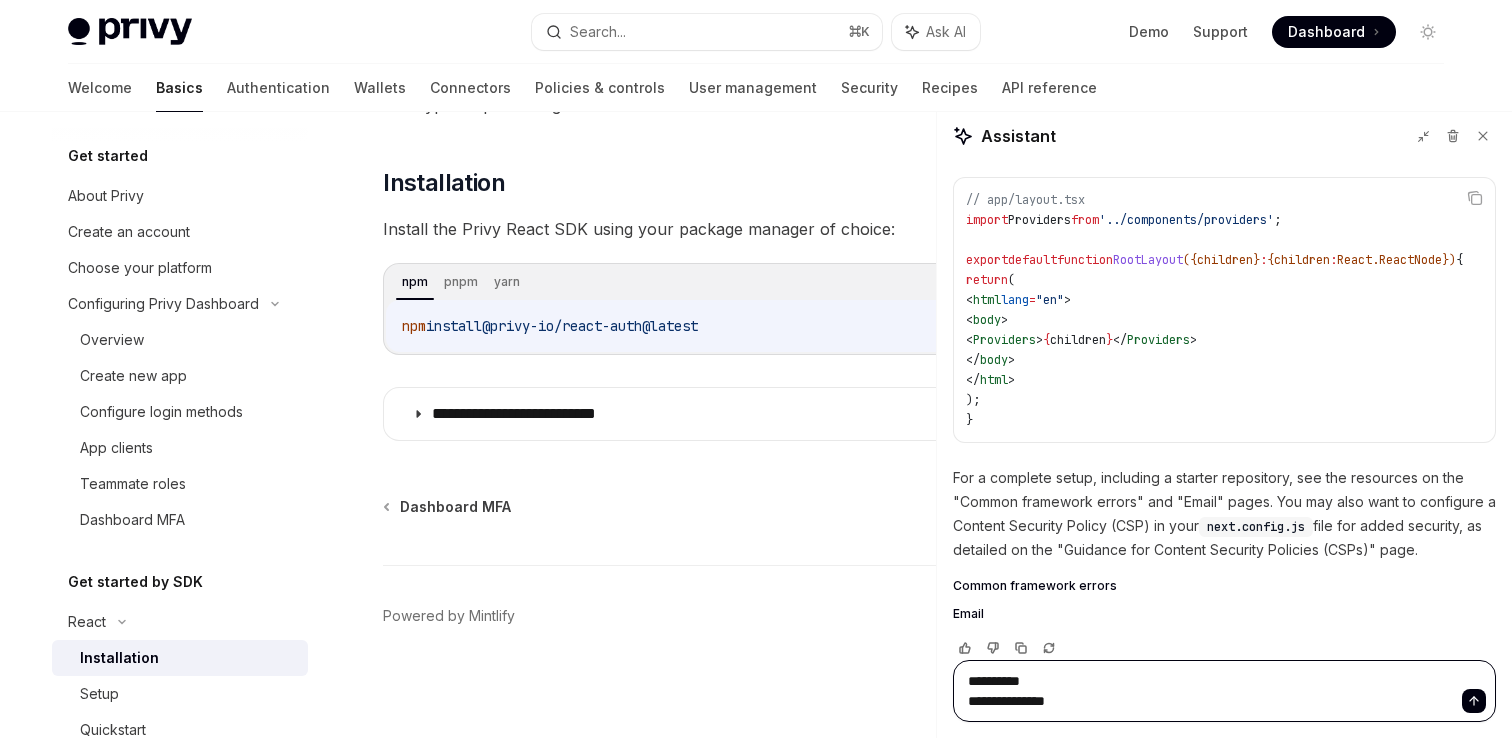 type on "**********" 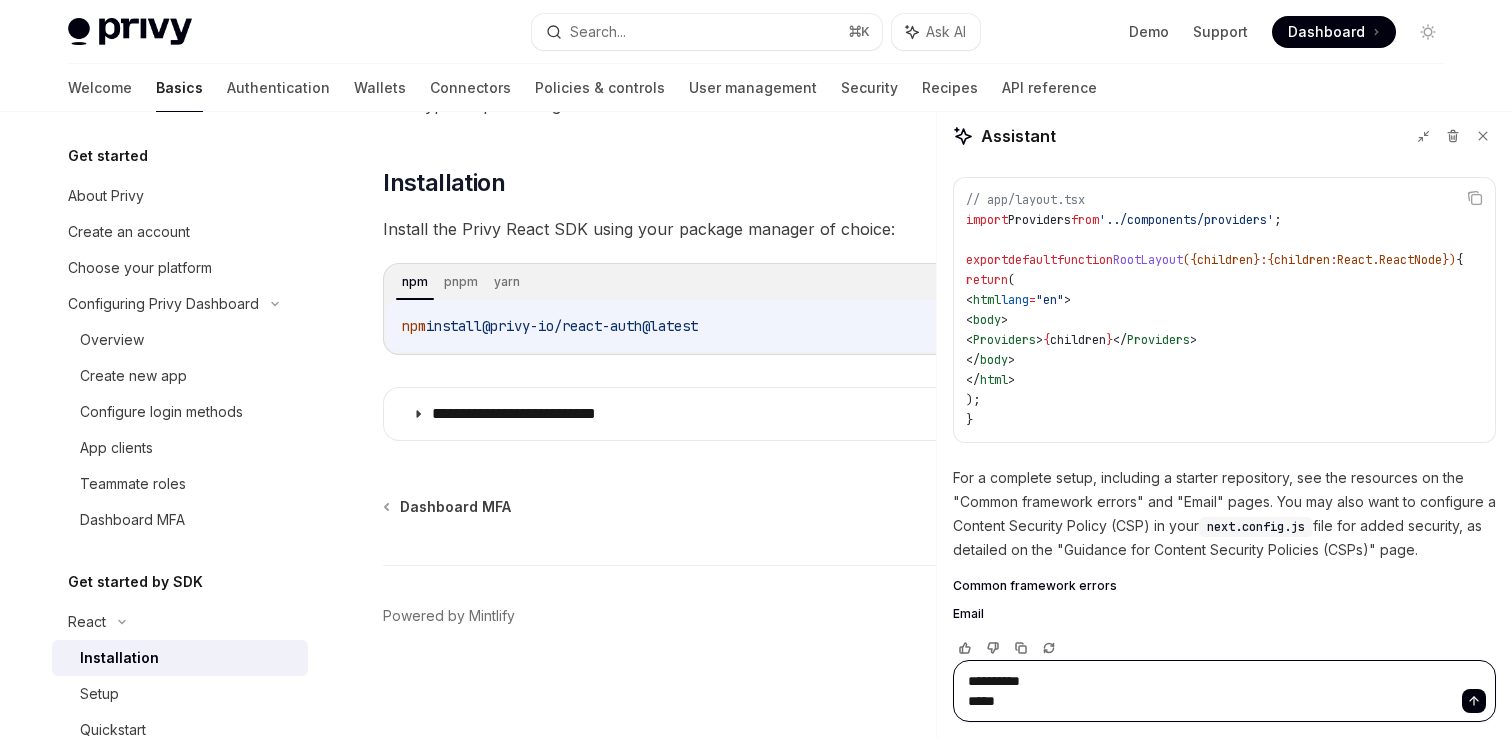 type on "**********" 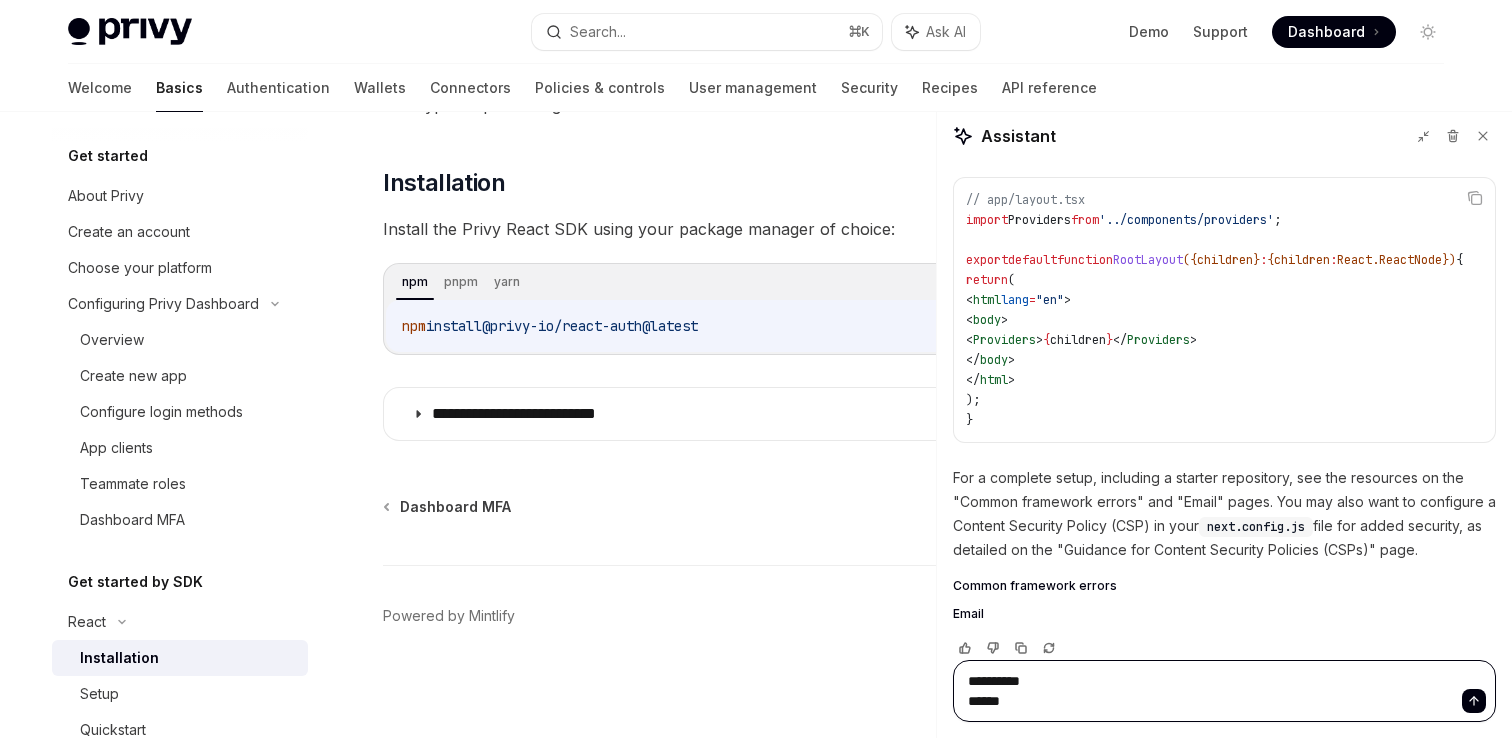 type on "**********" 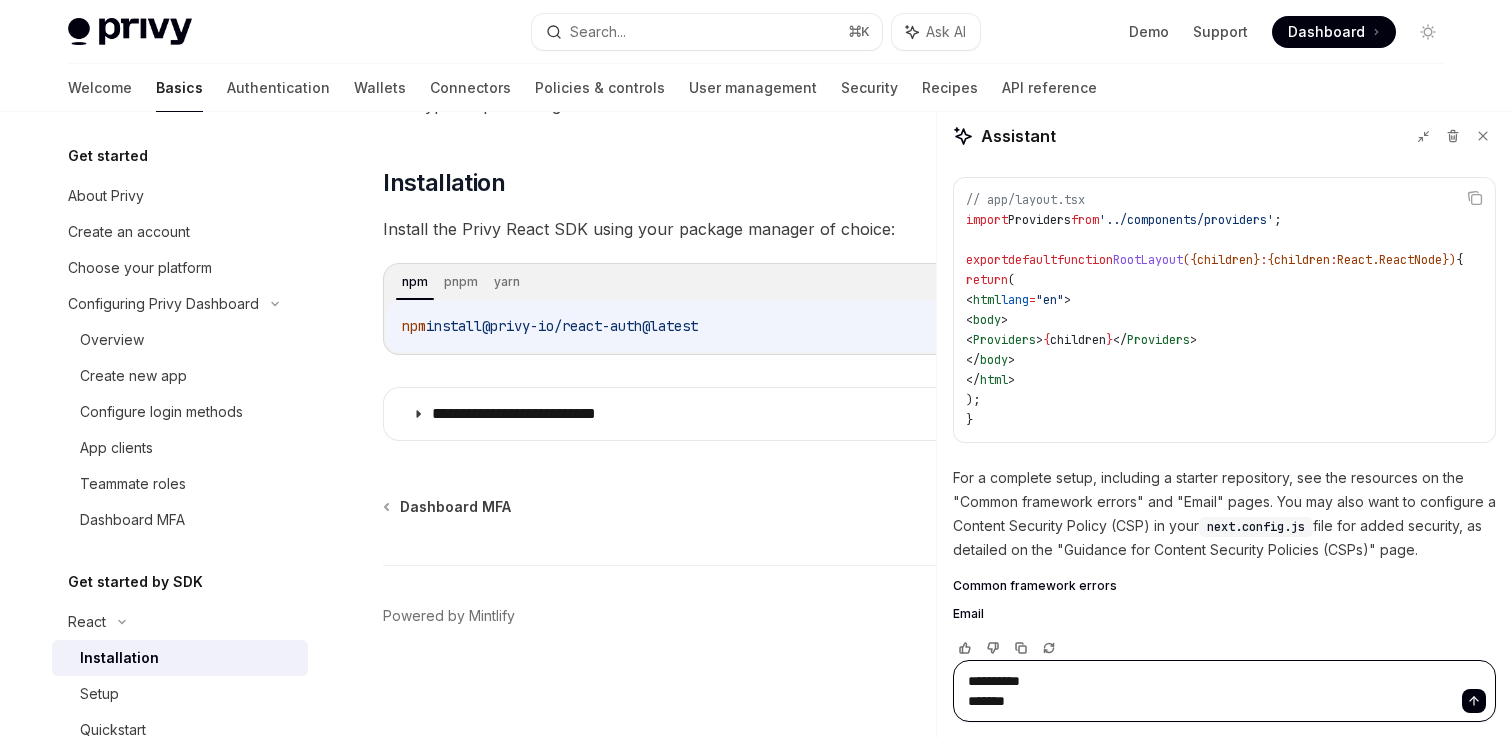 type on "**********" 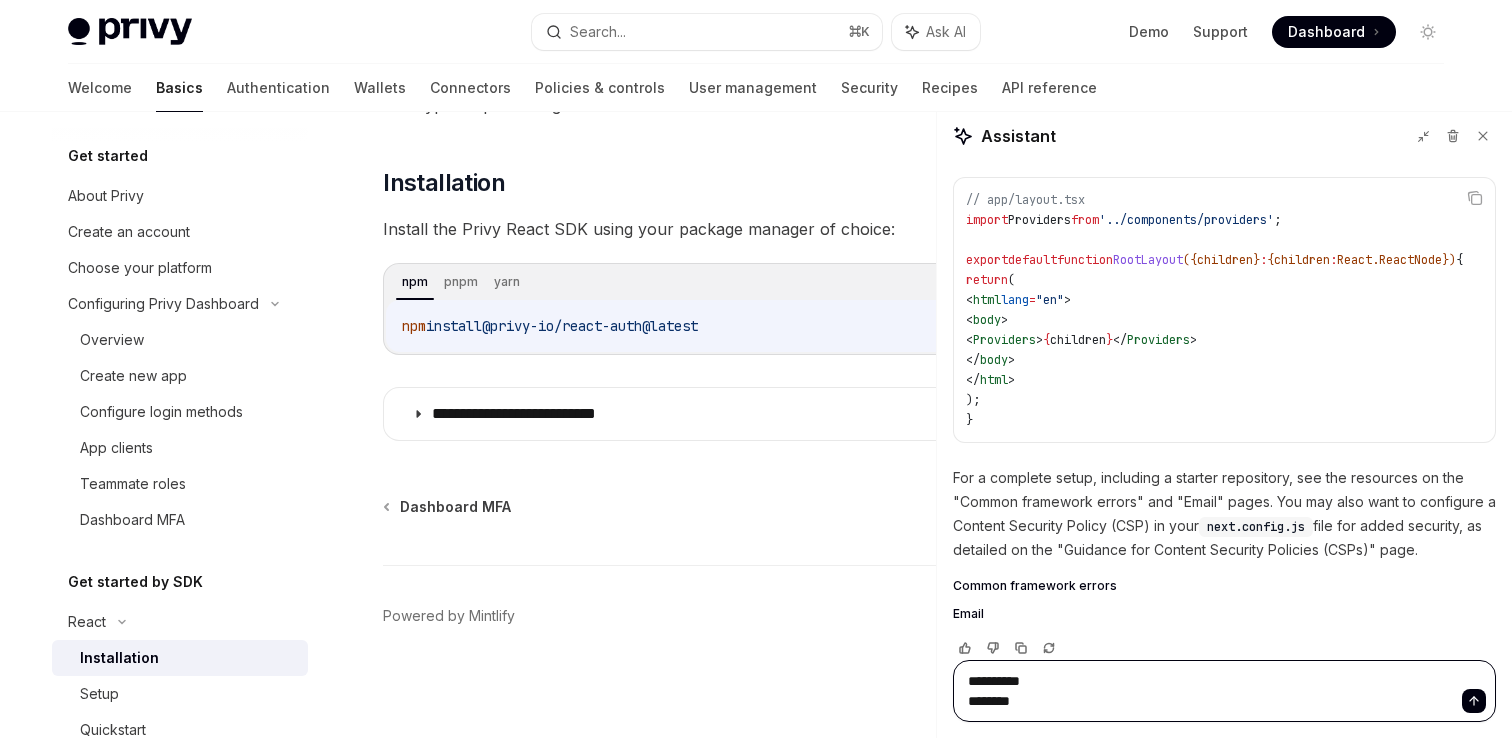 type on "**********" 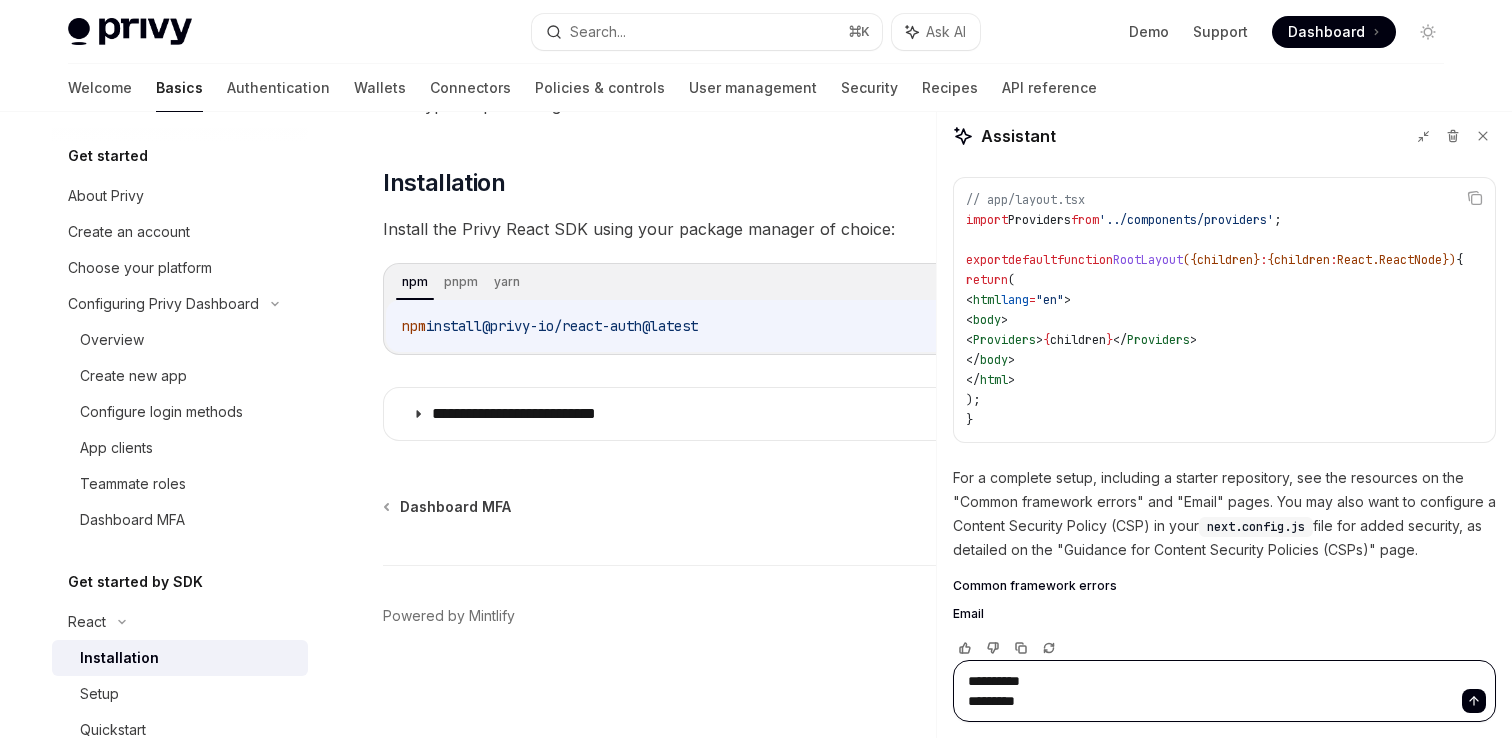 type on "**********" 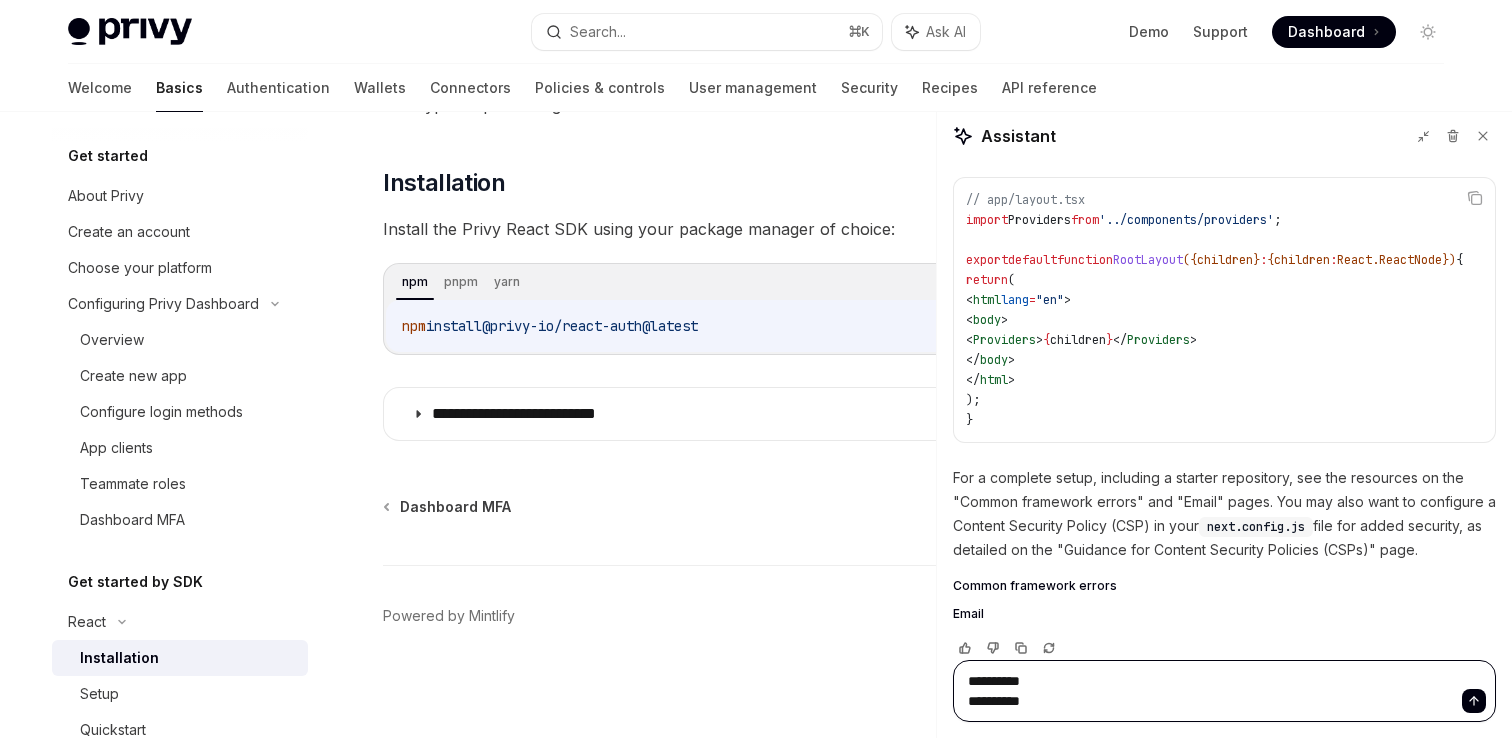 type on "**********" 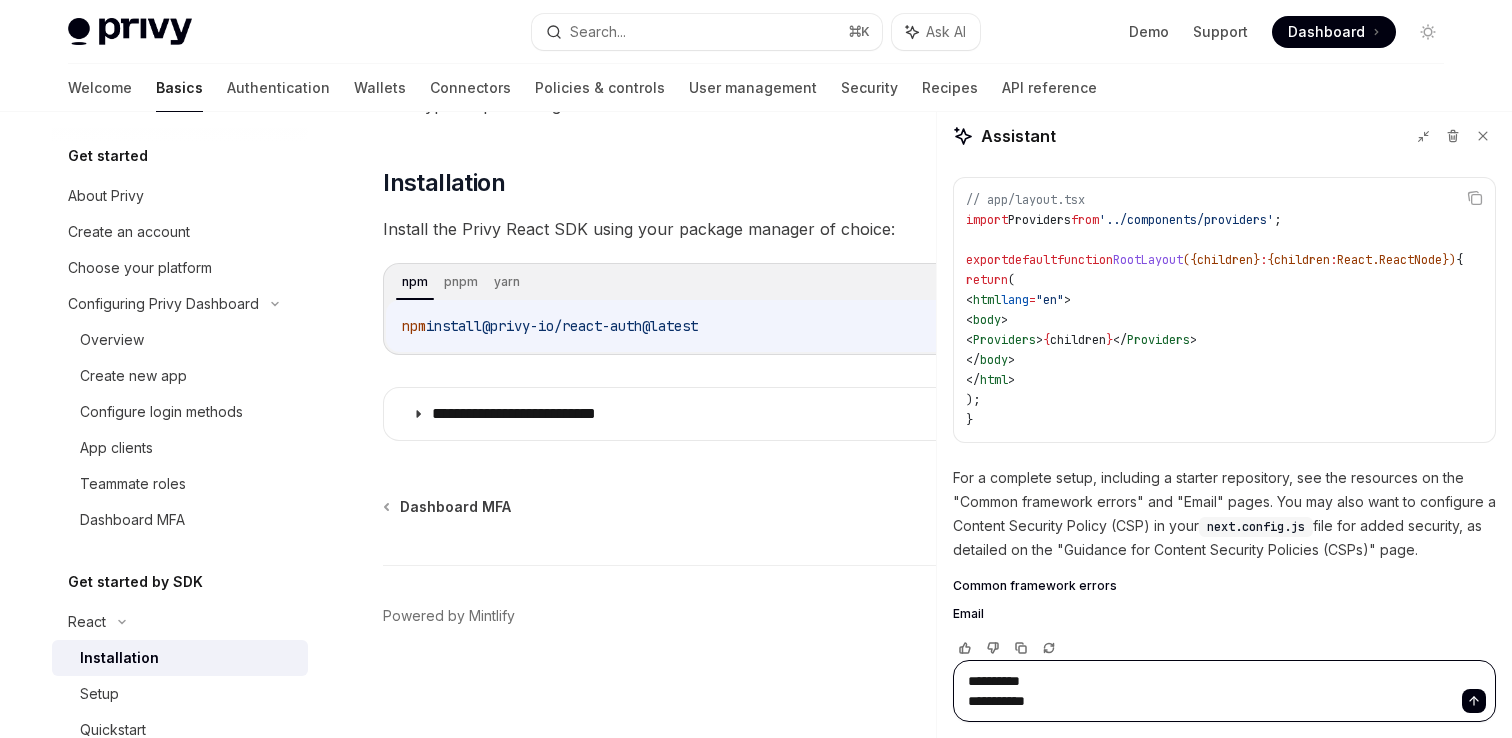 type on "**********" 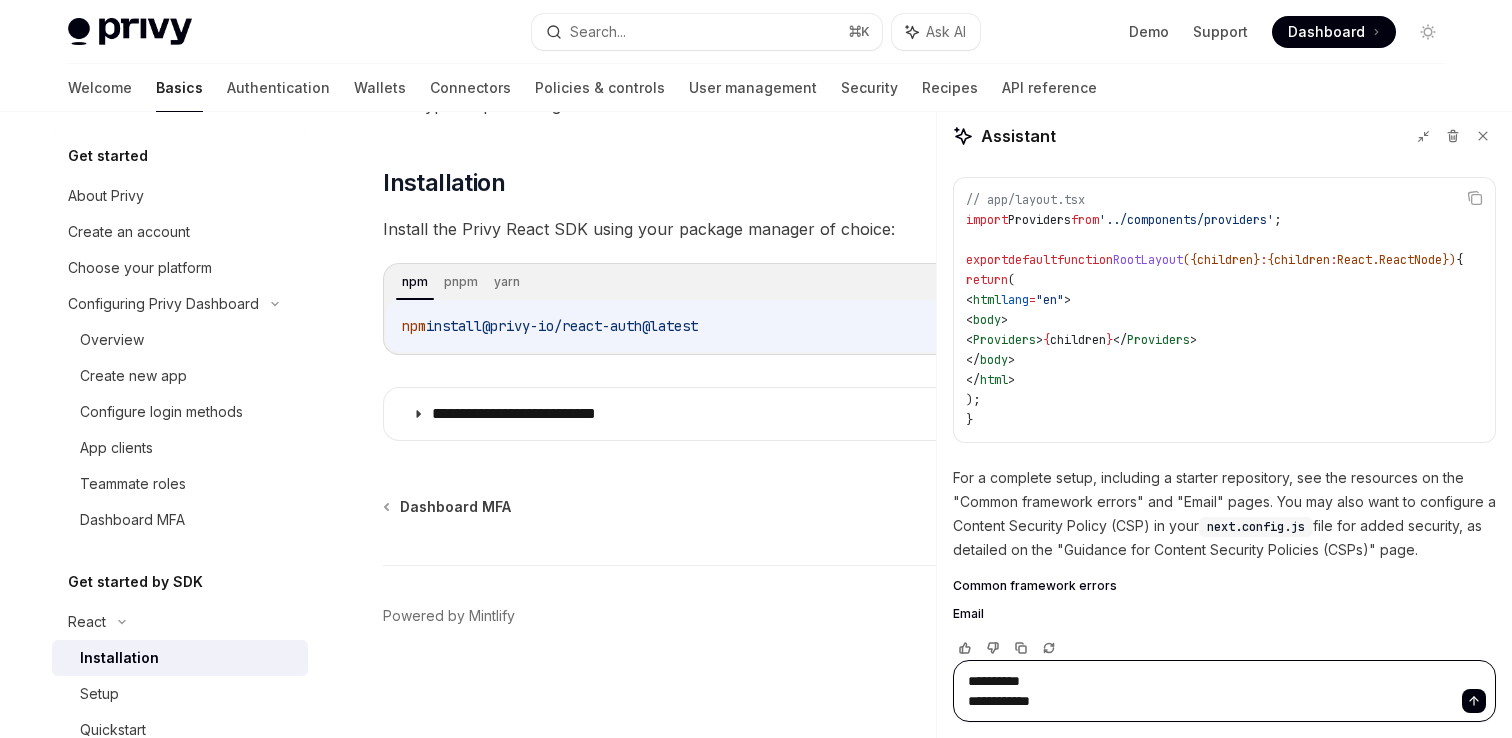 type on "**********" 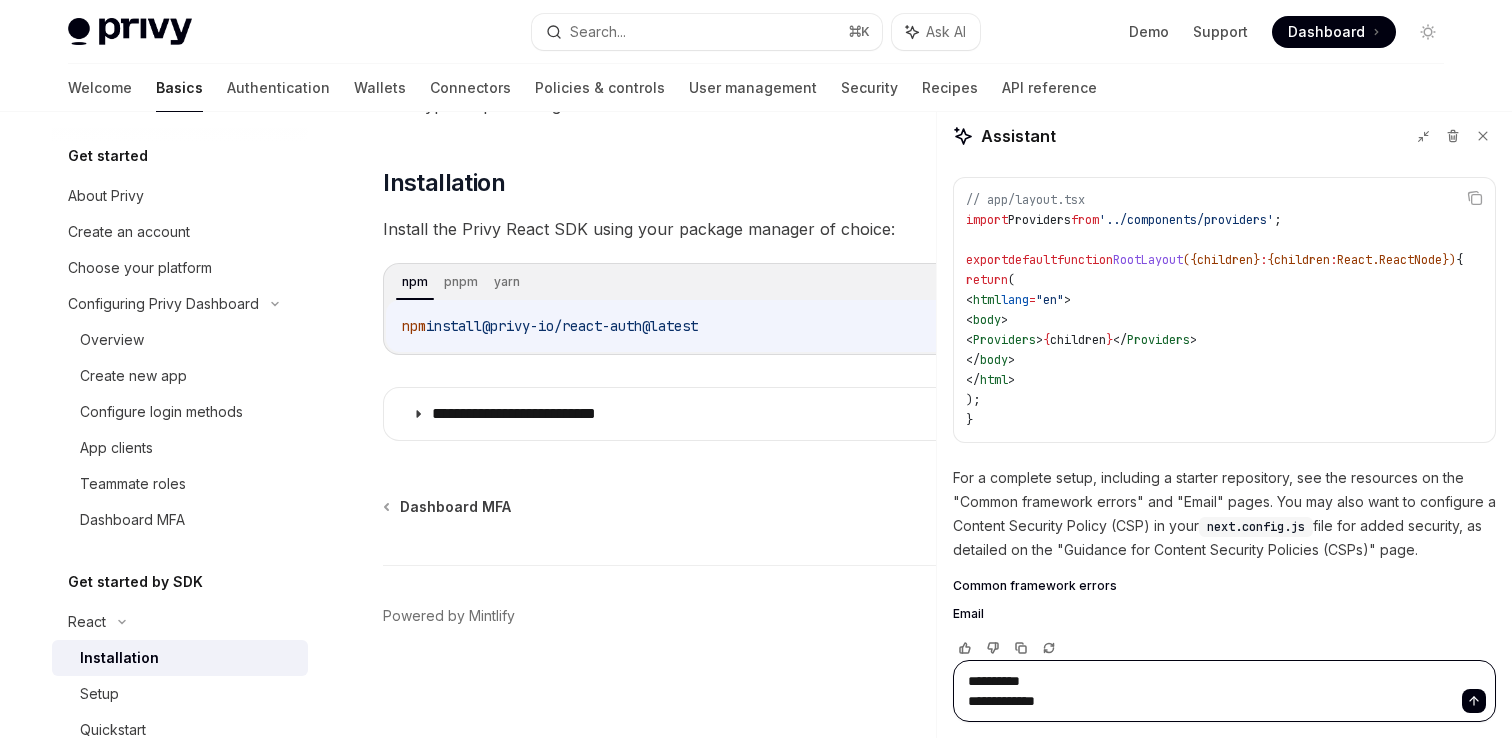 type on "**********" 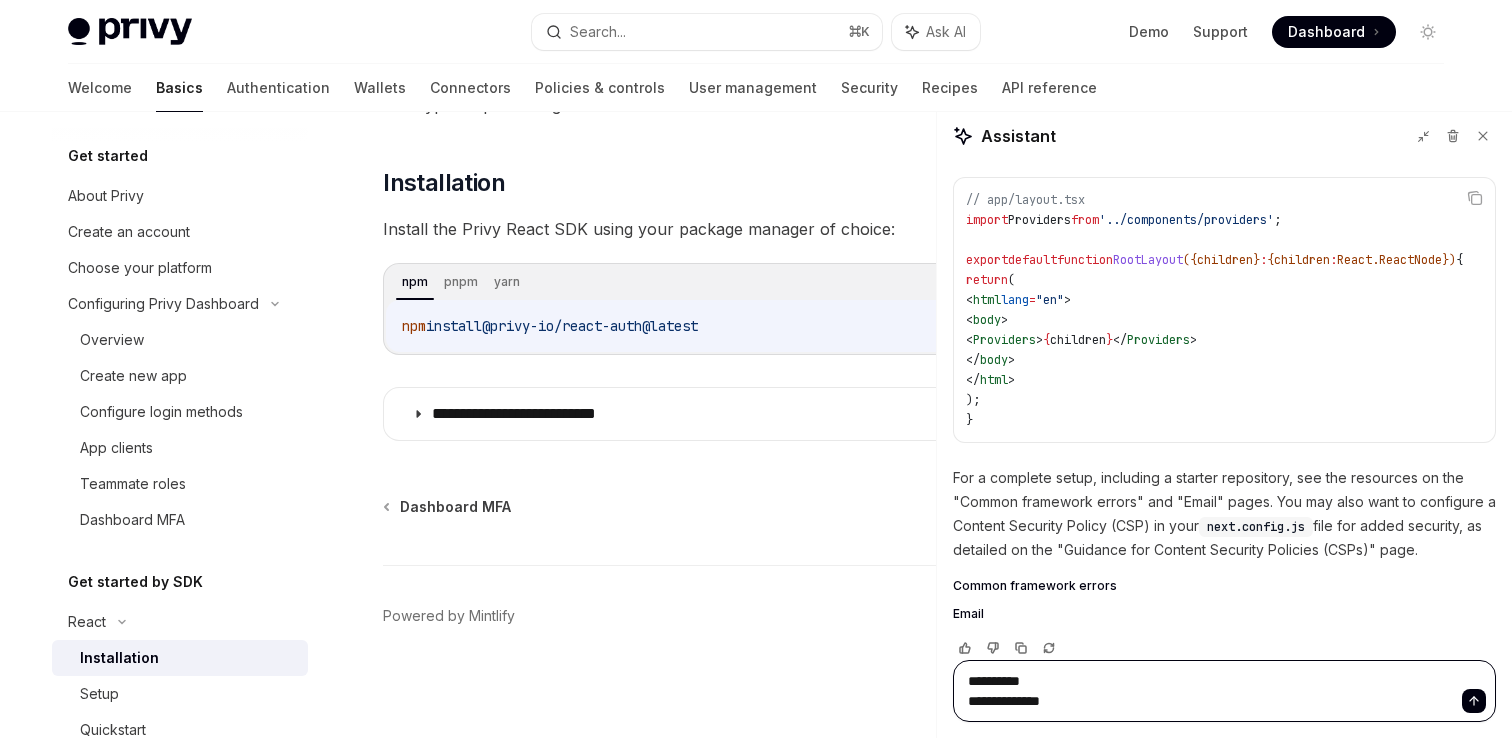type on "**********" 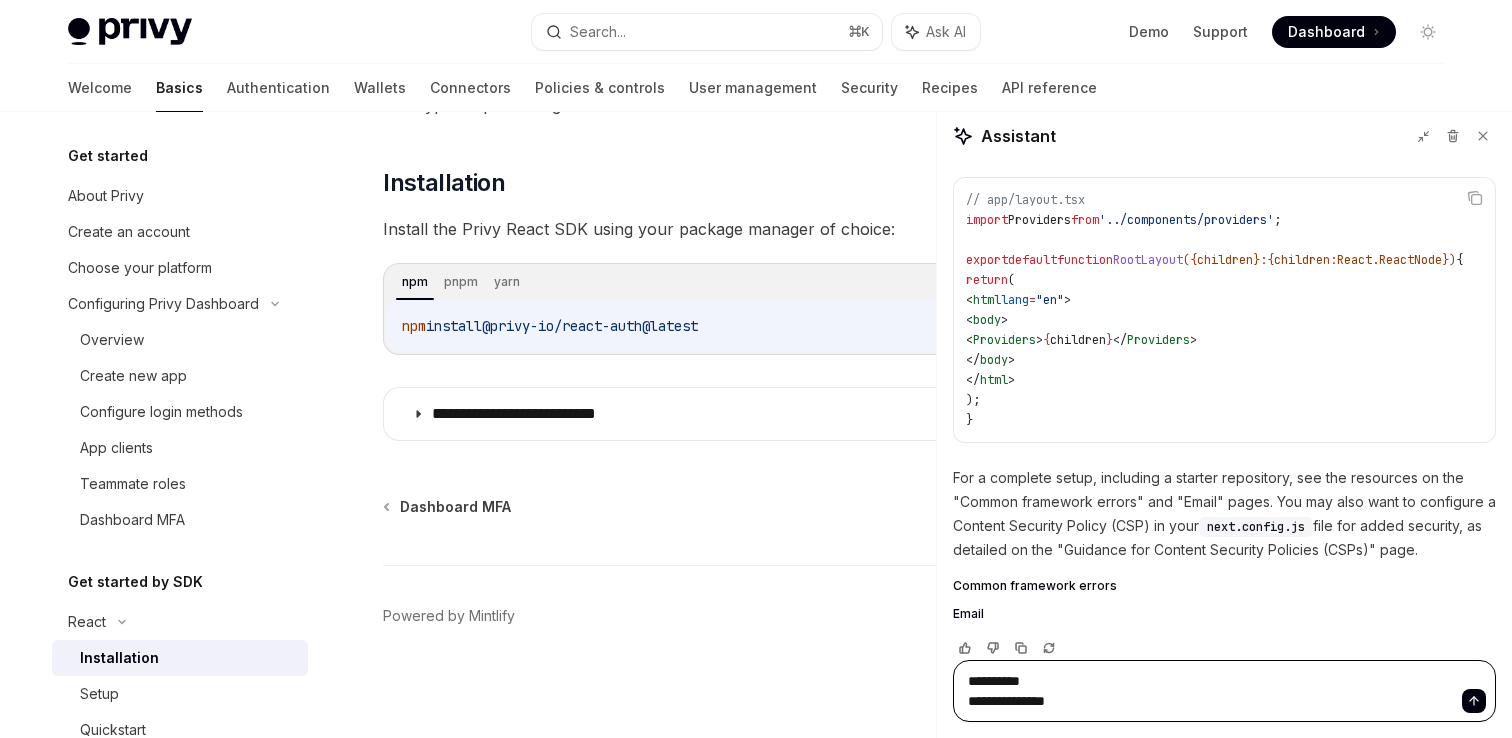 type on "**********" 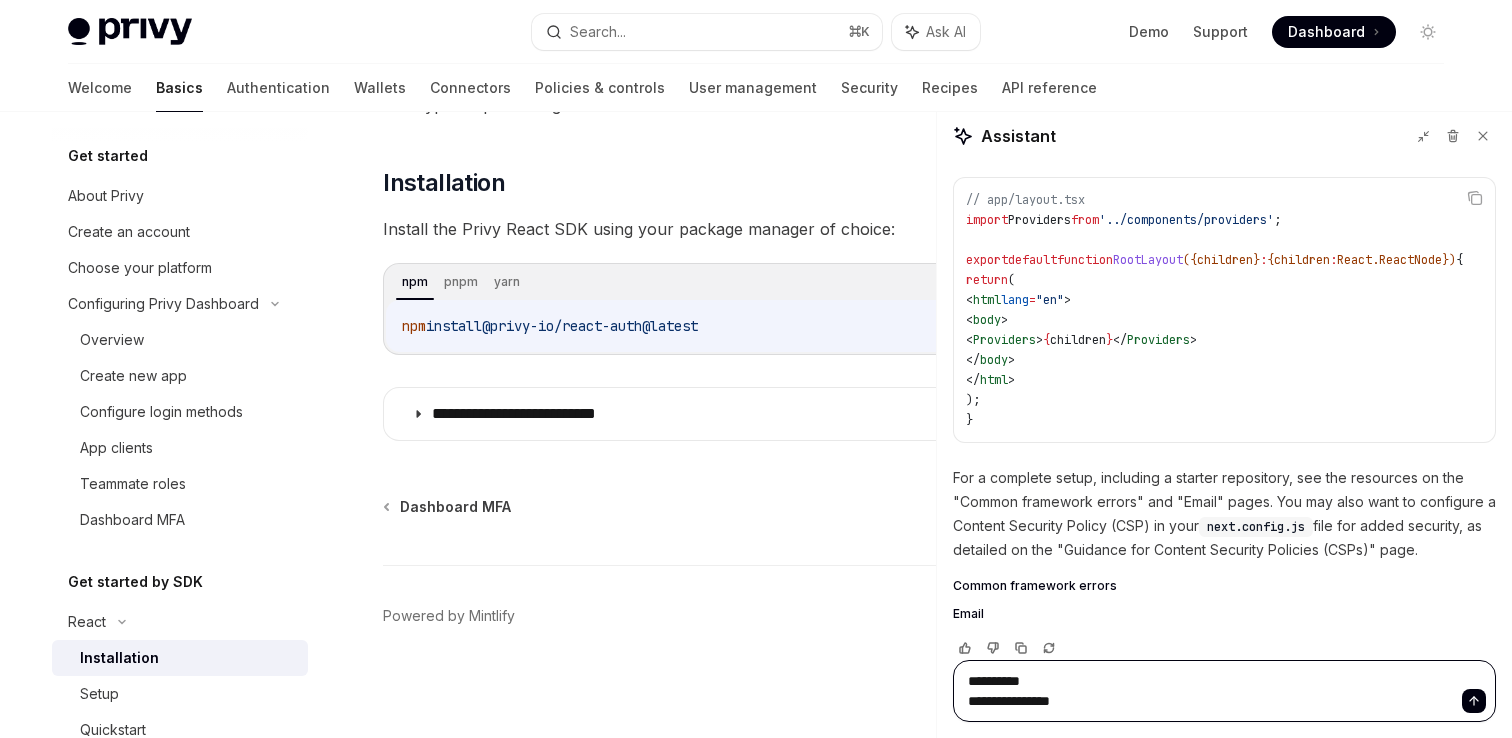 type on "**********" 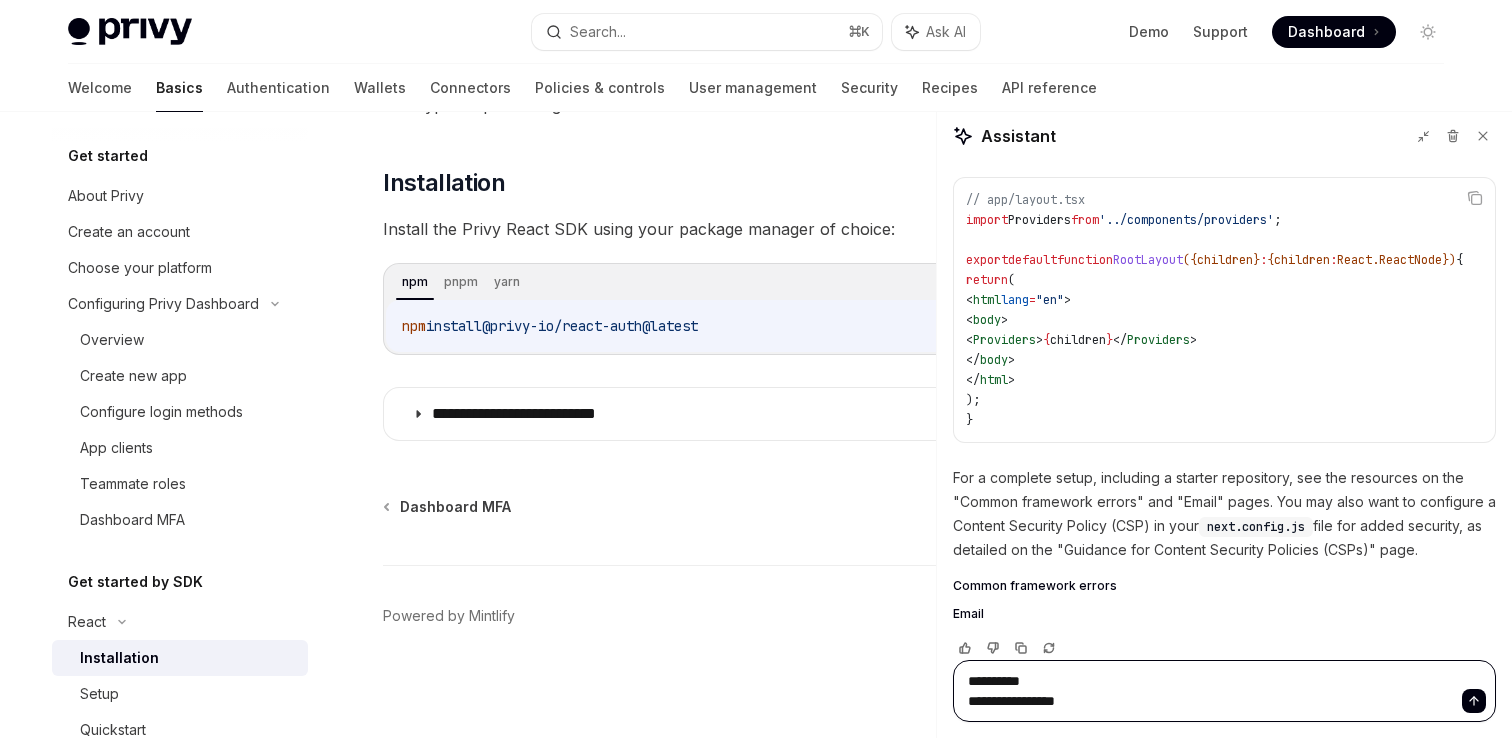 type on "**********" 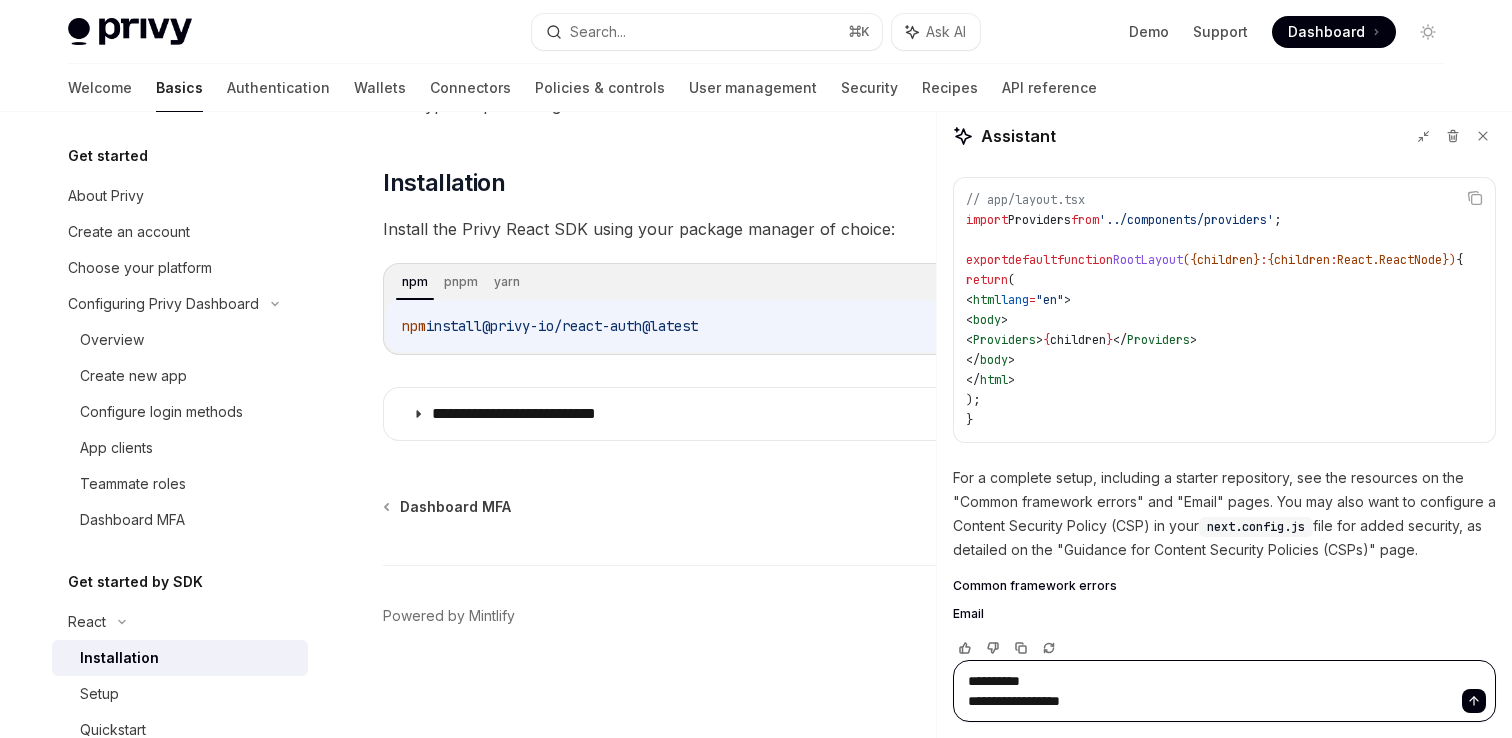 type on "**********" 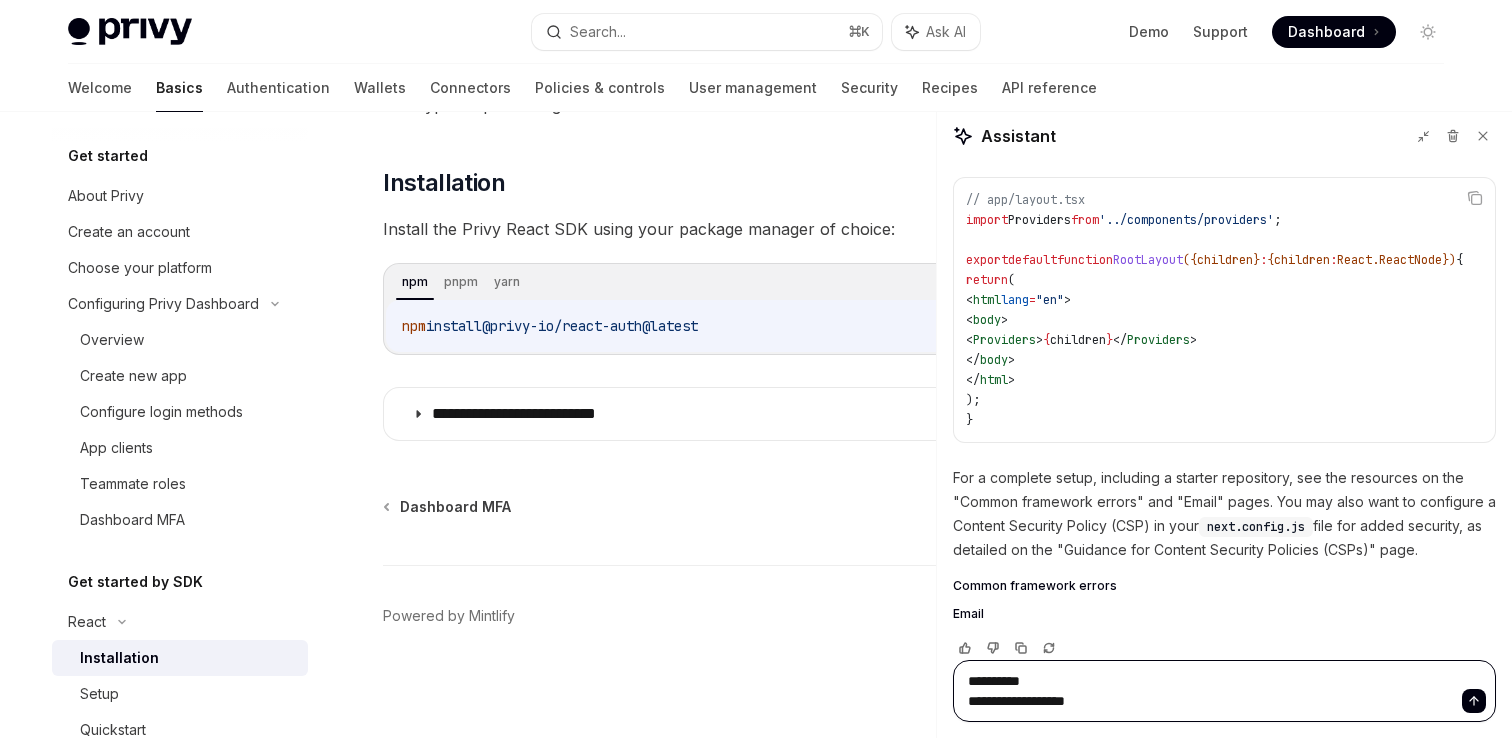 type on "**********" 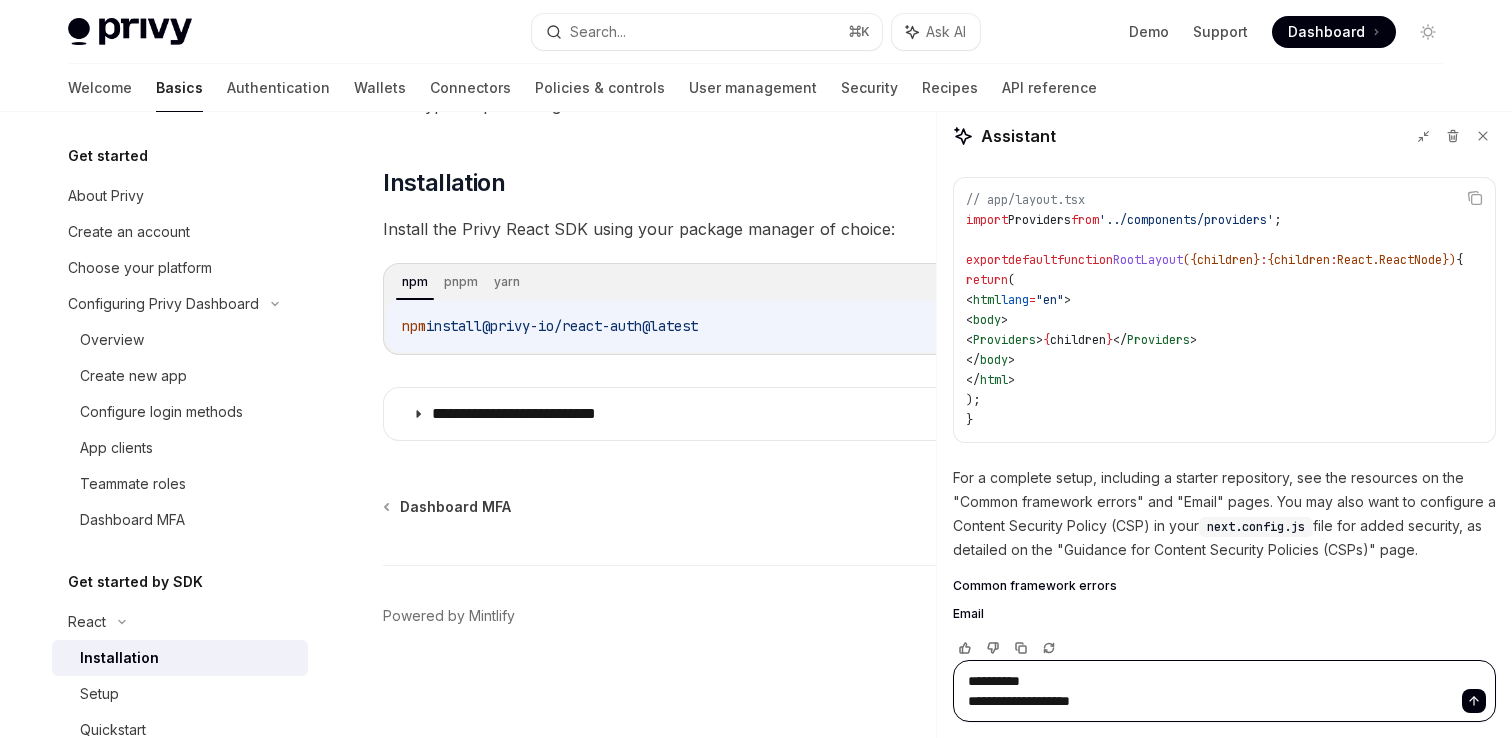 type on "**********" 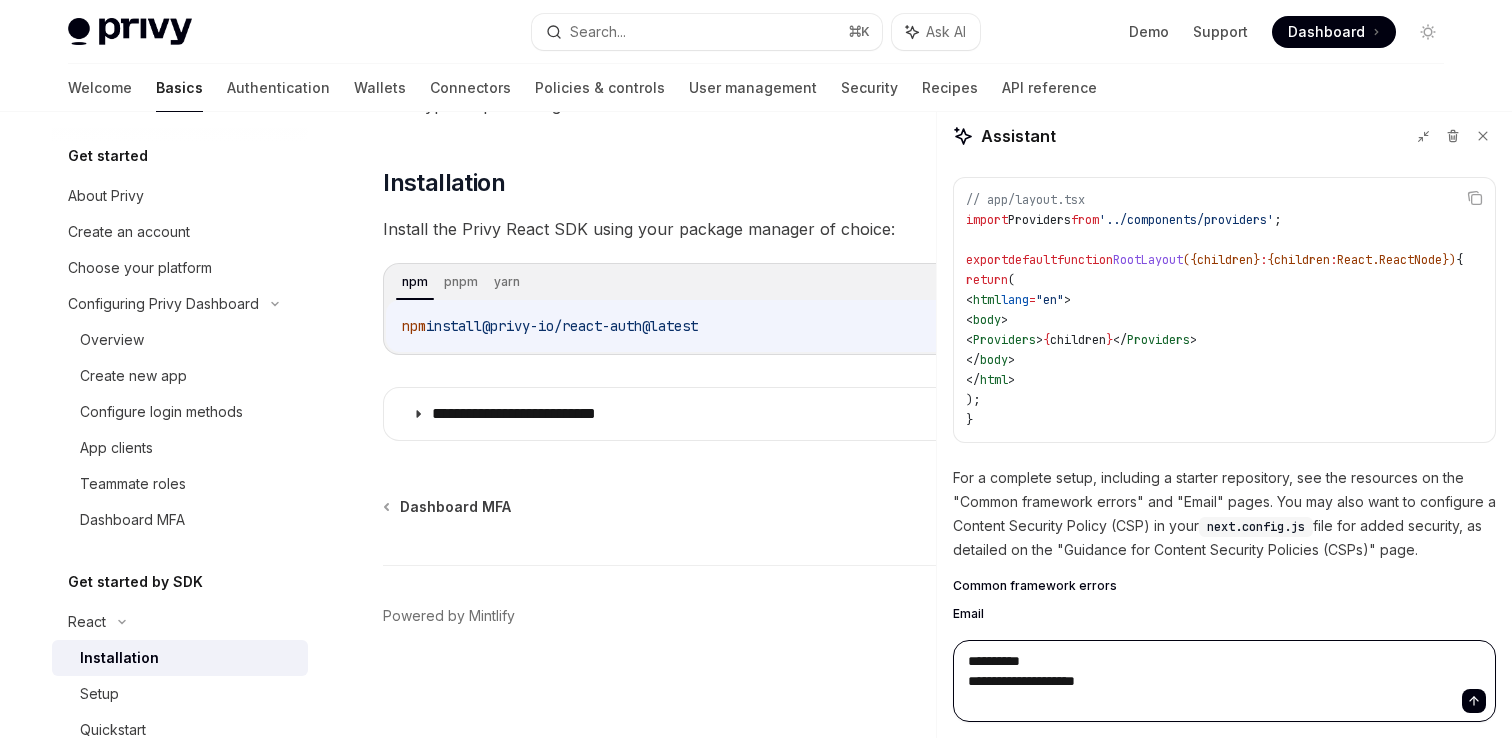 type on "*" 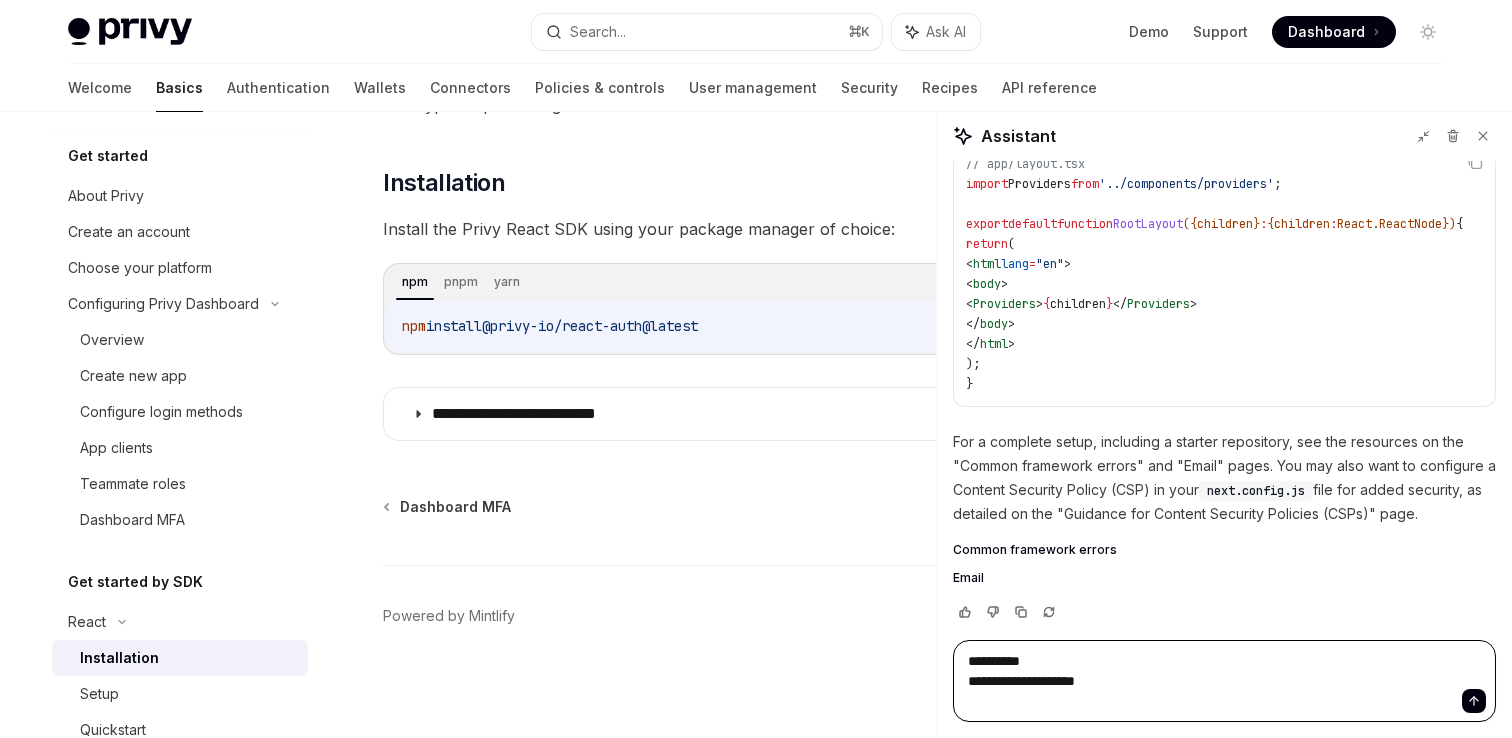 type 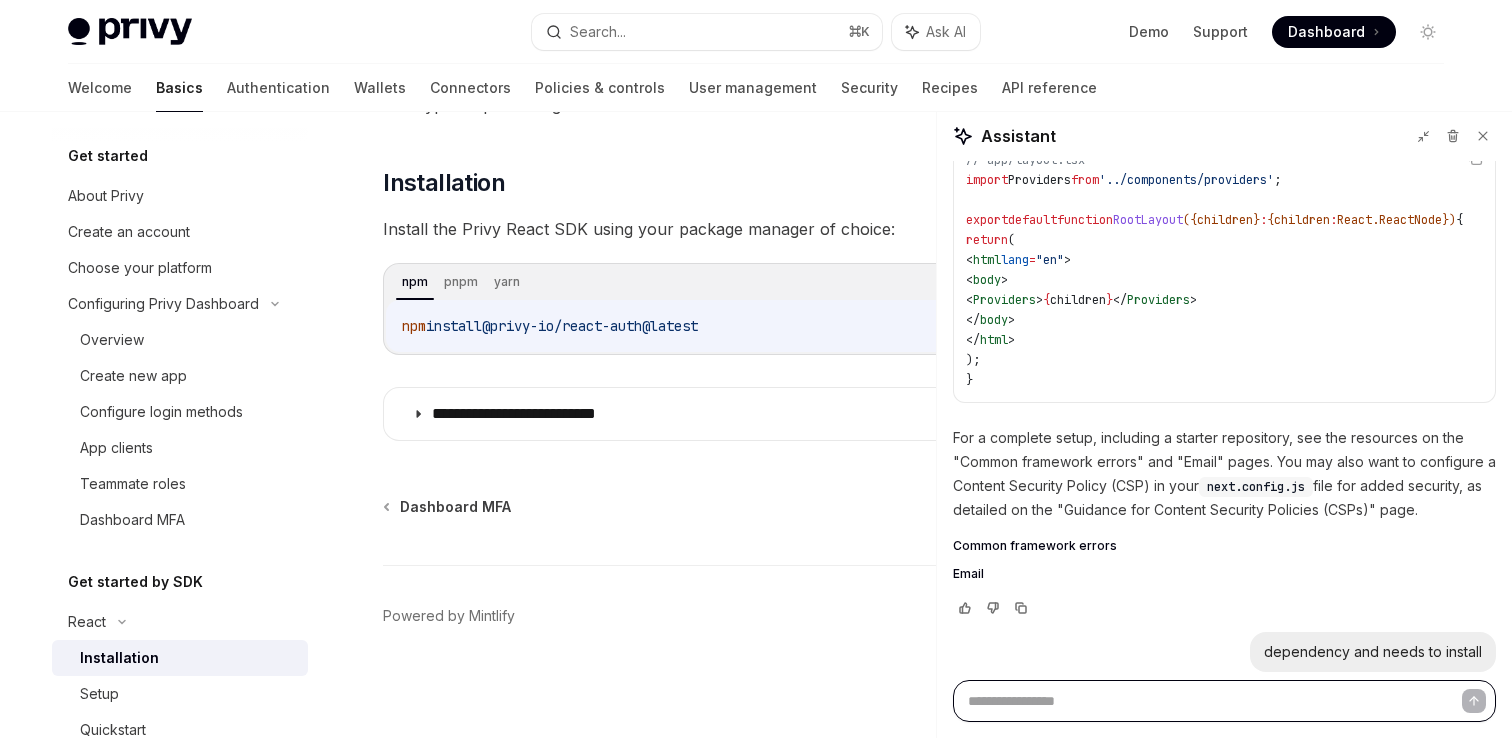 scroll, scrollTop: 0, scrollLeft: 0, axis: both 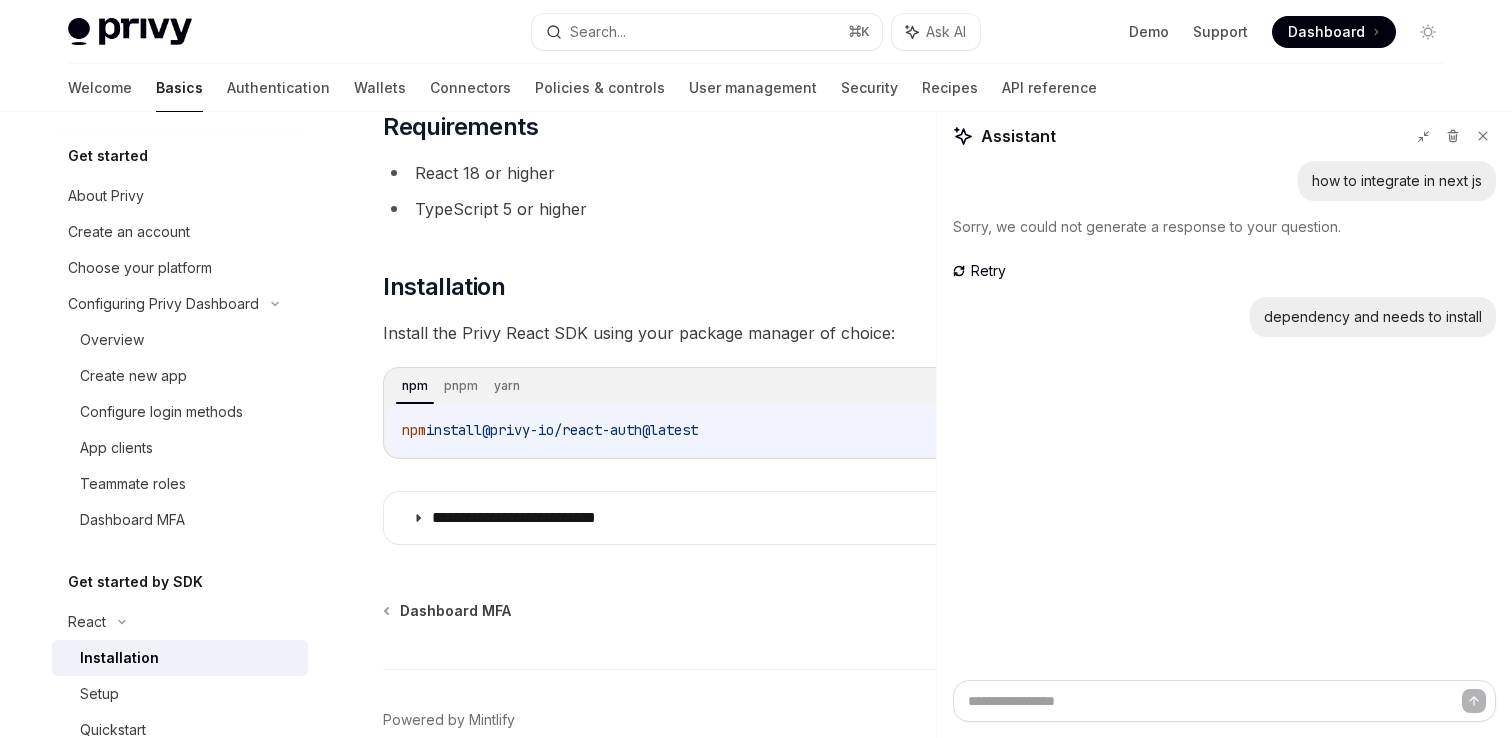click on "@privy-io/react-auth@latest" at bounding box center (590, 430) 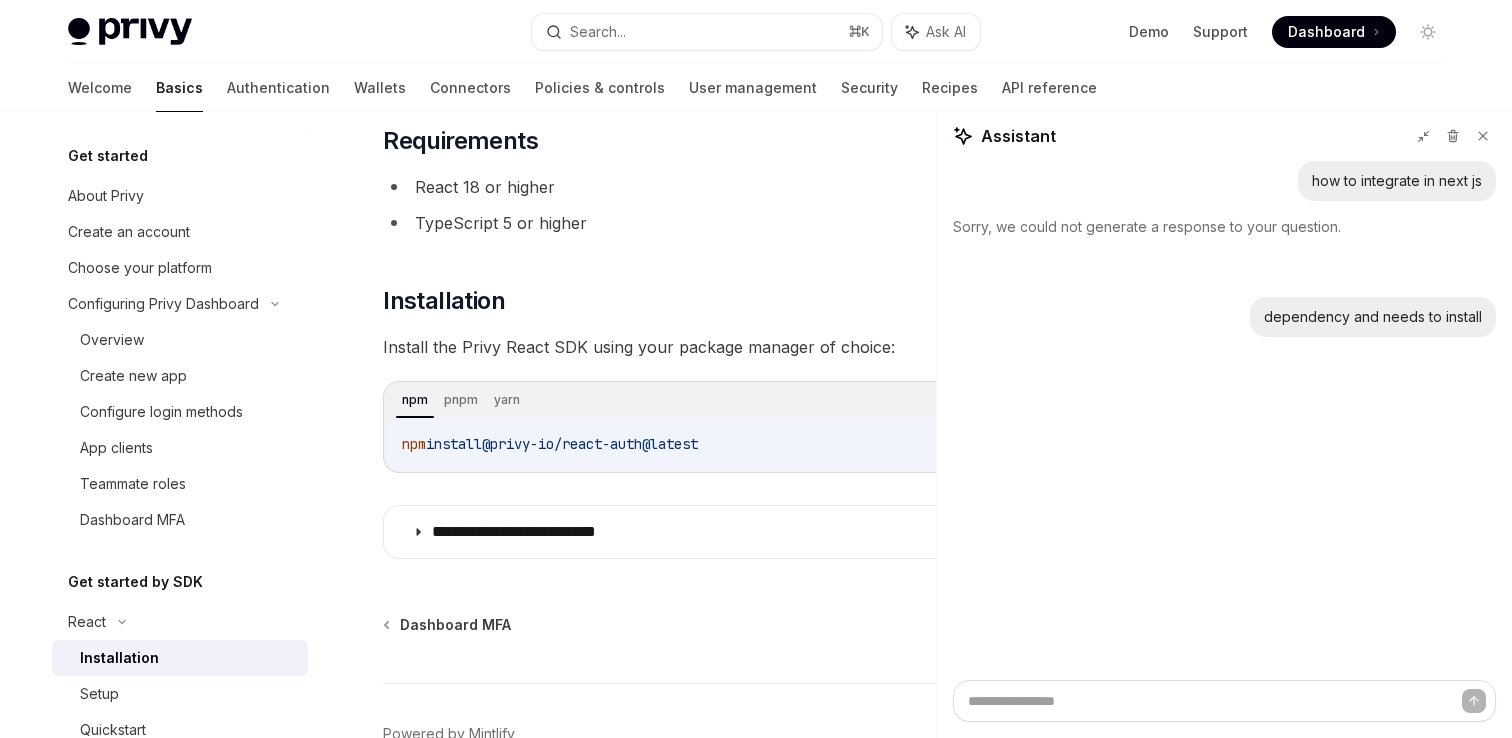 click on "Retry" at bounding box center (988, 271) 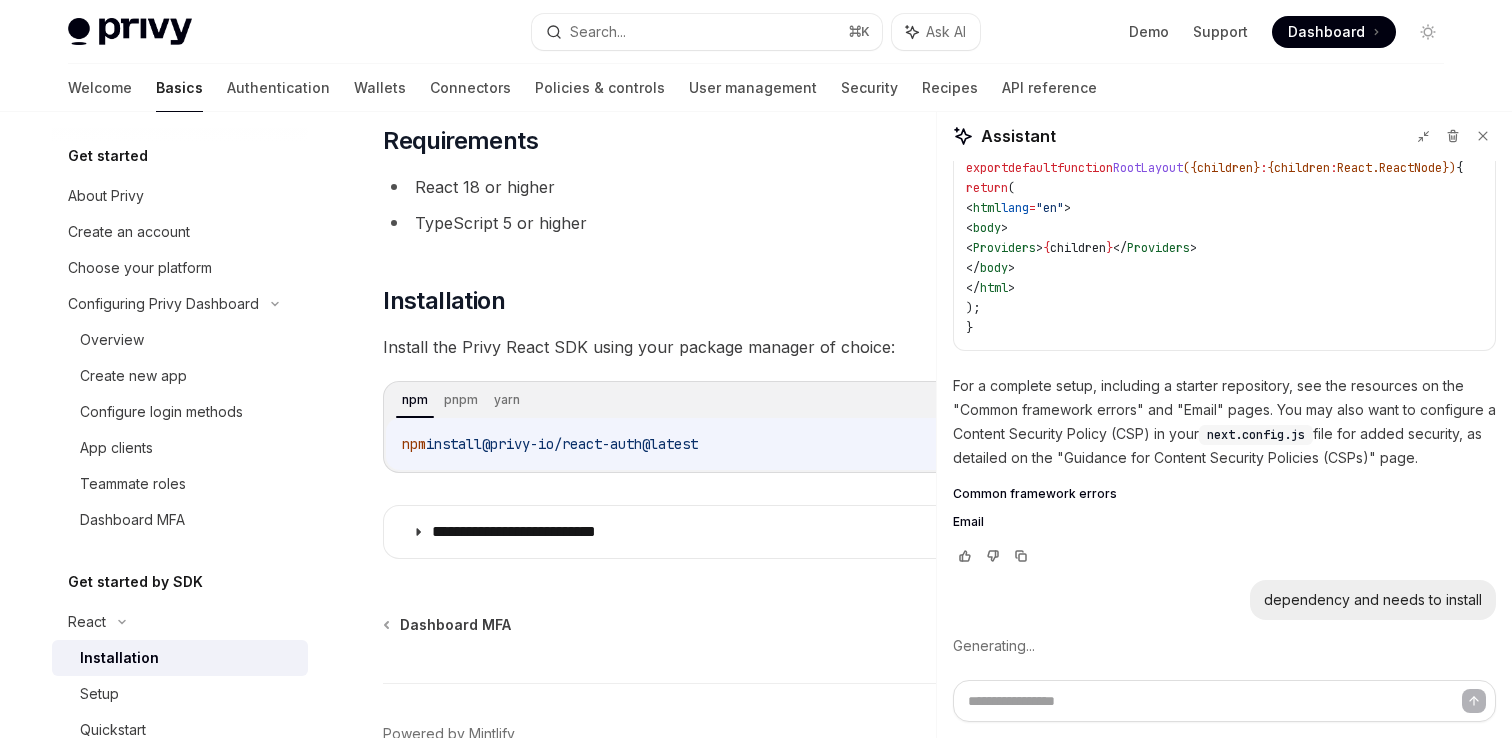 scroll, scrollTop: 0, scrollLeft: 0, axis: both 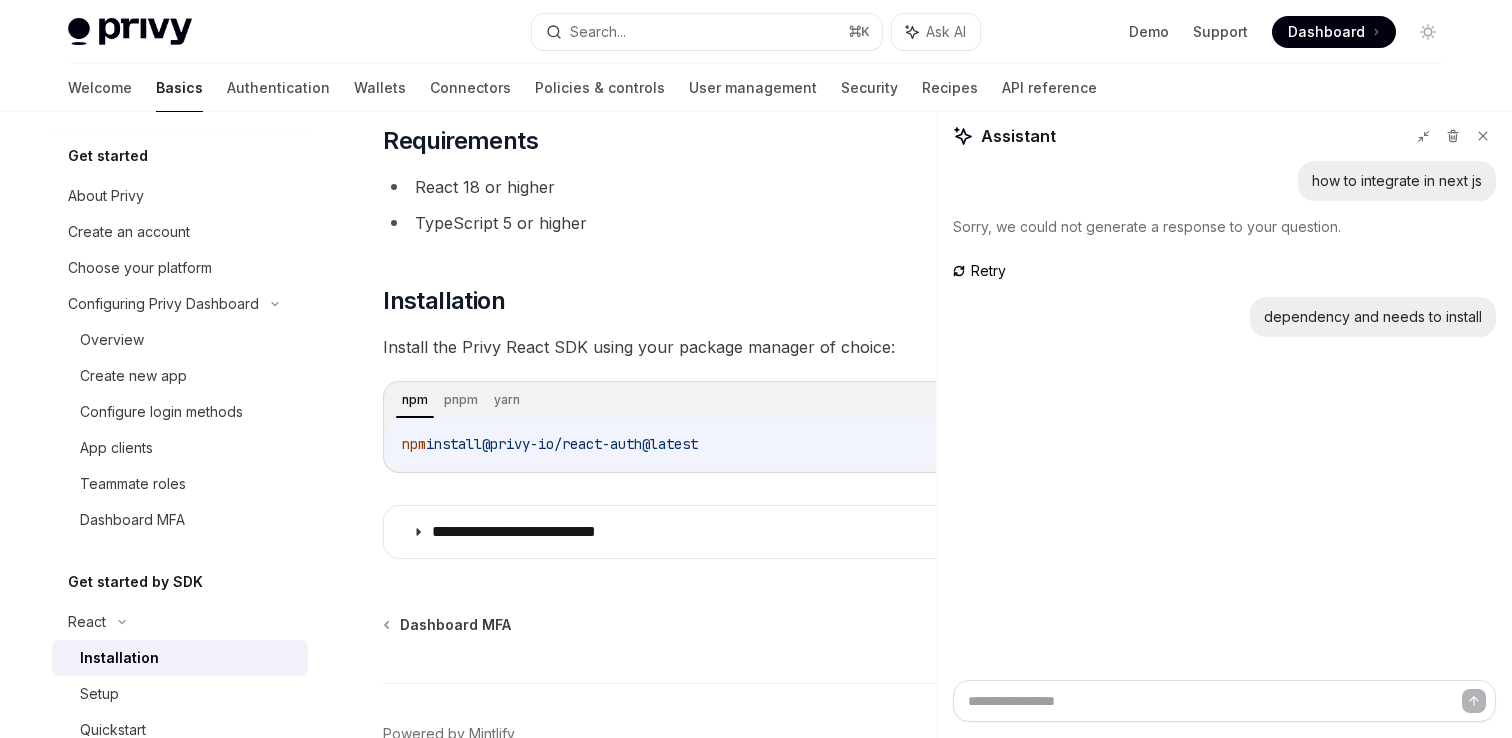 click on "how to integrate in next js Sorry, we could not generate a response to your question. Retry dependency
and needs to install" at bounding box center (1224, 253) 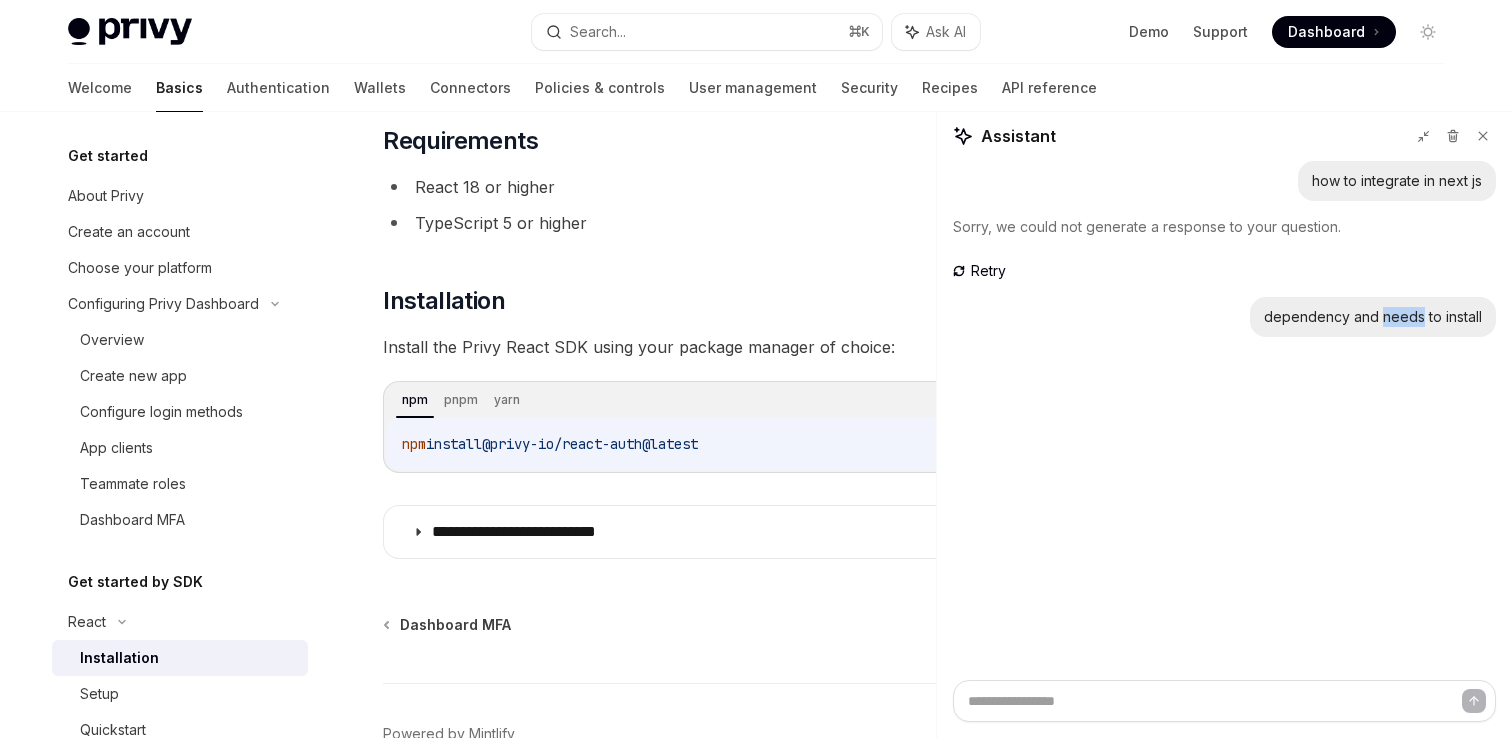 click on "dependency
and needs to install" at bounding box center (1373, 317) 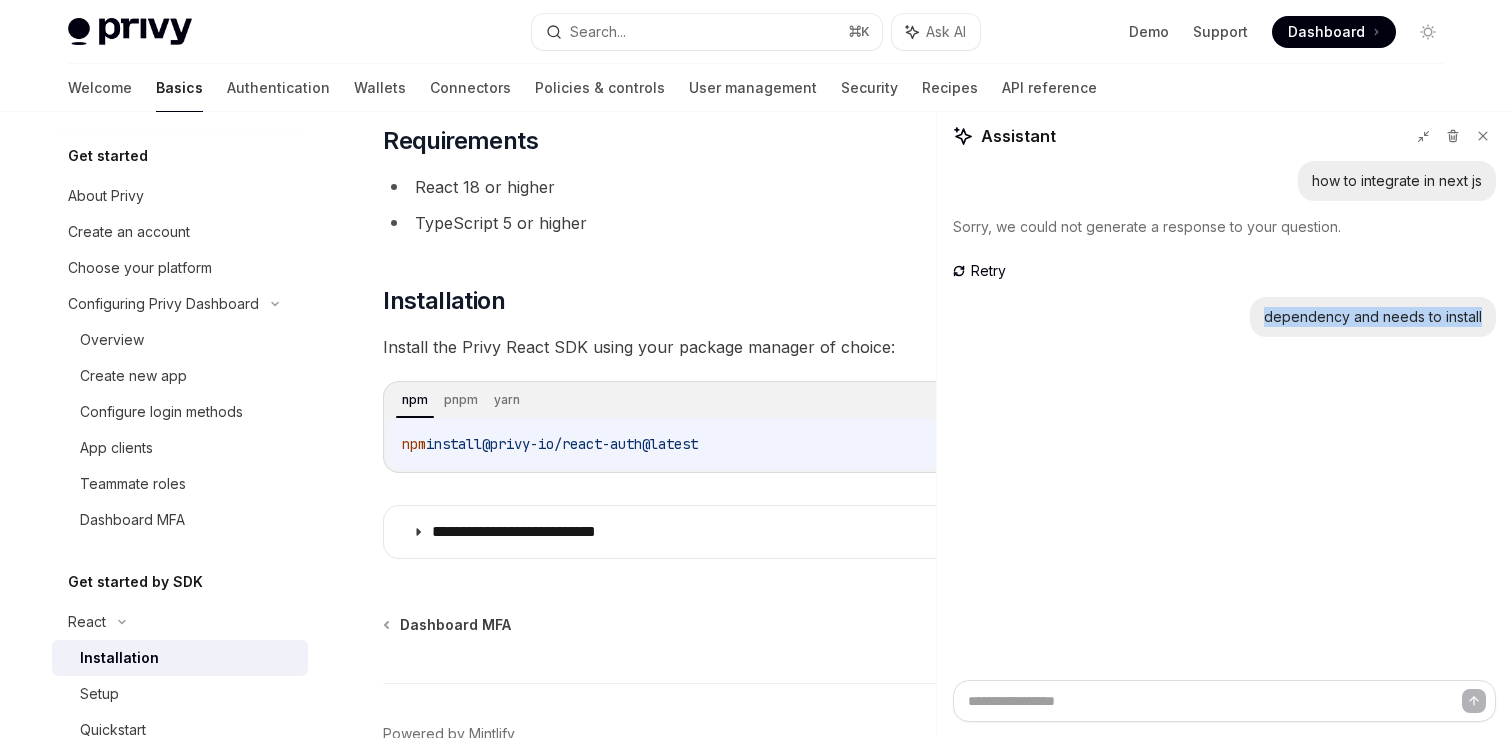 click on "dependency
and needs to install" at bounding box center (1373, 317) 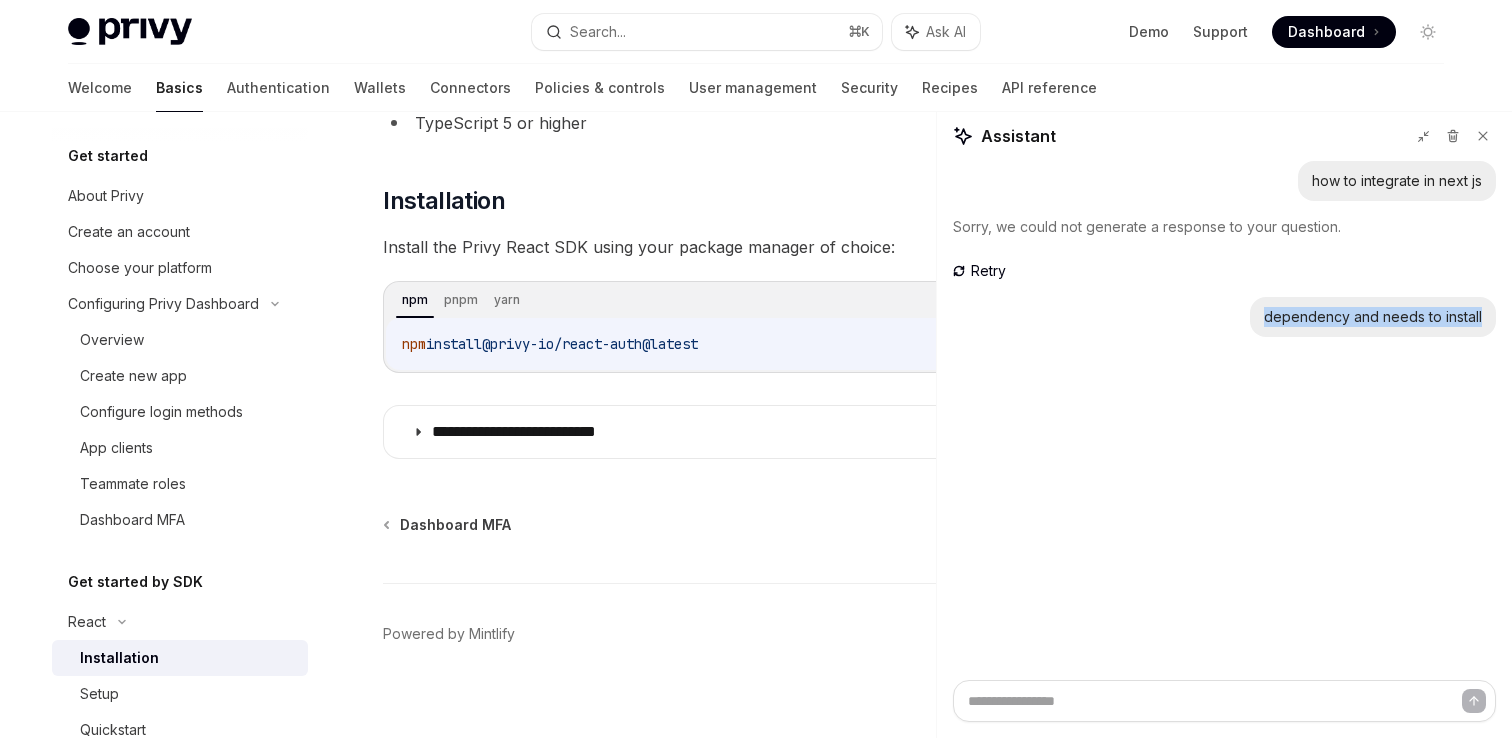 scroll, scrollTop: 245, scrollLeft: 0, axis: vertical 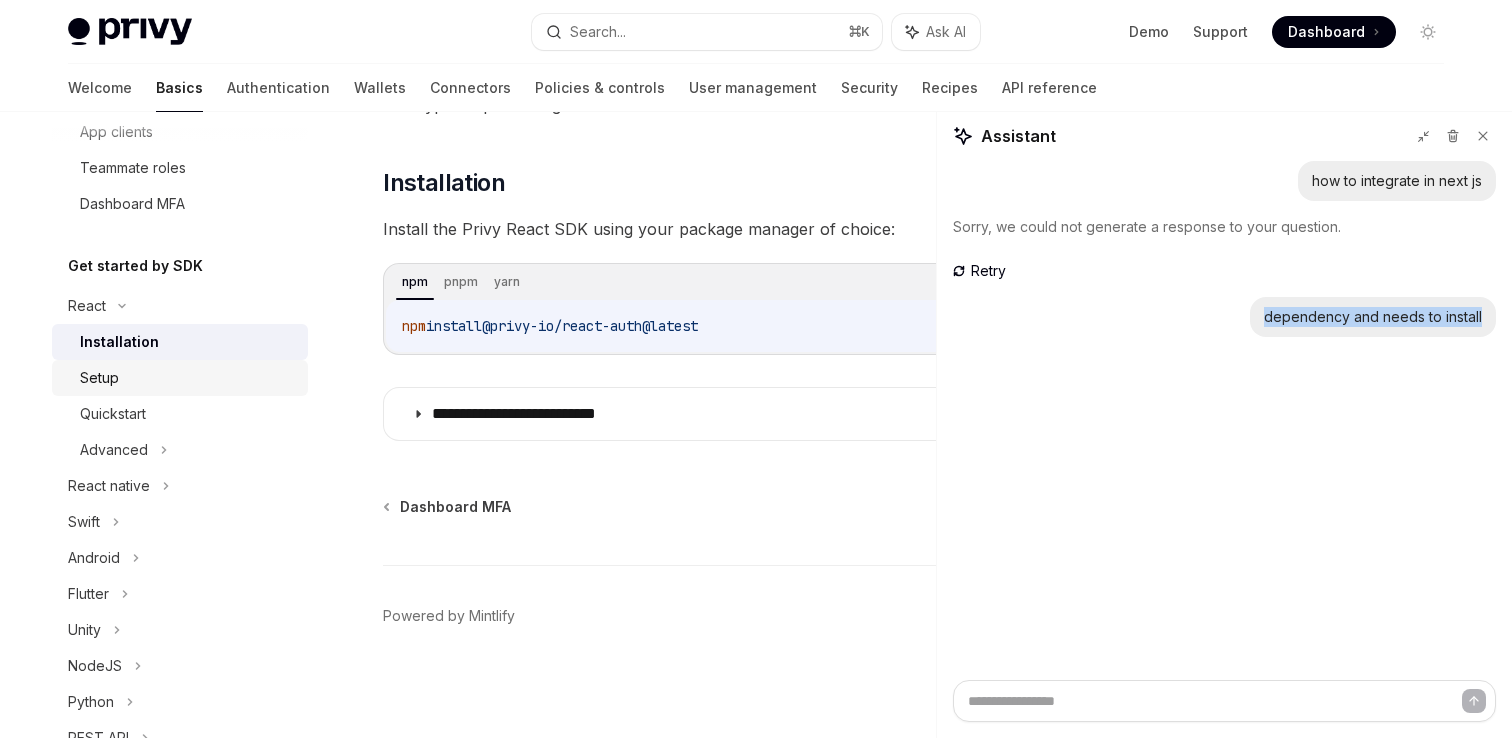 click on "Setup" at bounding box center [188, 378] 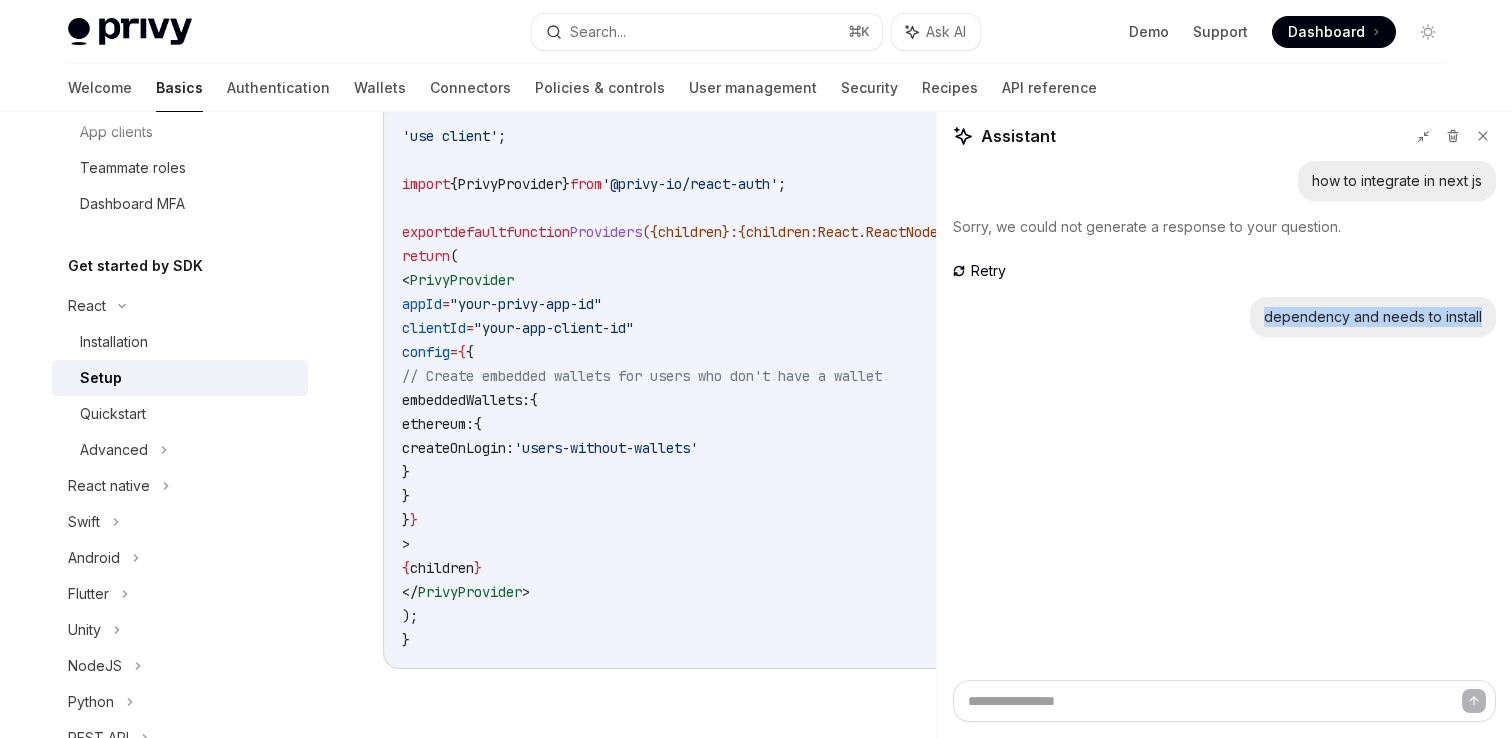 scroll, scrollTop: 748, scrollLeft: 0, axis: vertical 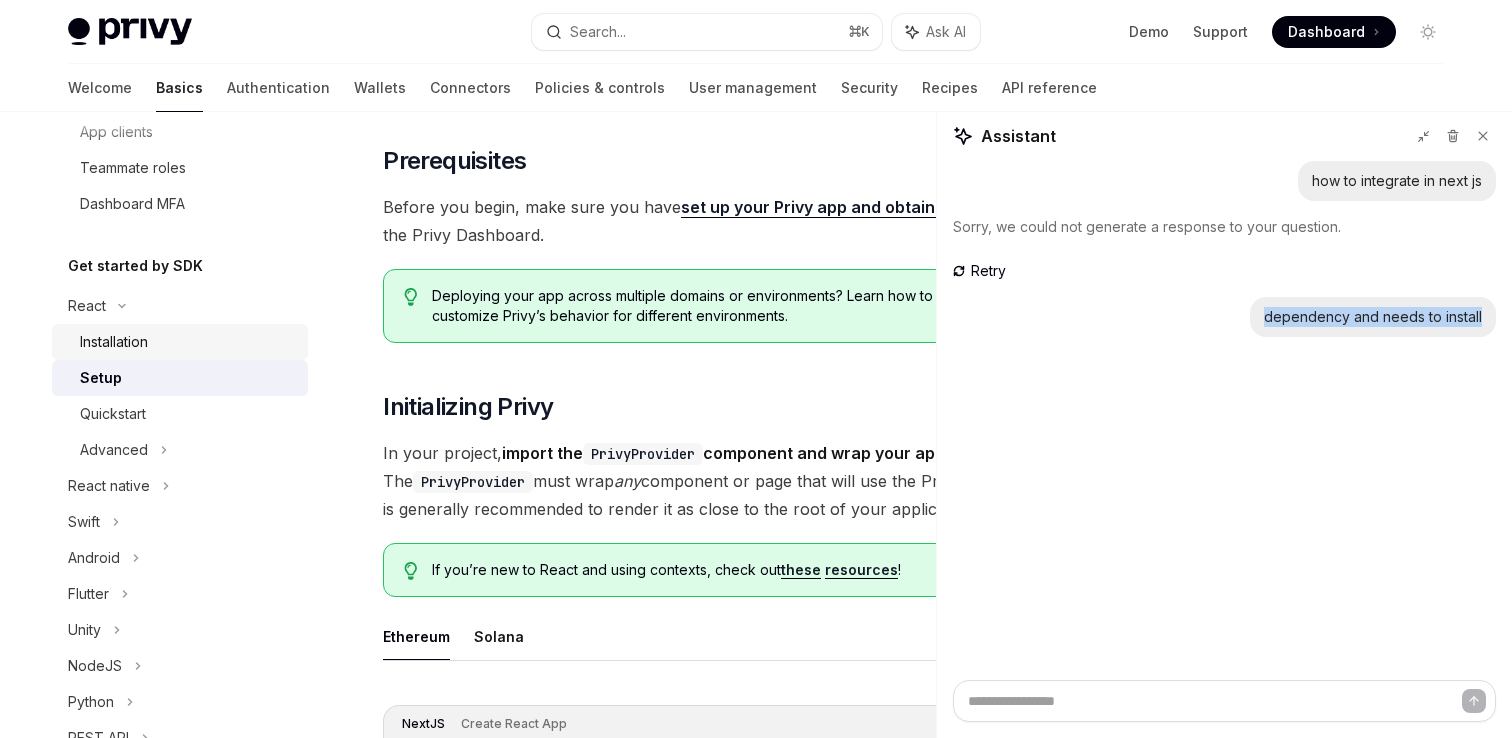 click on "Installation" at bounding box center (188, 342) 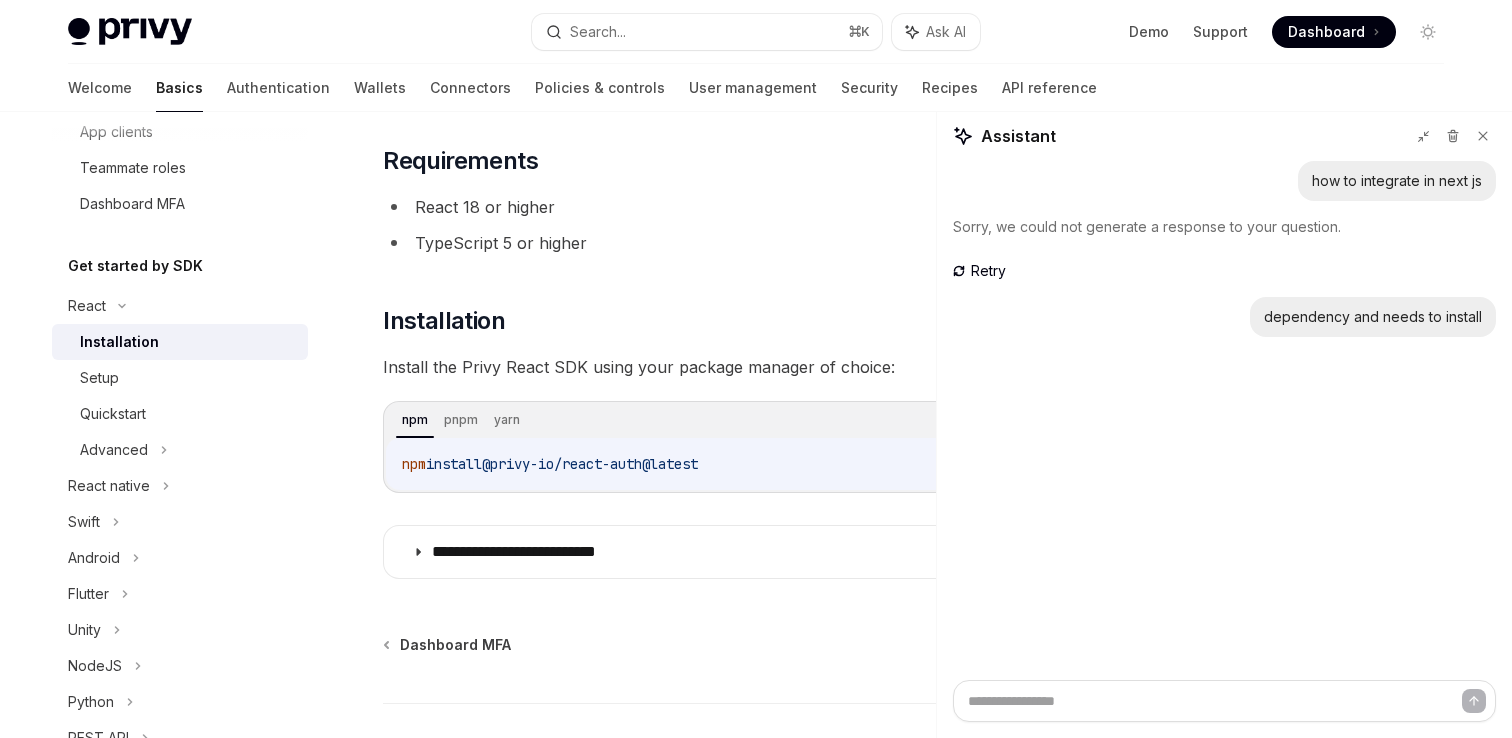 click on "npm  install  @privy-io/react-auth@latest" at bounding box center (743, 464) 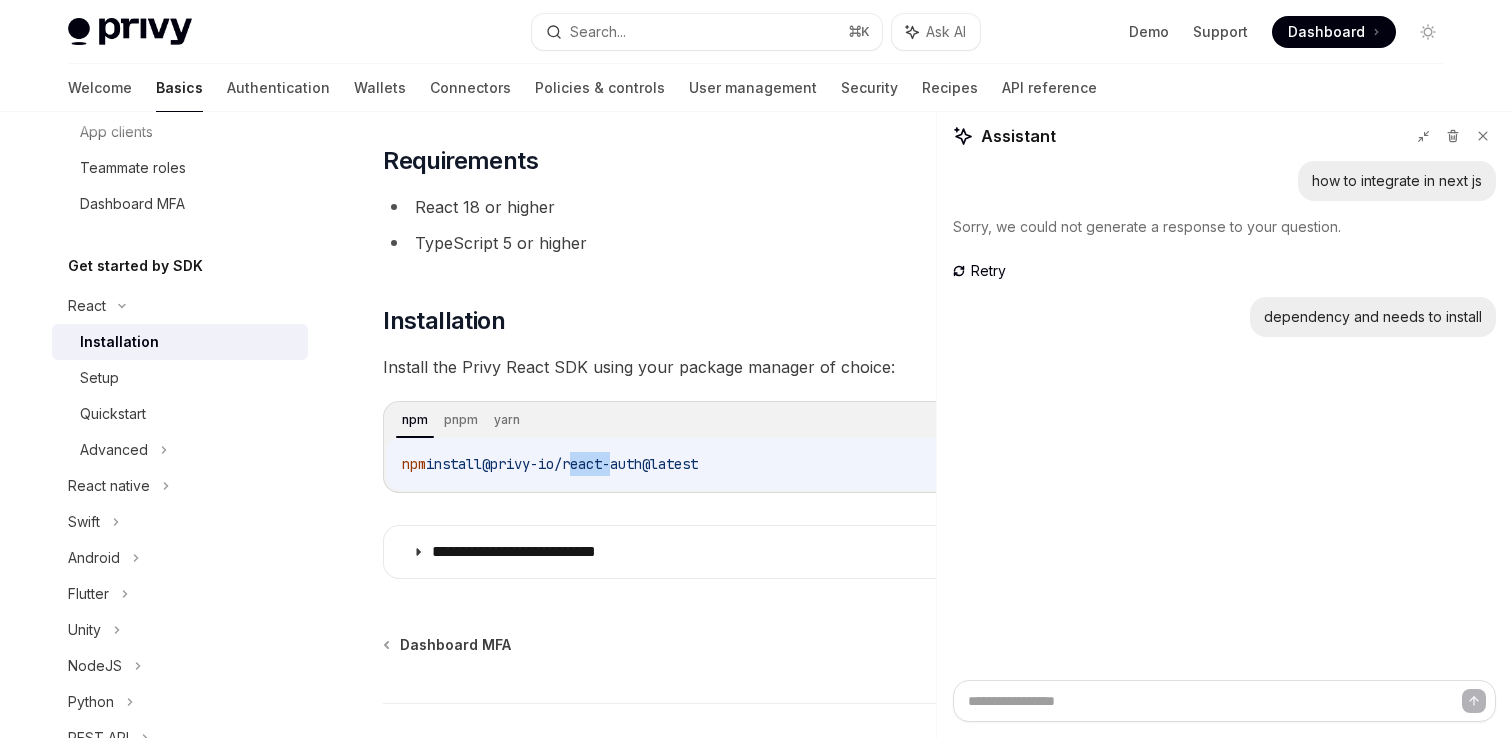 click on "npm  install  @privy-io/react-auth@latest" at bounding box center (743, 464) 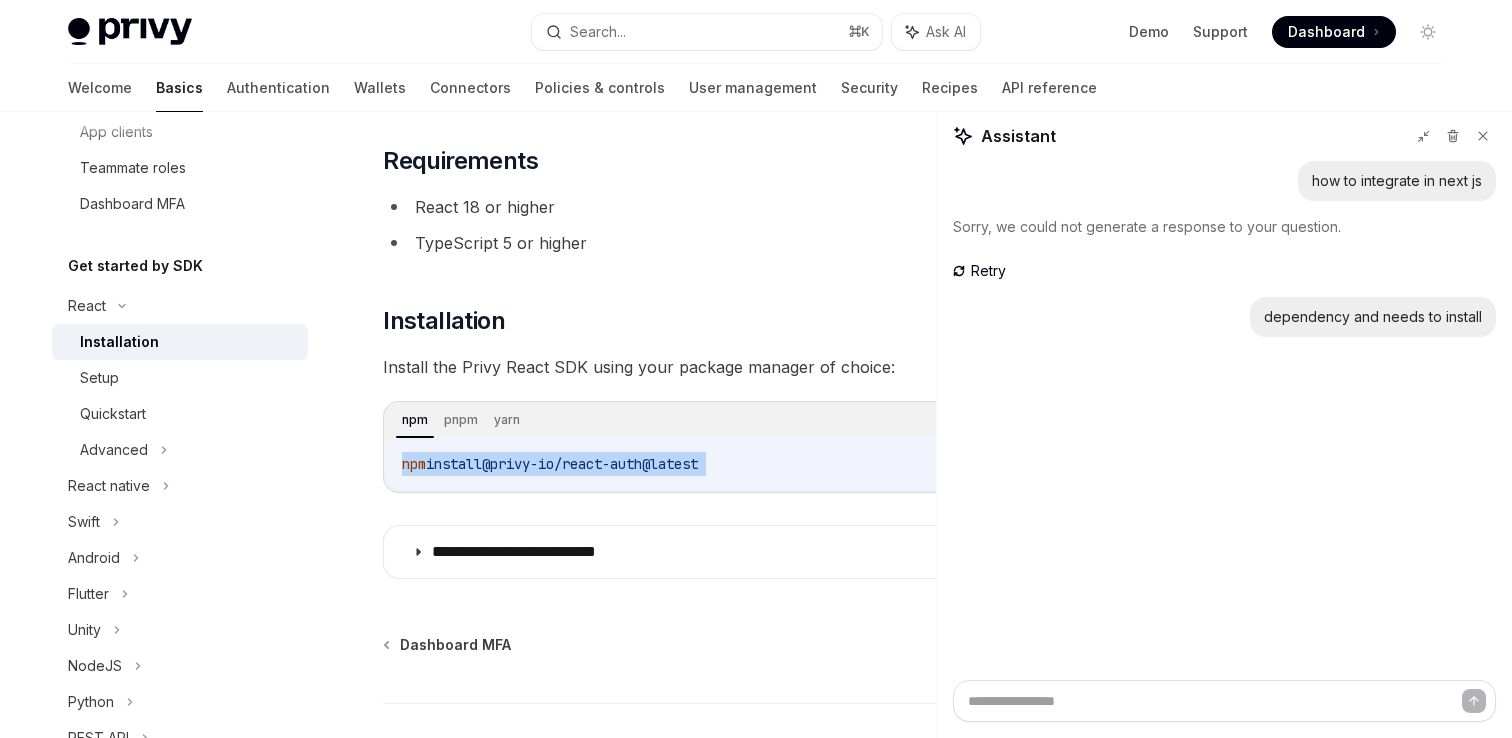 click on "npm  install  @privy-io/react-auth@latest" at bounding box center (743, 464) 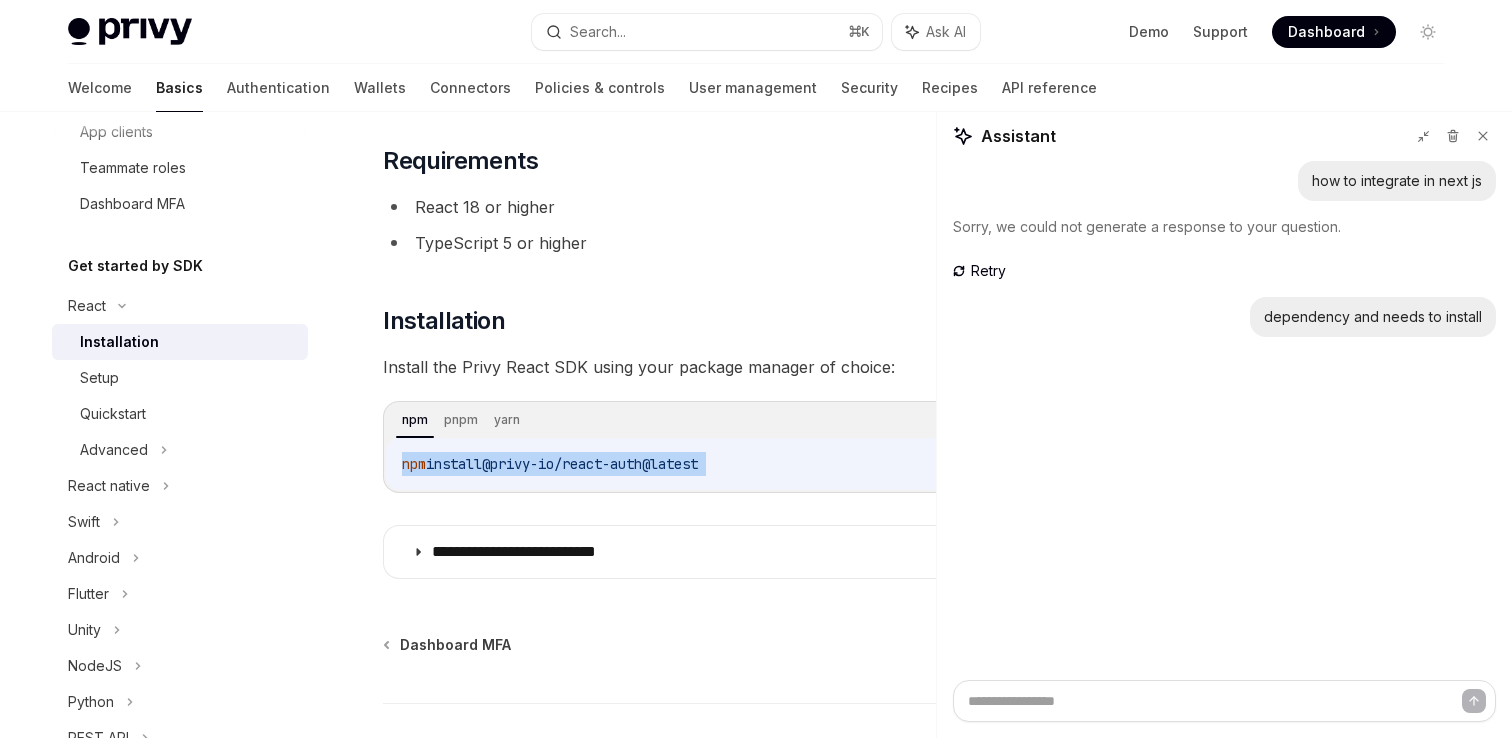 copy on "npm  install  @privy-io/react-auth@latest" 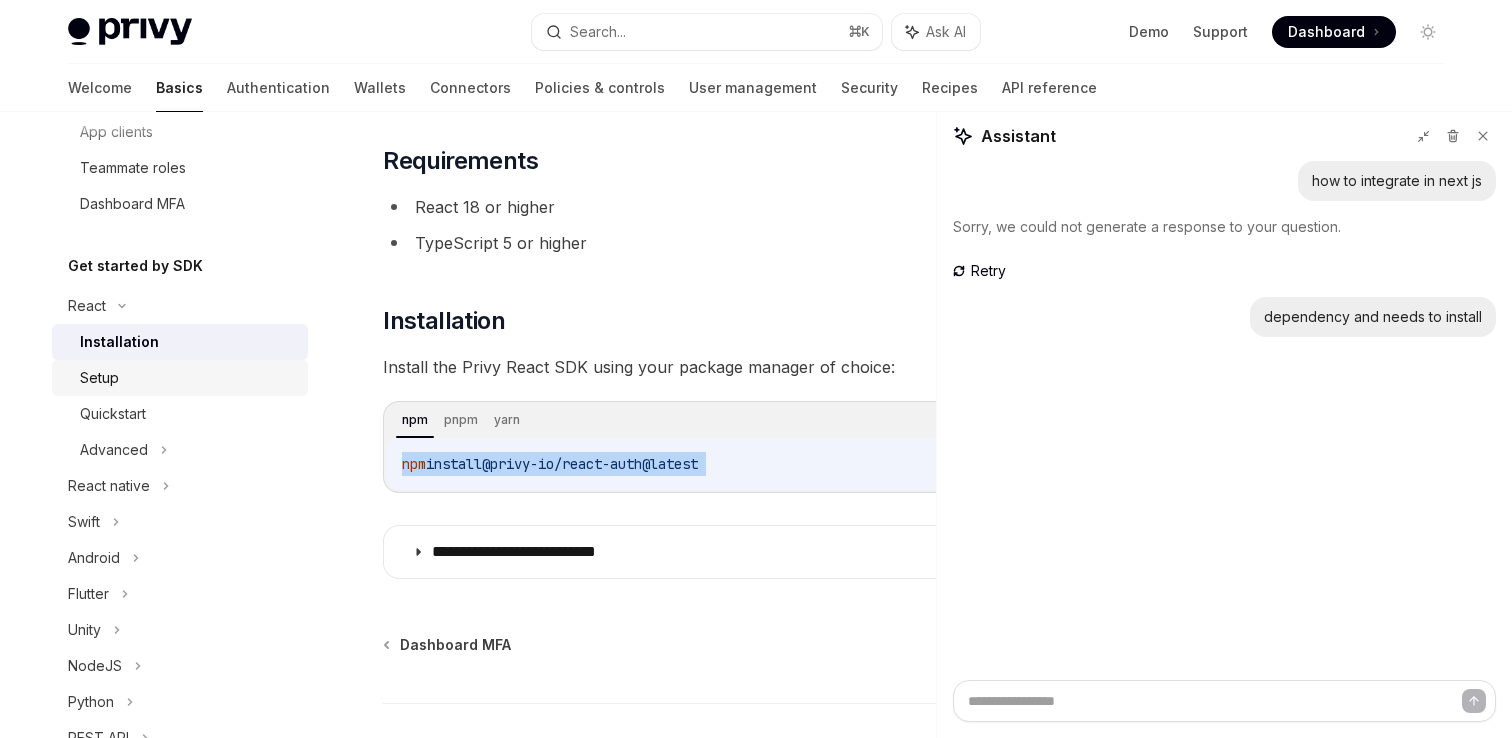 click on "Setup" at bounding box center [188, 378] 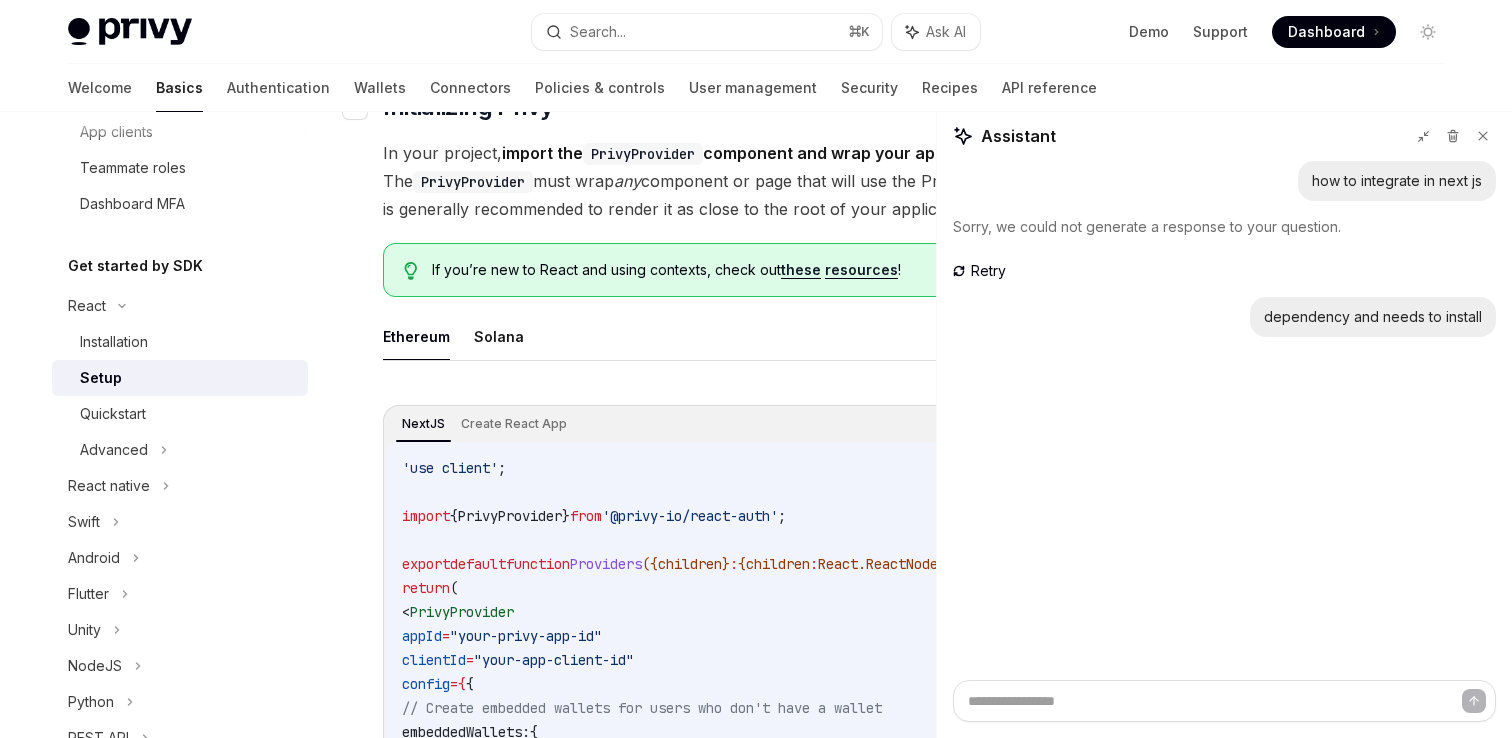 scroll, scrollTop: 643, scrollLeft: 0, axis: vertical 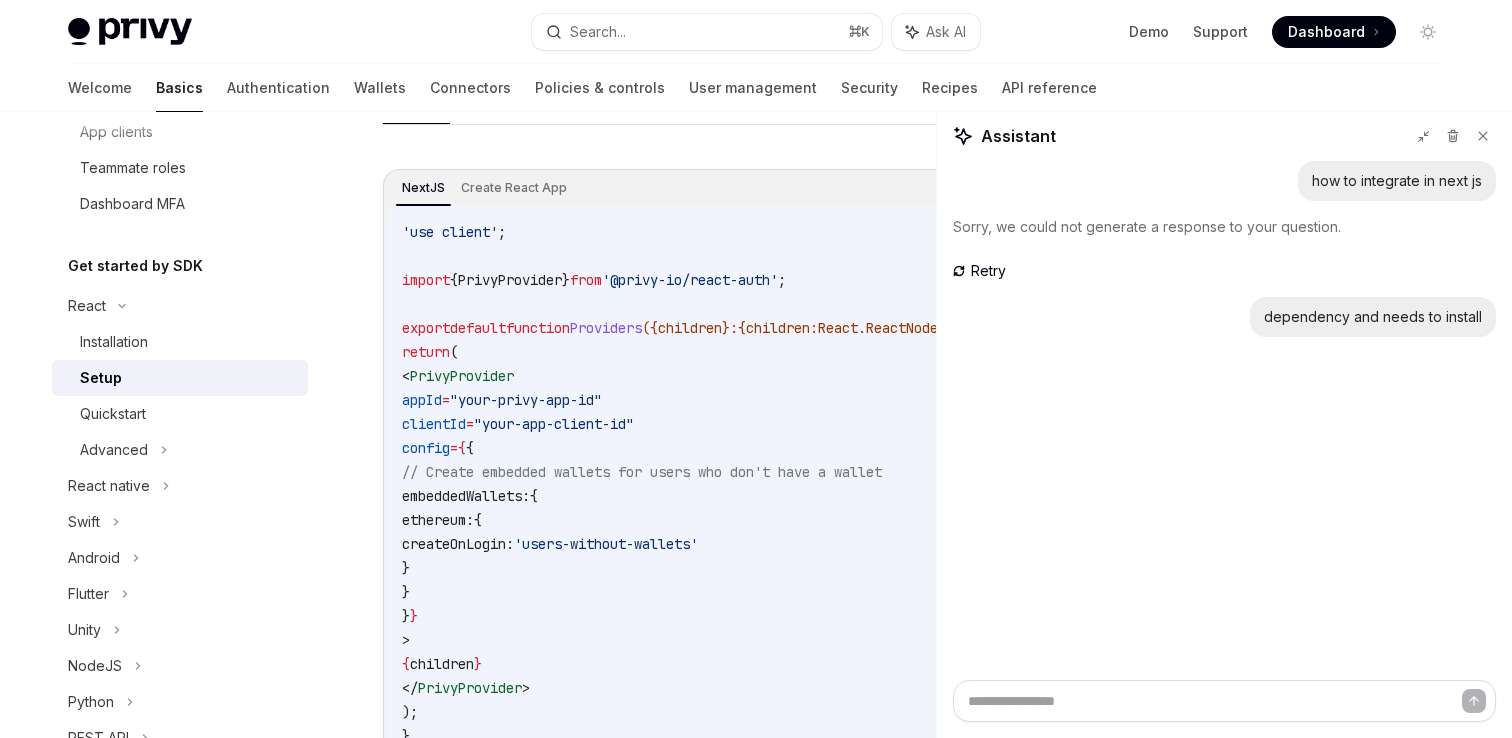 click on "'@privy-io/react-auth'" at bounding box center [690, 280] 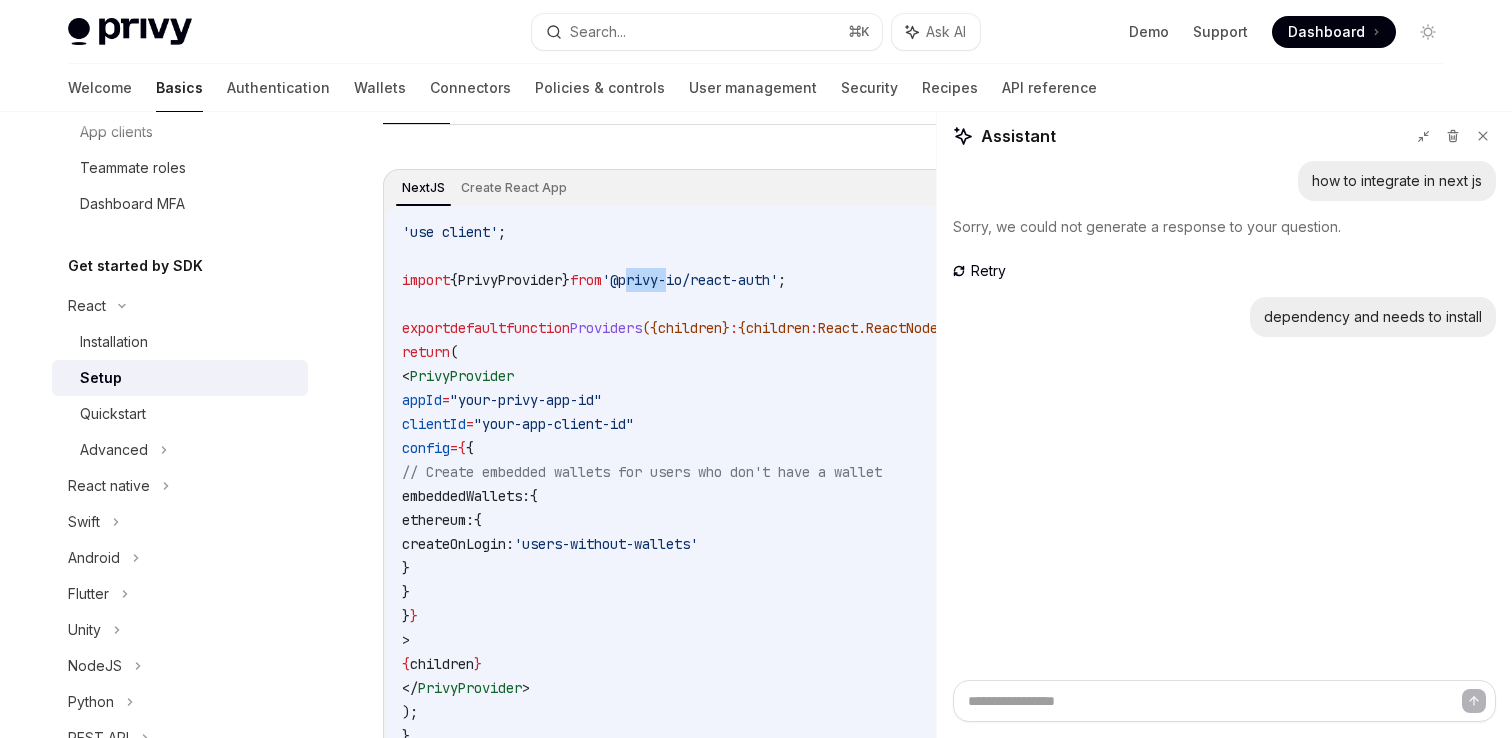 click on "'@privy-io/react-auth'" at bounding box center (690, 280) 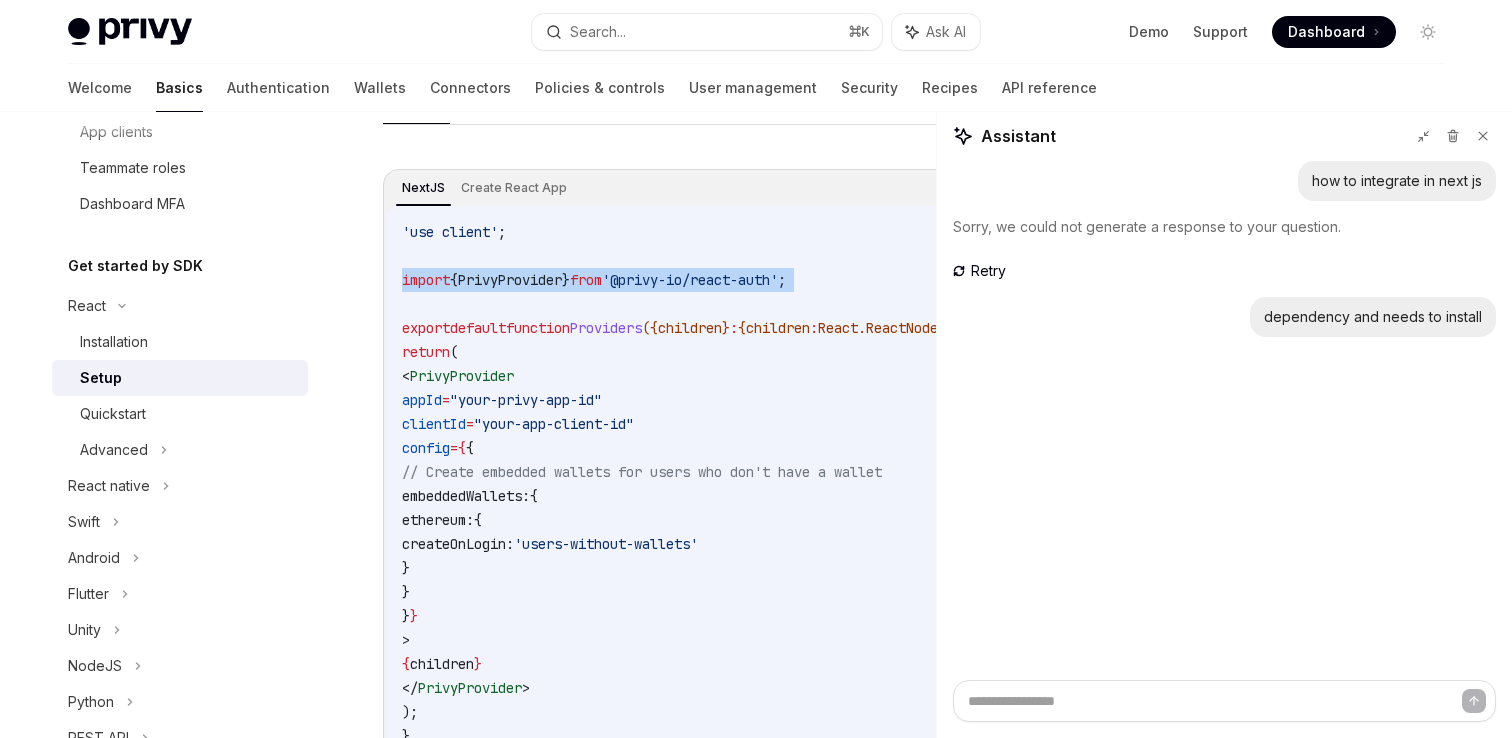 click on "'@privy-io/react-auth'" at bounding box center [690, 280] 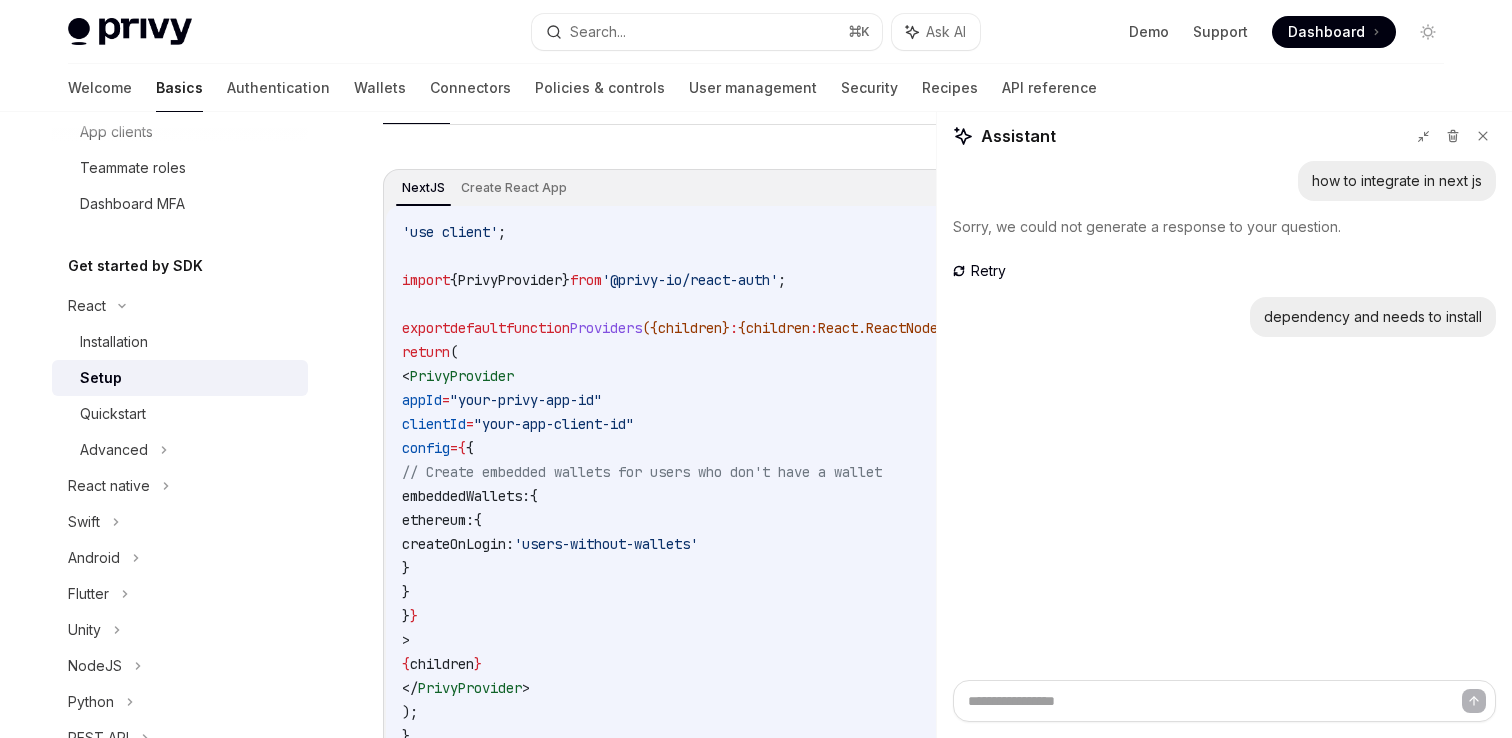 click on "'use client' ;
import  { PrivyProvider }  from  '@privy-io/react-auth' ;
export  default  function  Providers ({ children } :  { children :  React . ReactNode })  {
return  (
< PrivyProvider
appId = "your-privy-app-id"
clientId = "your-app-client-id"
config = { {
// Create embedded wallets for users who don't have a wallet
embeddedWallets:  {
ethereum:  {
createOnLogin:  'users-without-wallets'
}
}
} }
>
{ children }
</ PrivyProvider >
);
}" at bounding box center (743, 484) 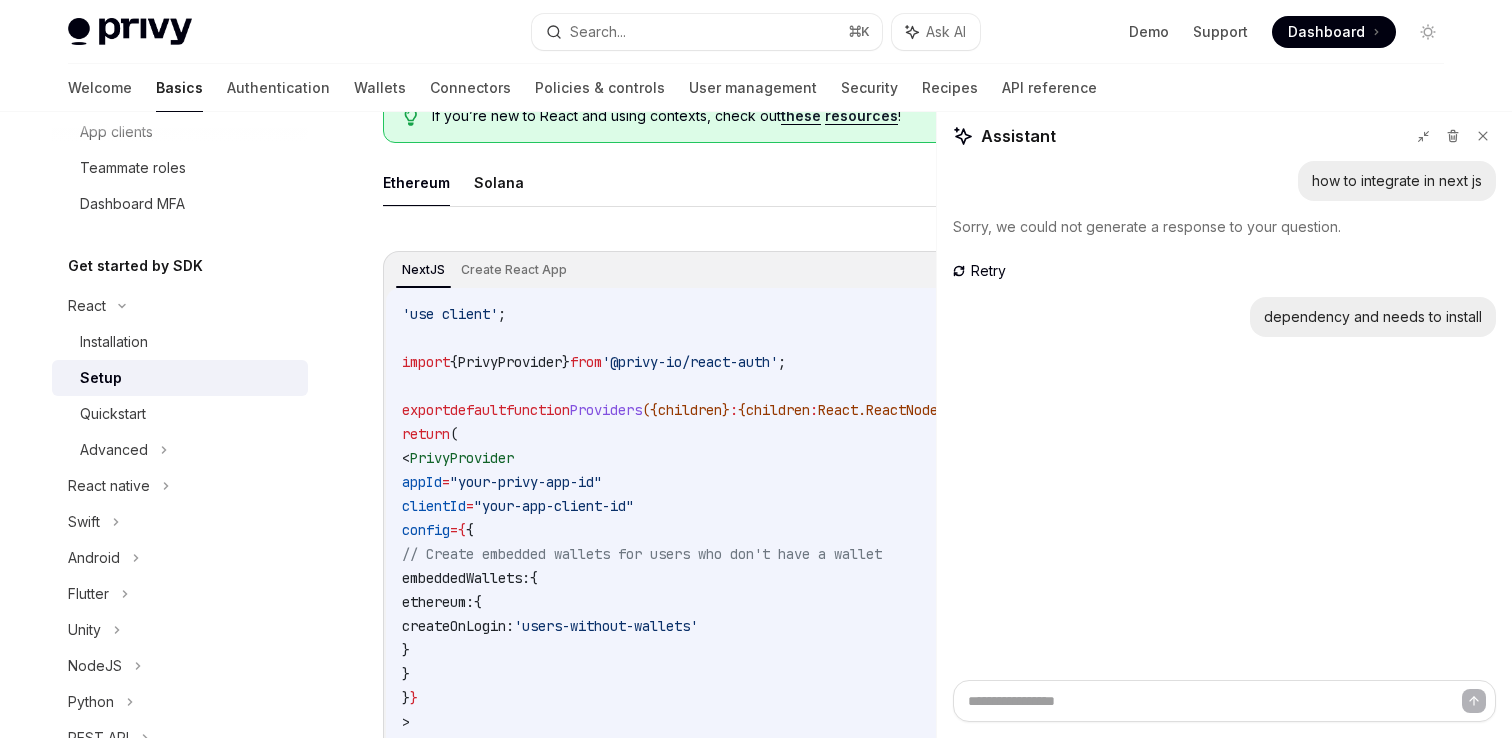 scroll, scrollTop: 552, scrollLeft: 0, axis: vertical 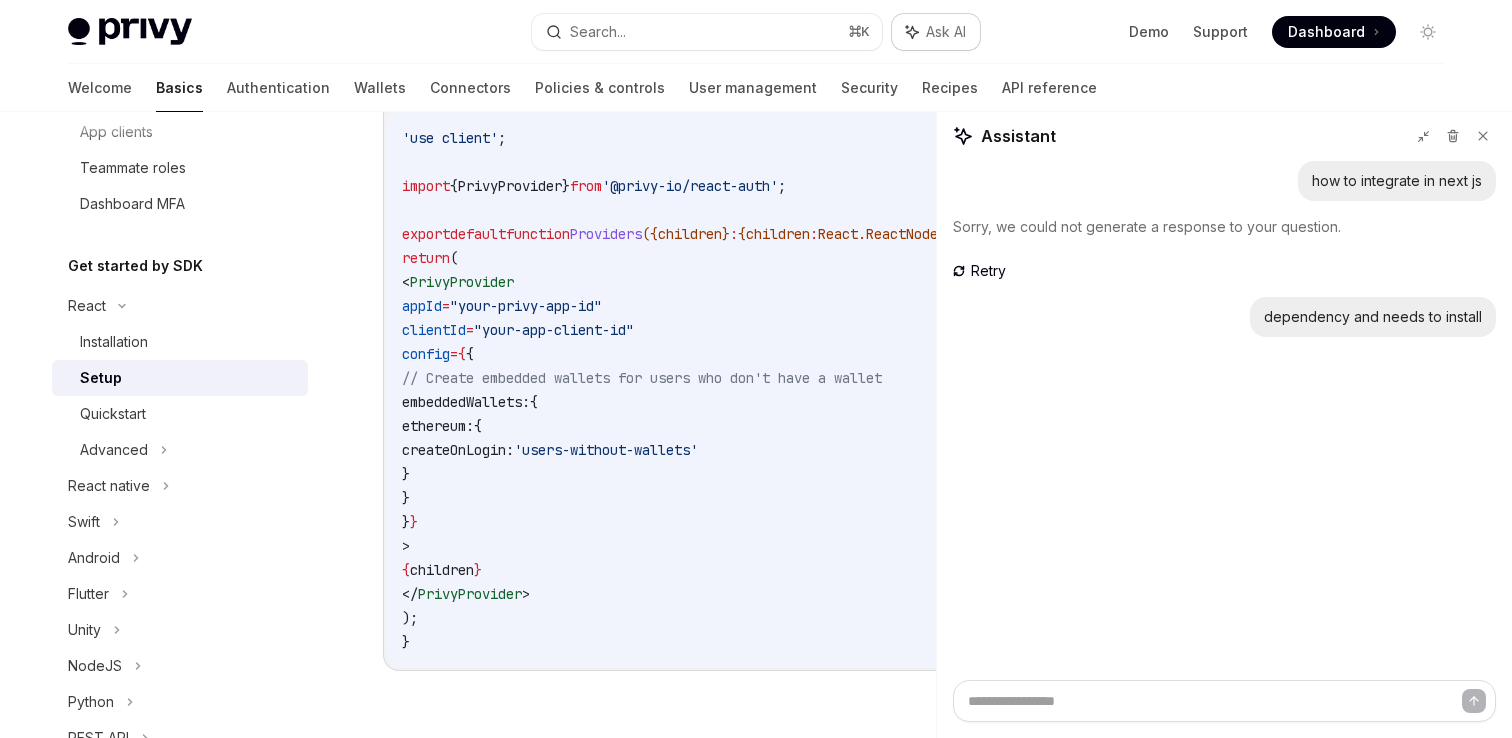 click on "Ask AI" at bounding box center (946, 32) 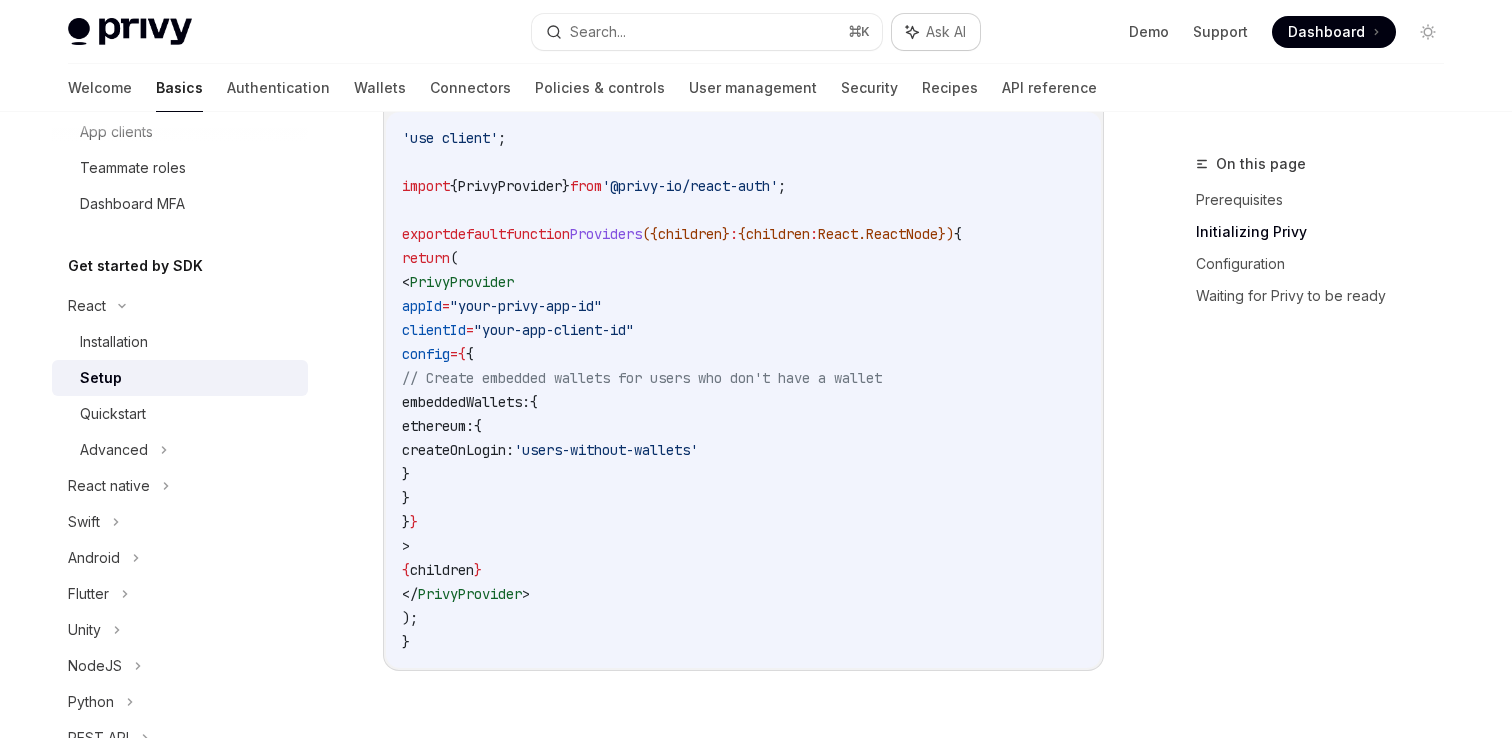 click on "Ask AI" at bounding box center [946, 32] 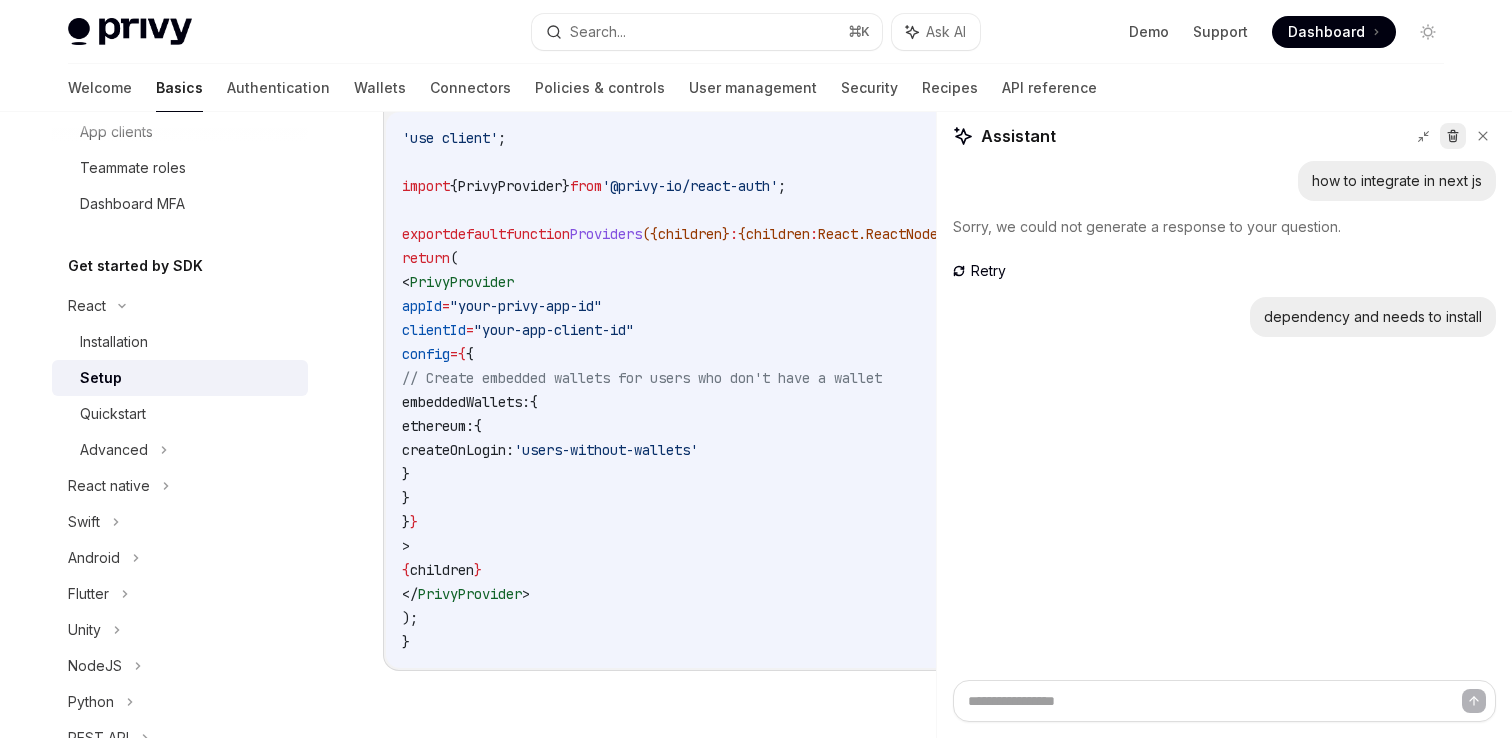 click at bounding box center [1453, 136] 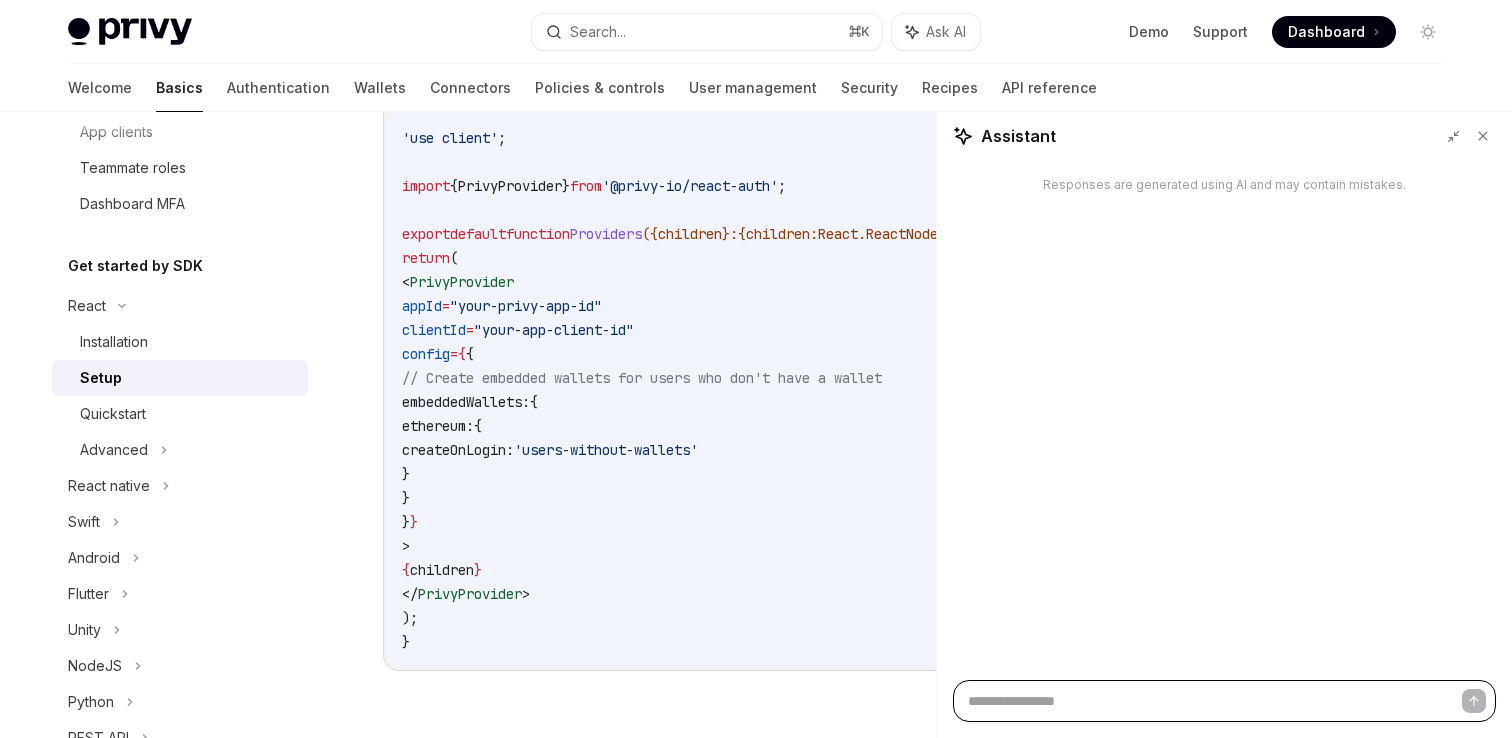 click at bounding box center (1224, 701) 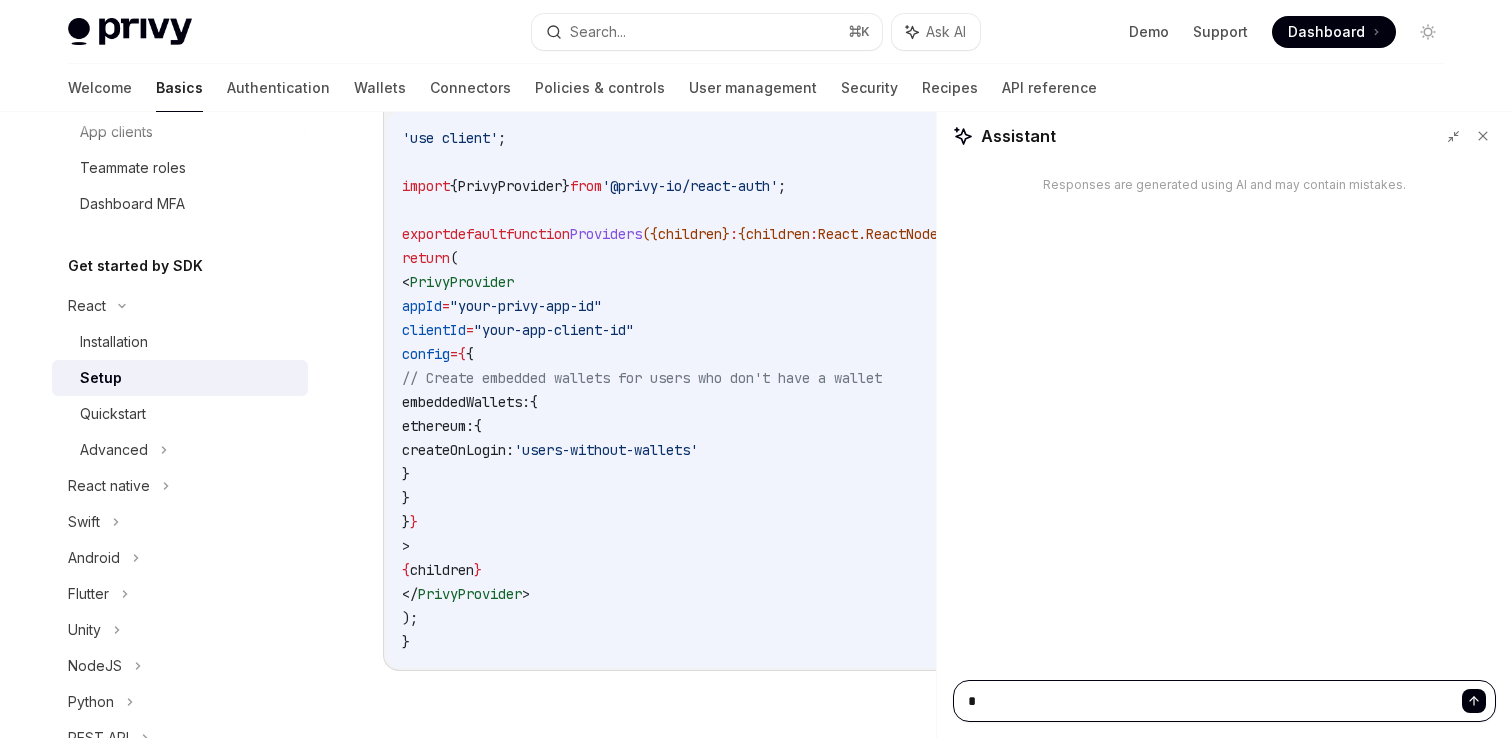 type on "**" 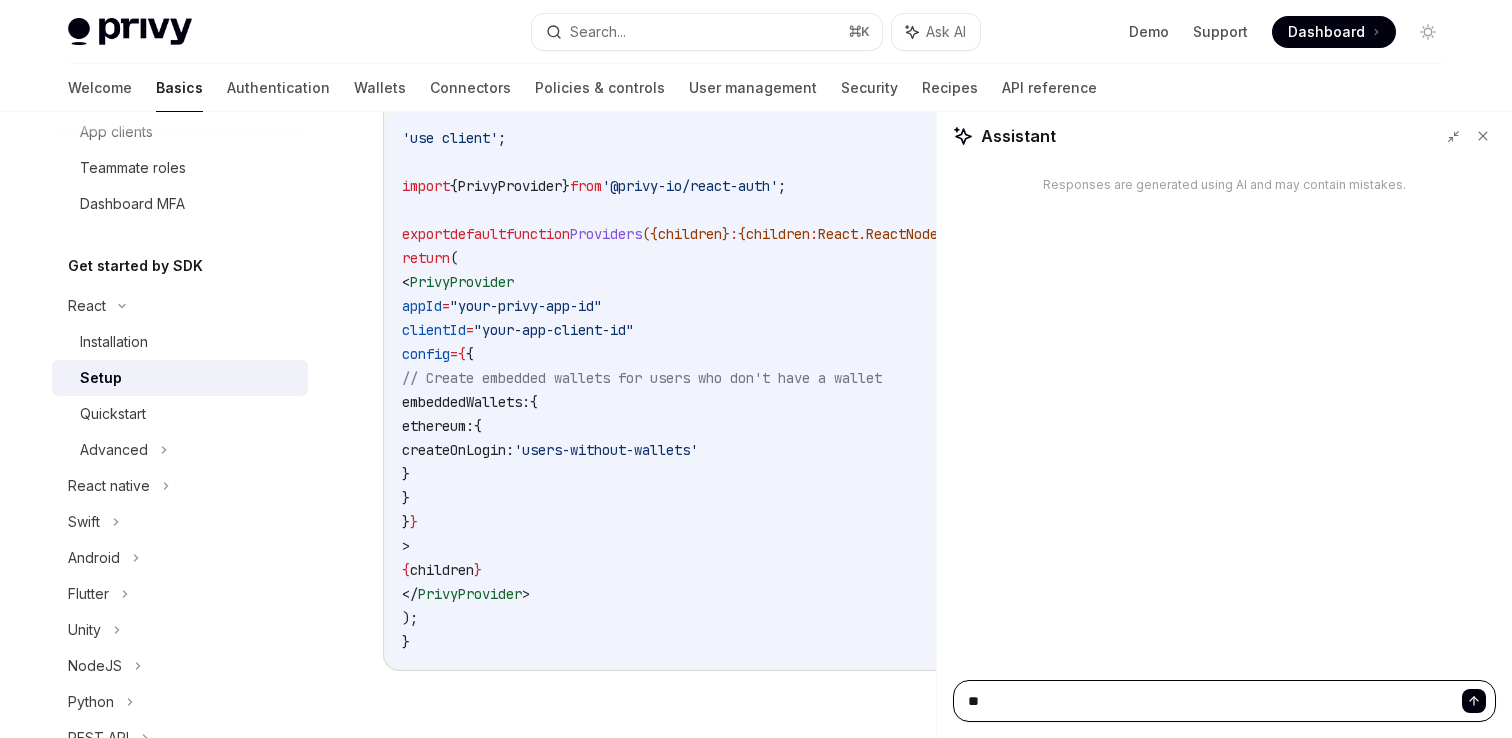 type on "***" 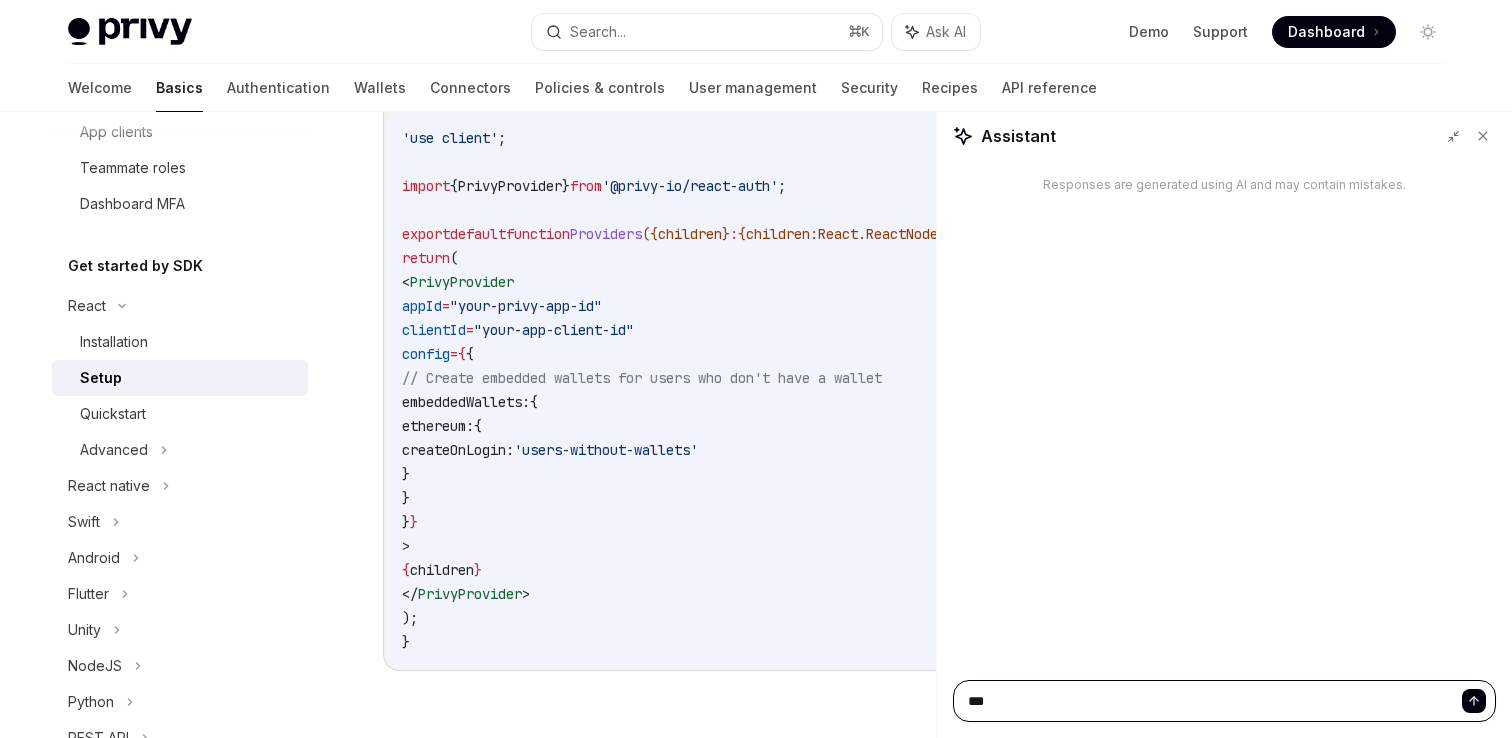 type on "****" 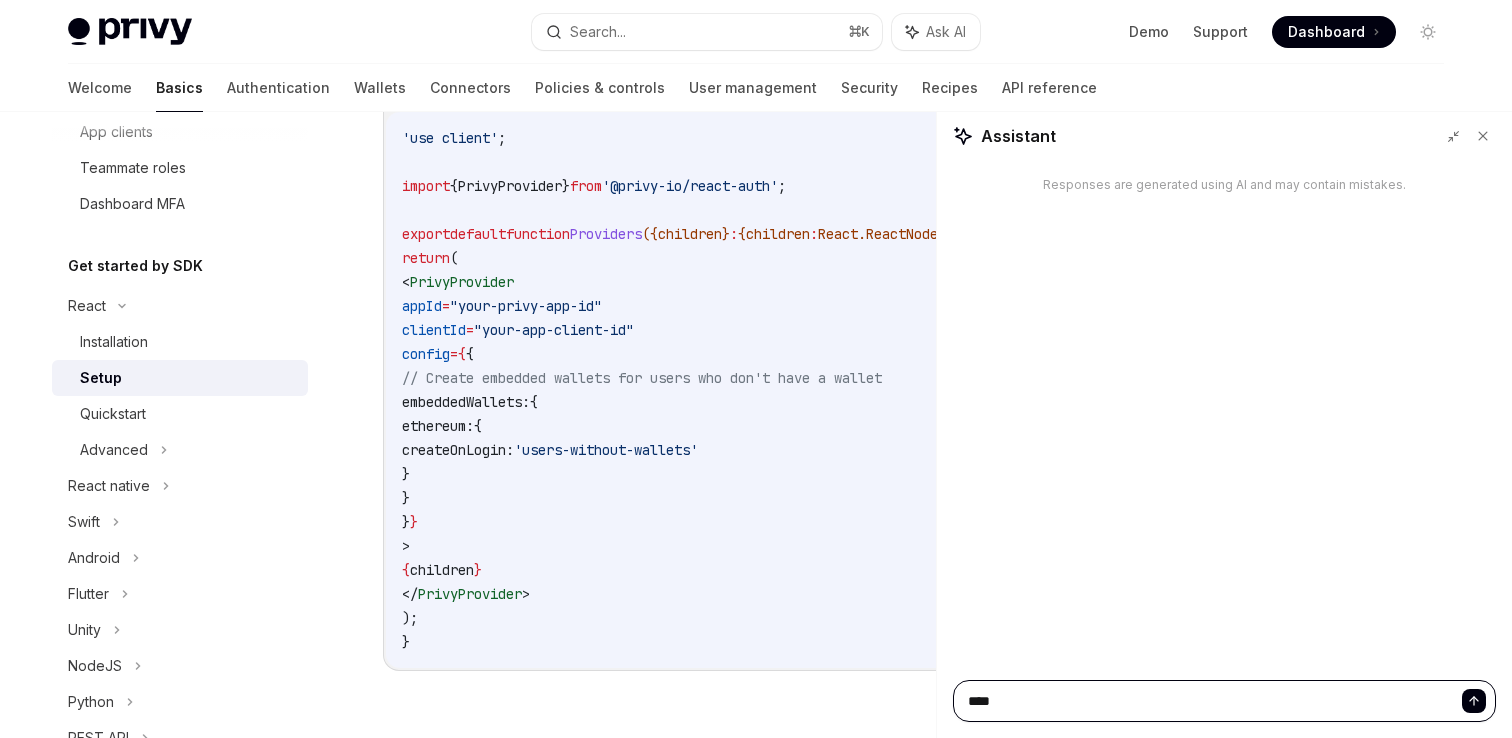 type on "****" 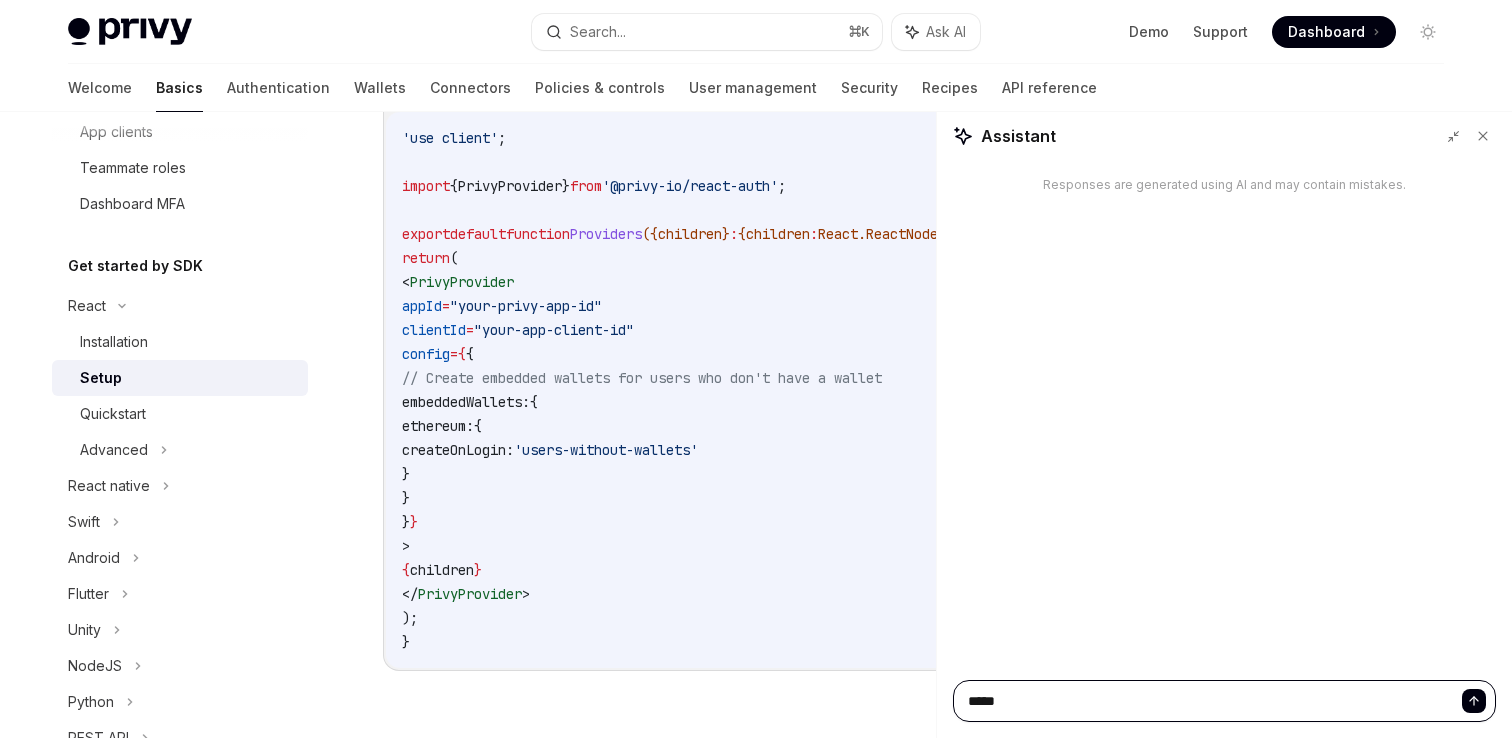 type on "******" 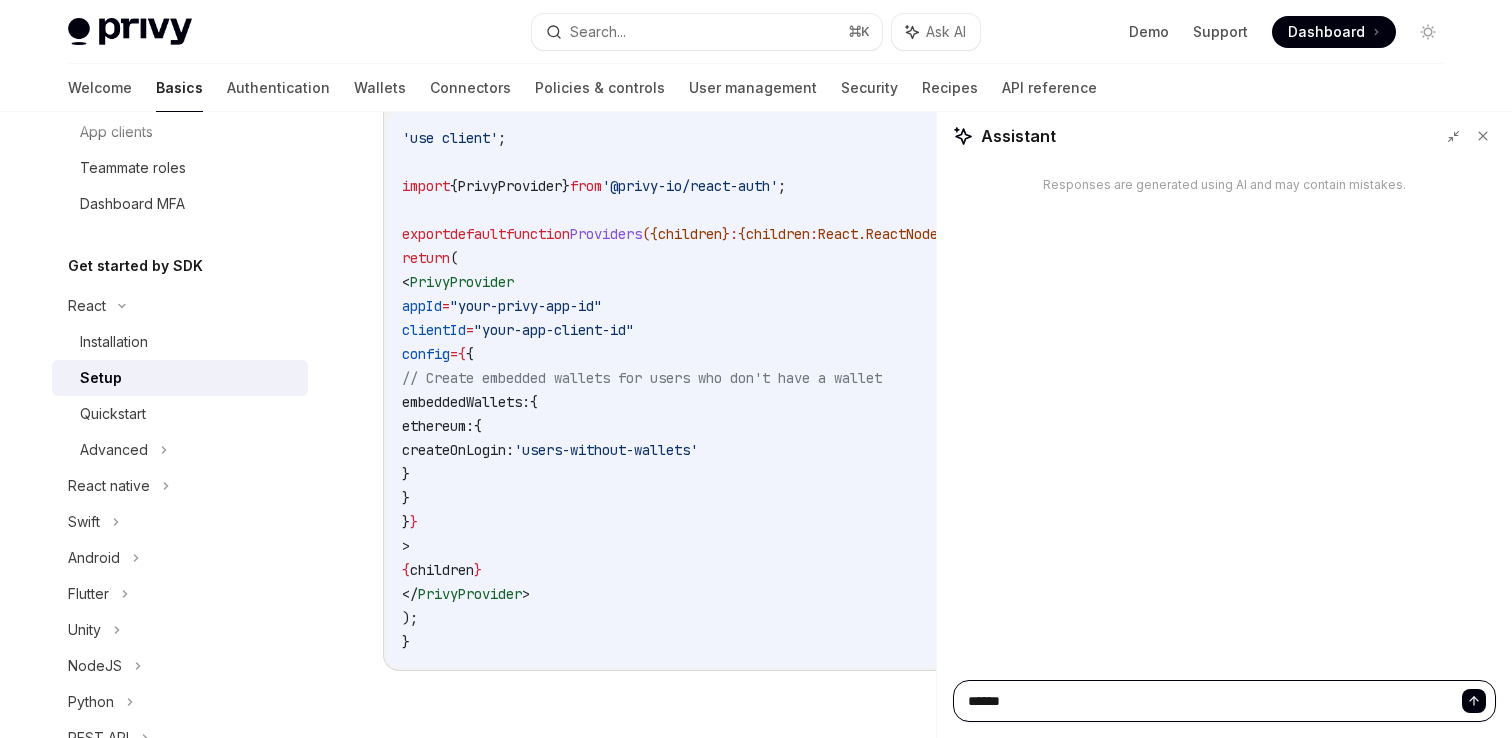 type on "*******" 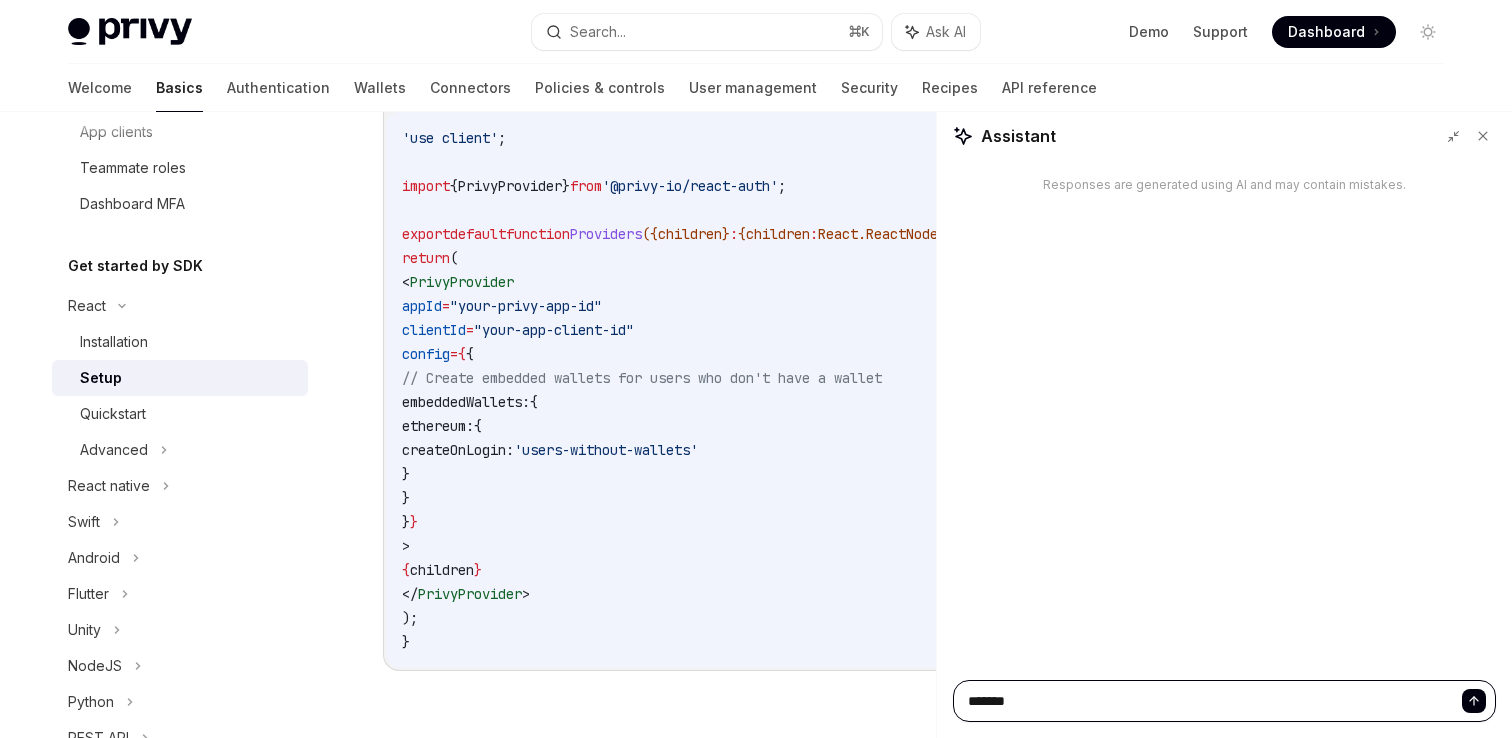 type on "*******" 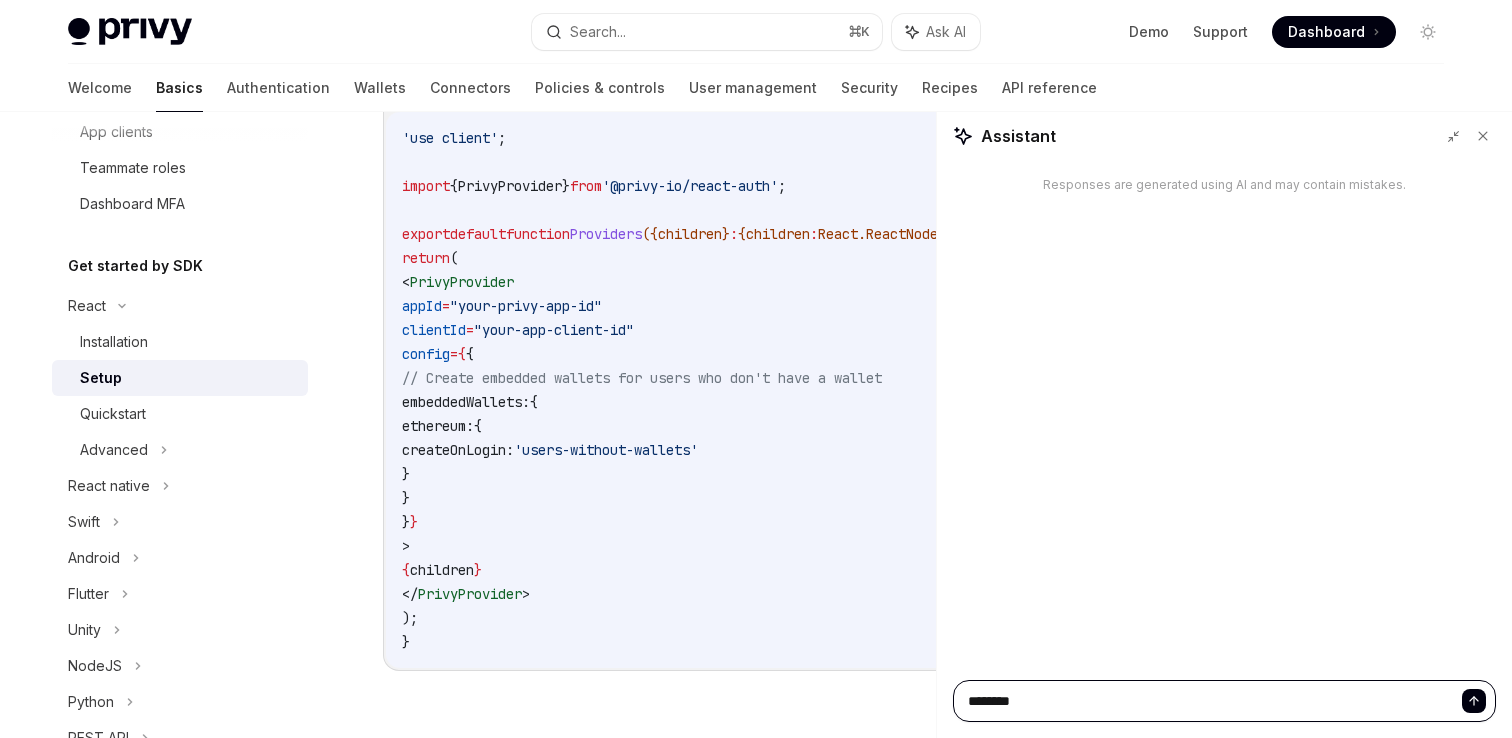 paste on "*********" 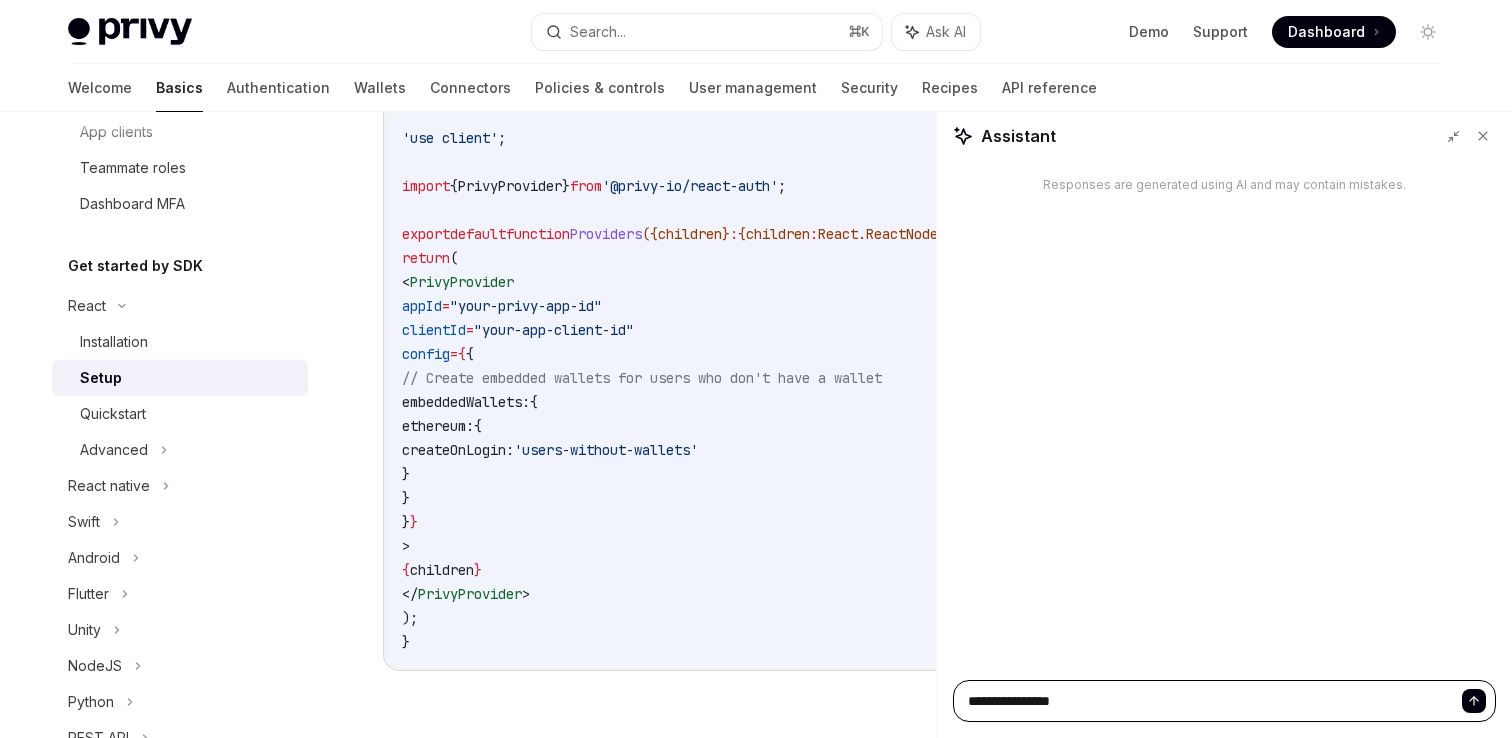 type on "**********" 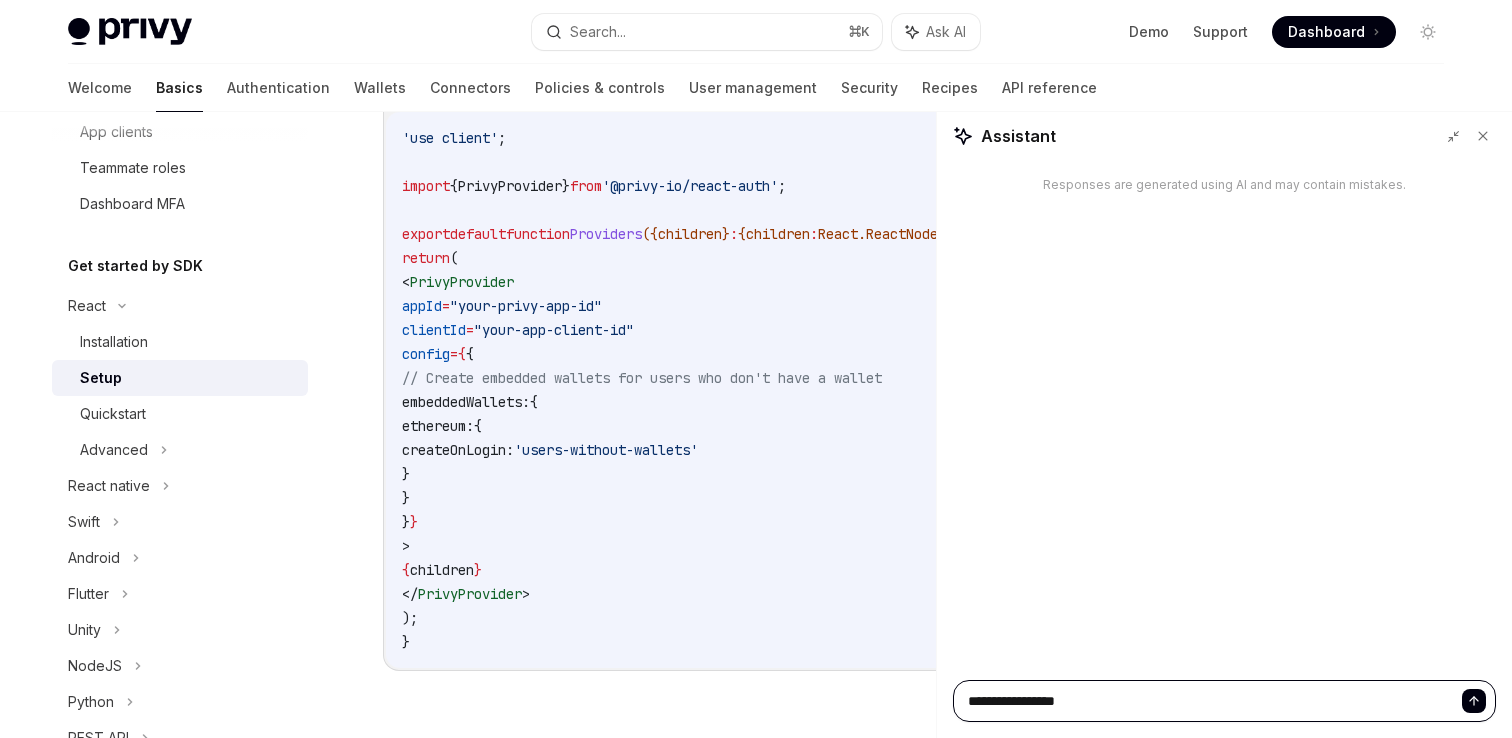 type on "**********" 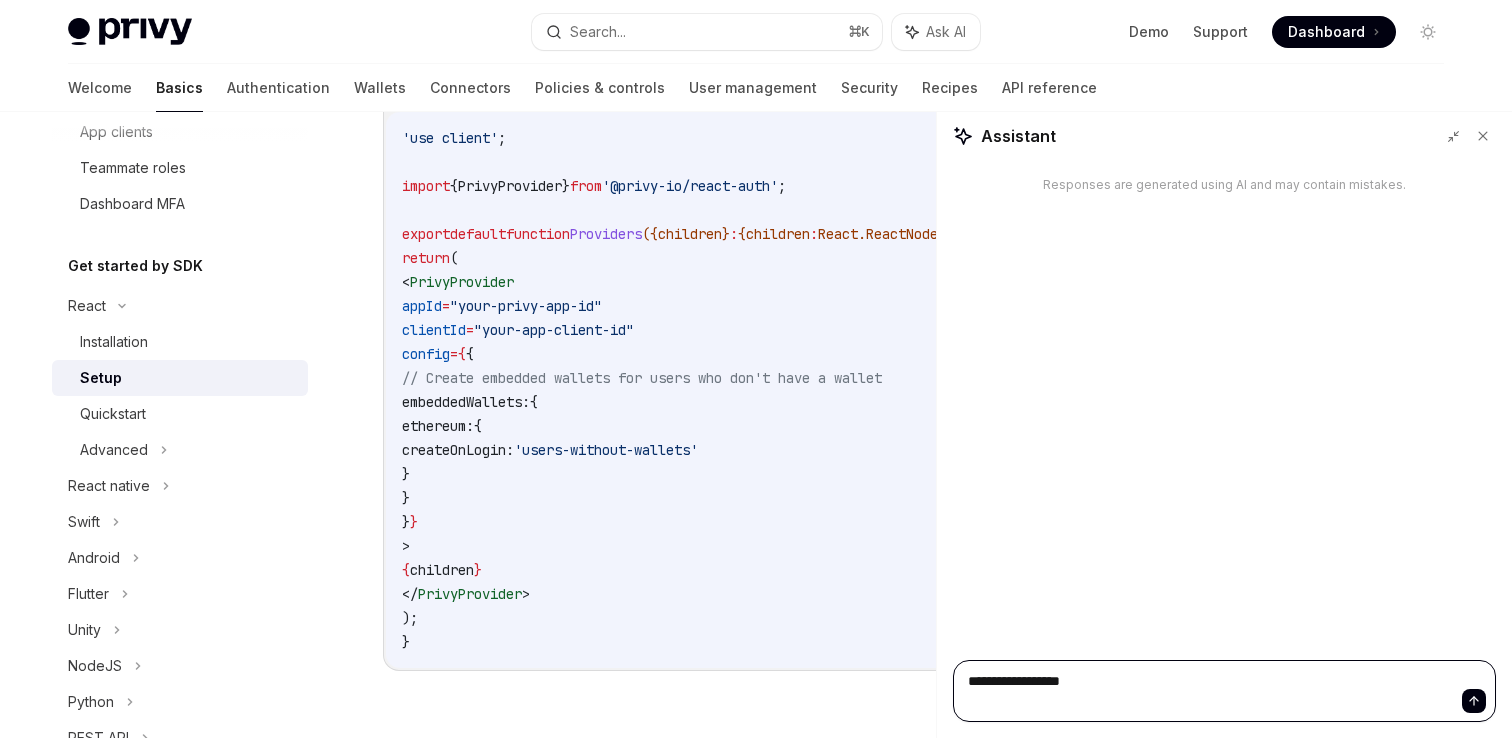 type on "**********" 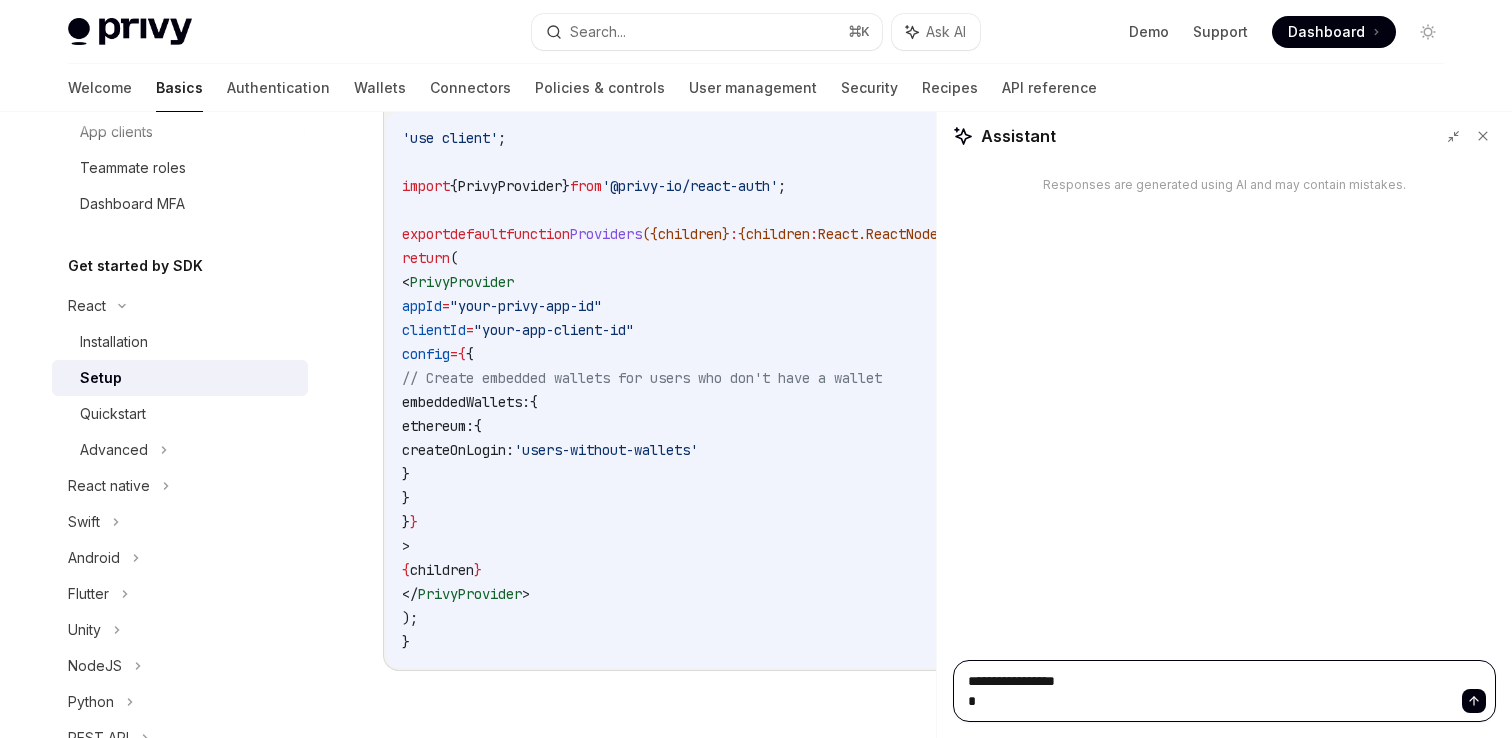 type on "**********" 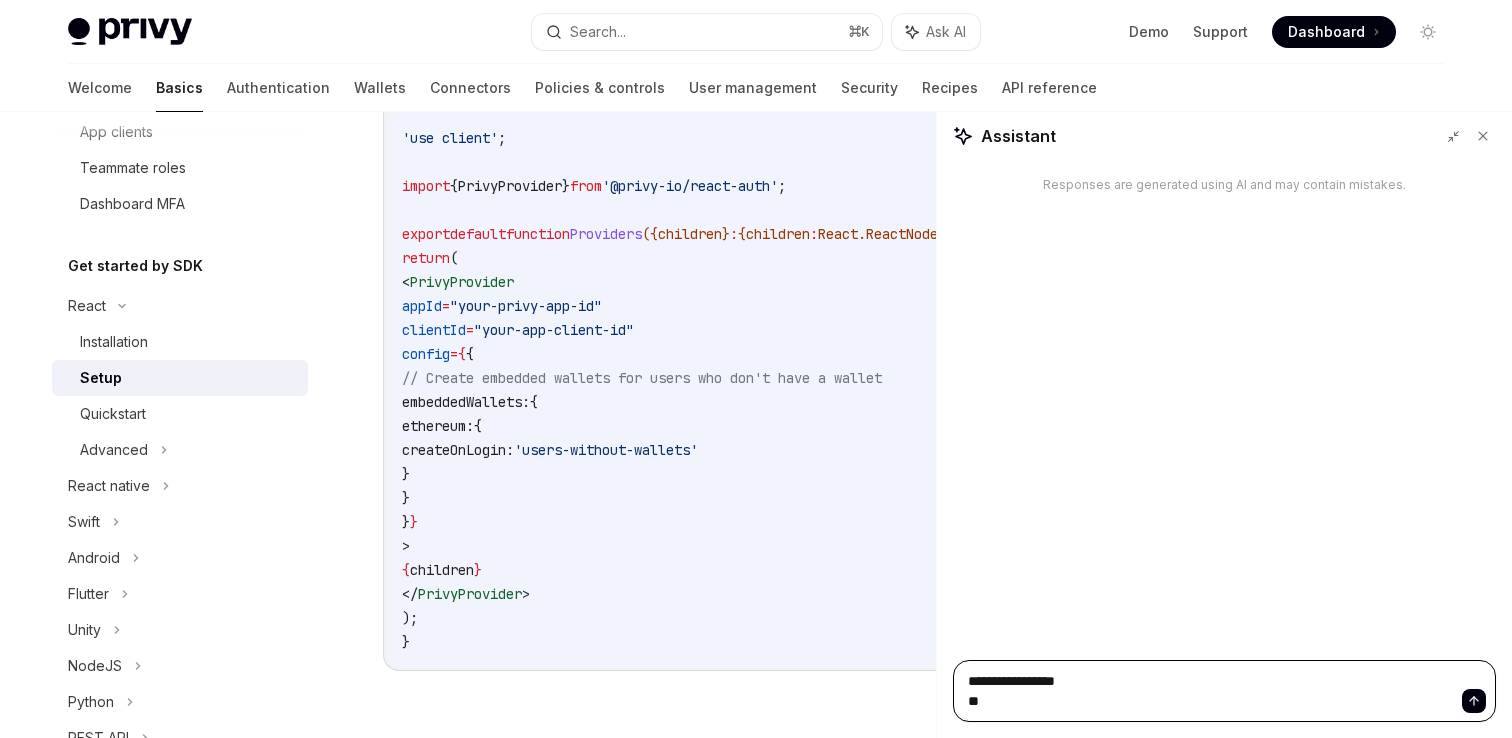 type on "**********" 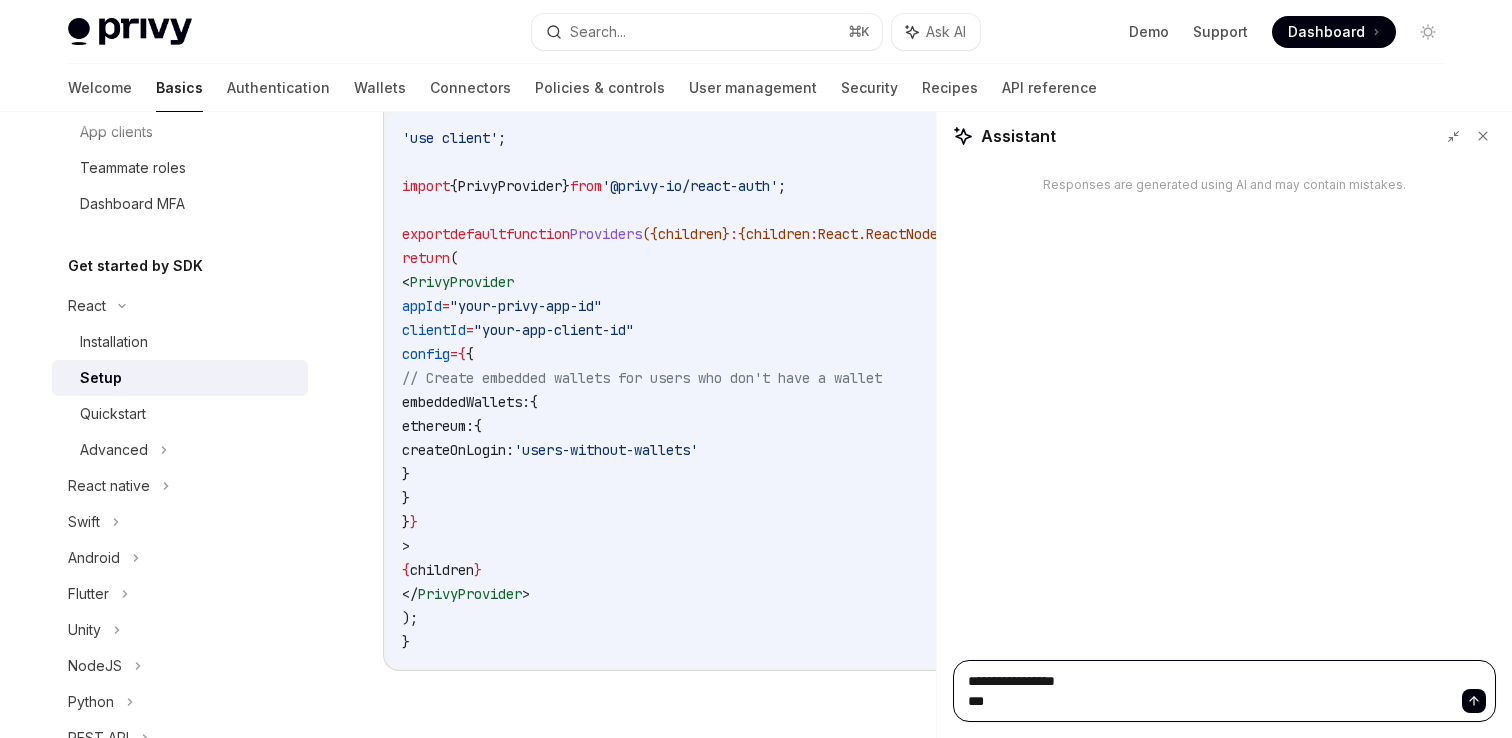 type on "**********" 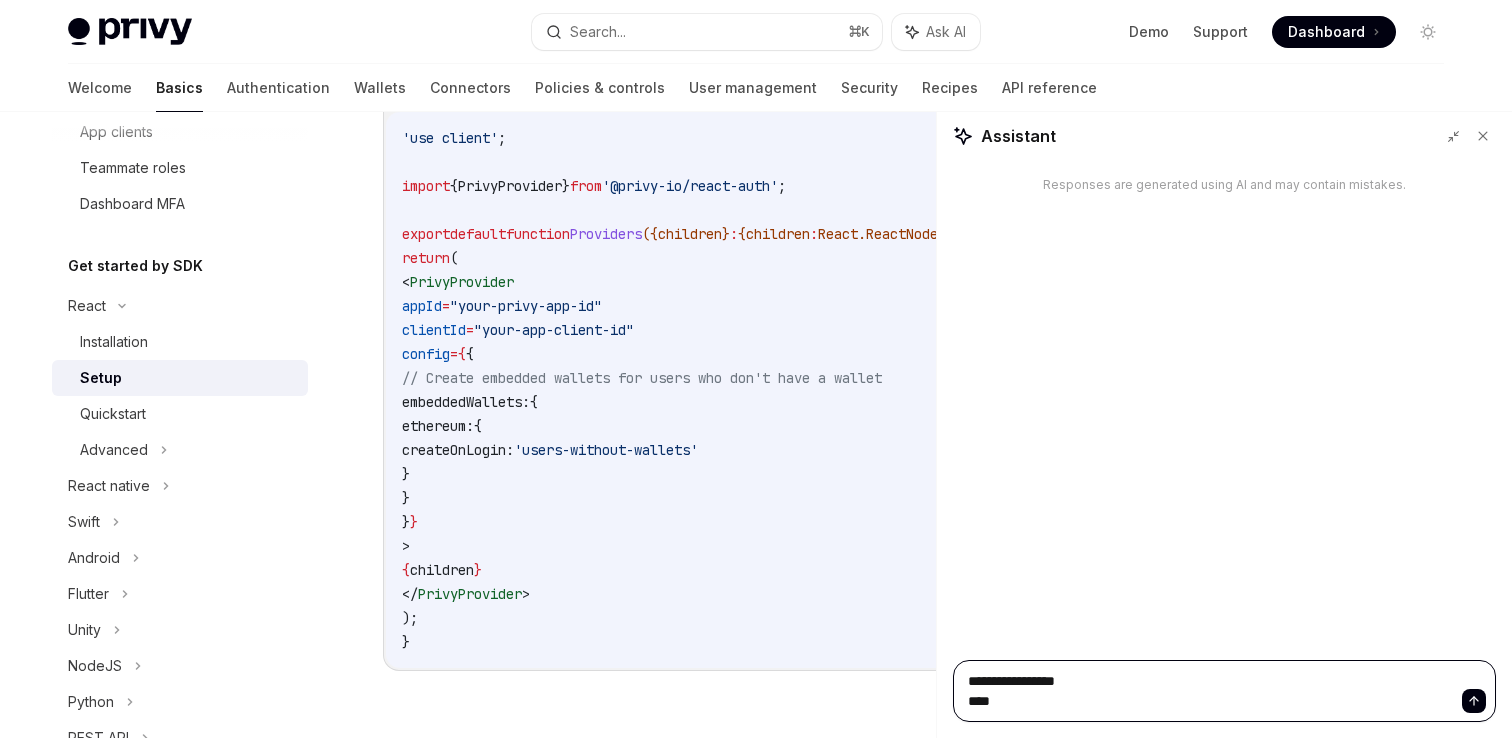 type on "**********" 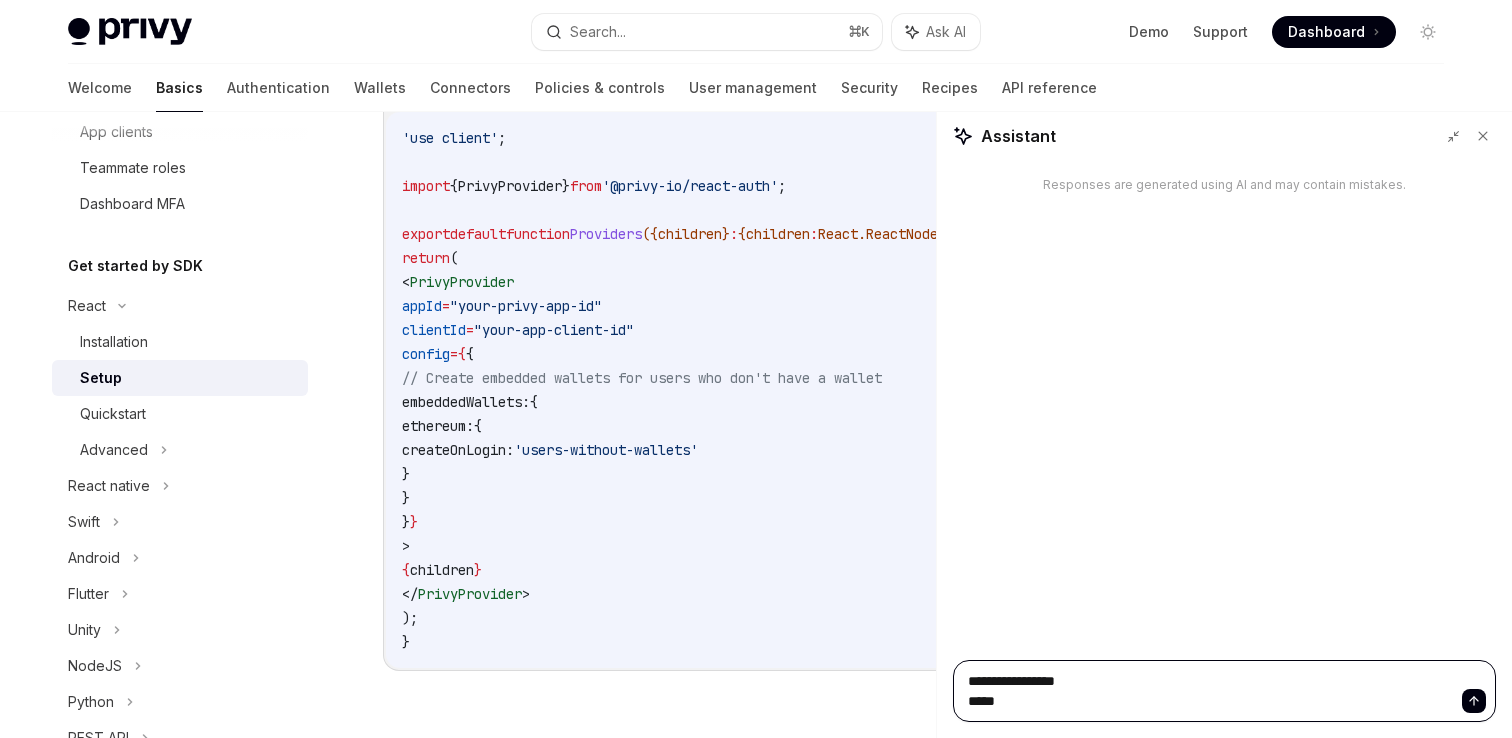 type on "**********" 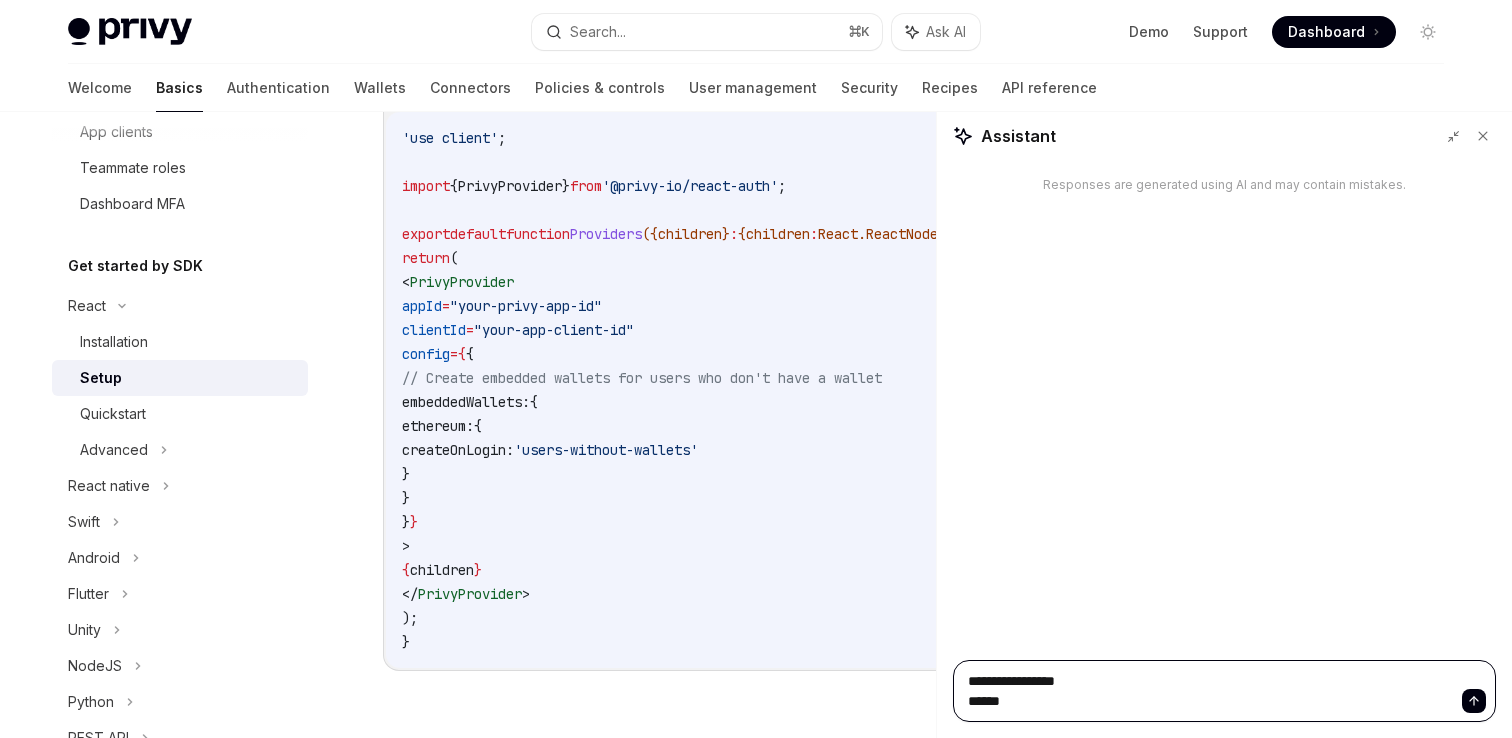 type on "**********" 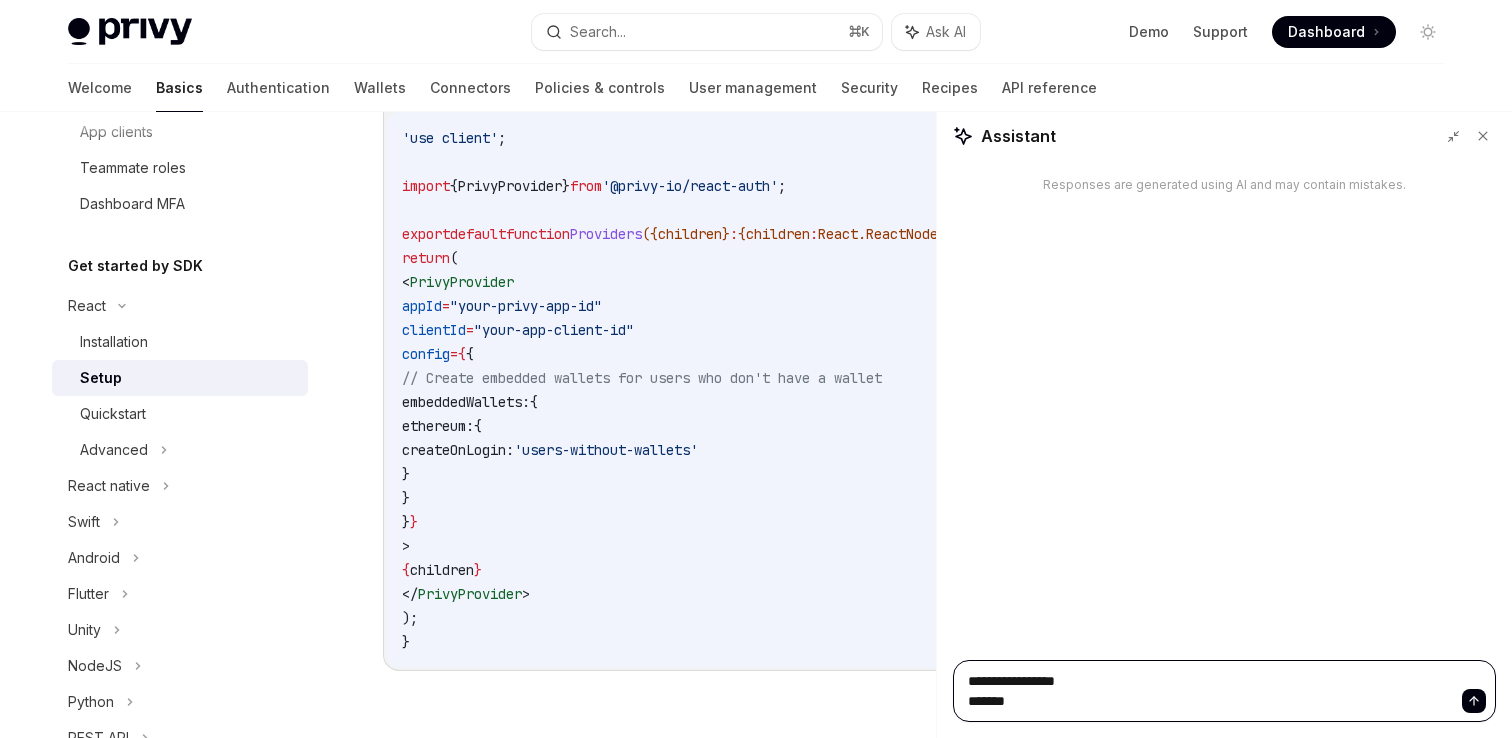 type on "**********" 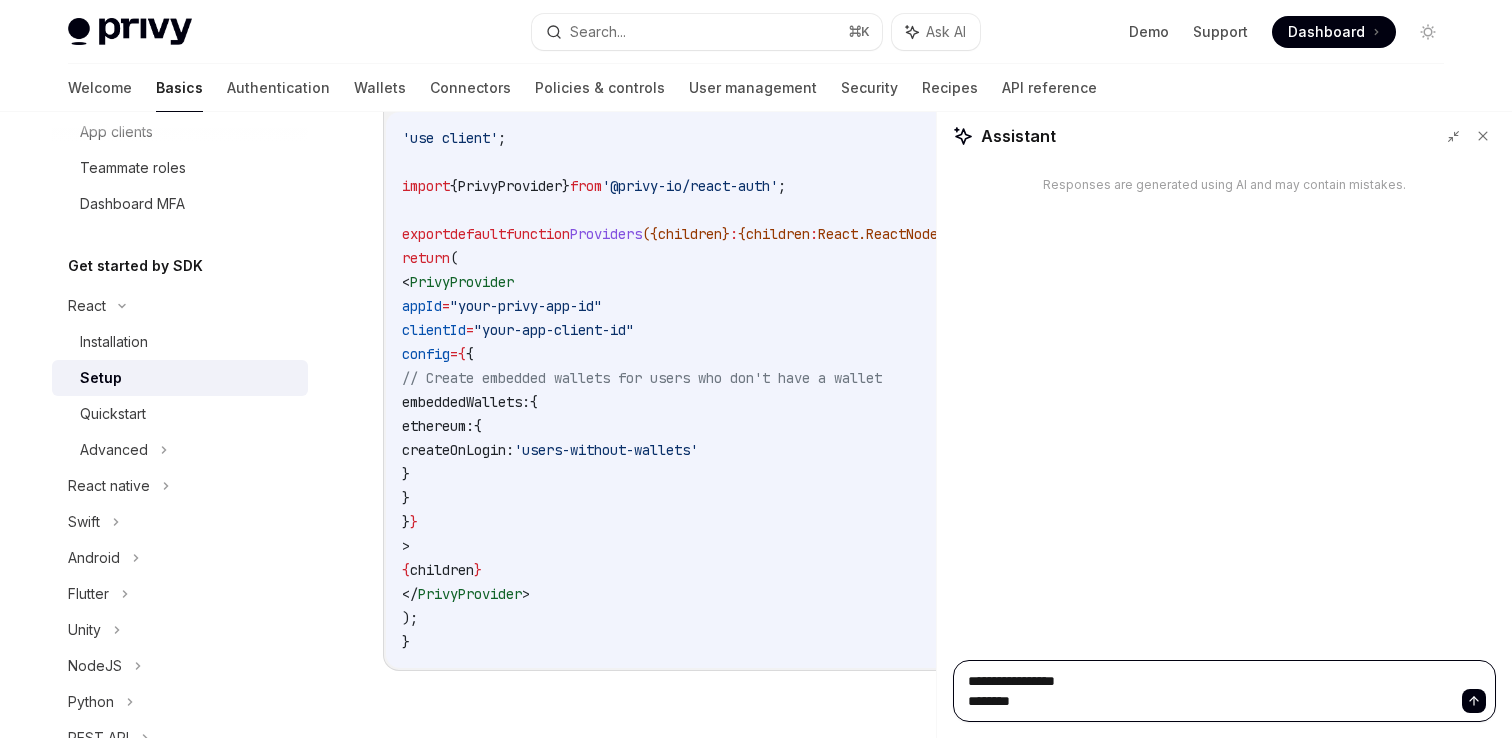 type on "**********" 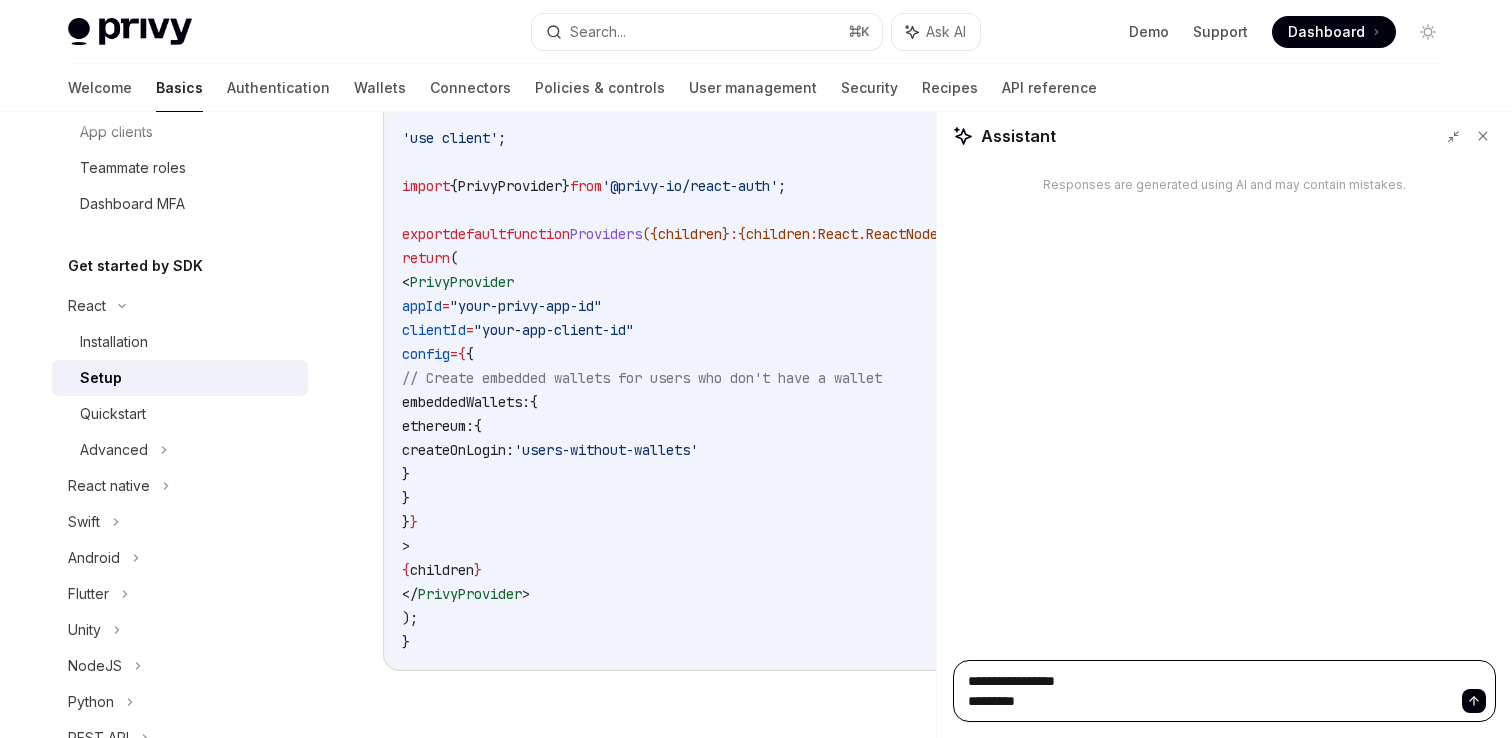 type on "**********" 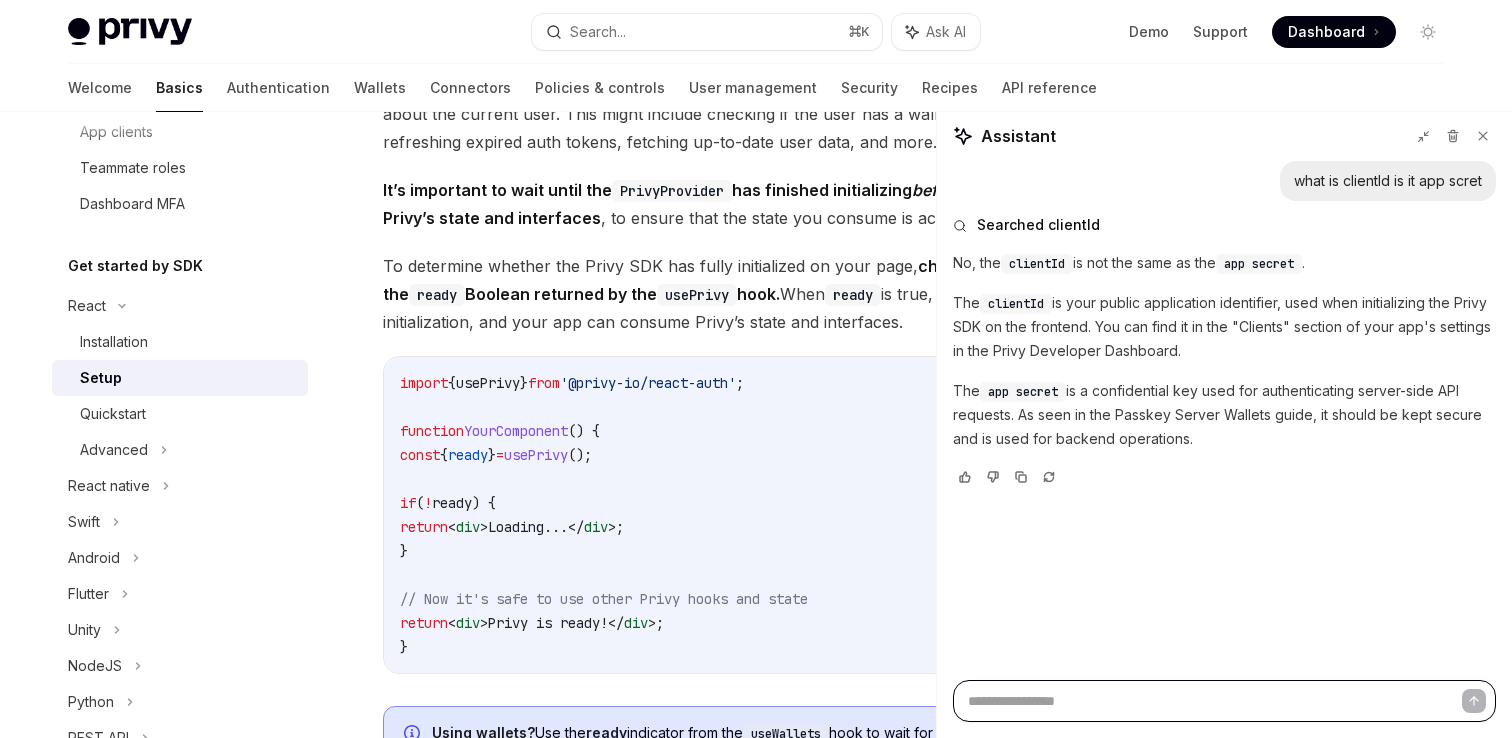 scroll, scrollTop: 2026, scrollLeft: 0, axis: vertical 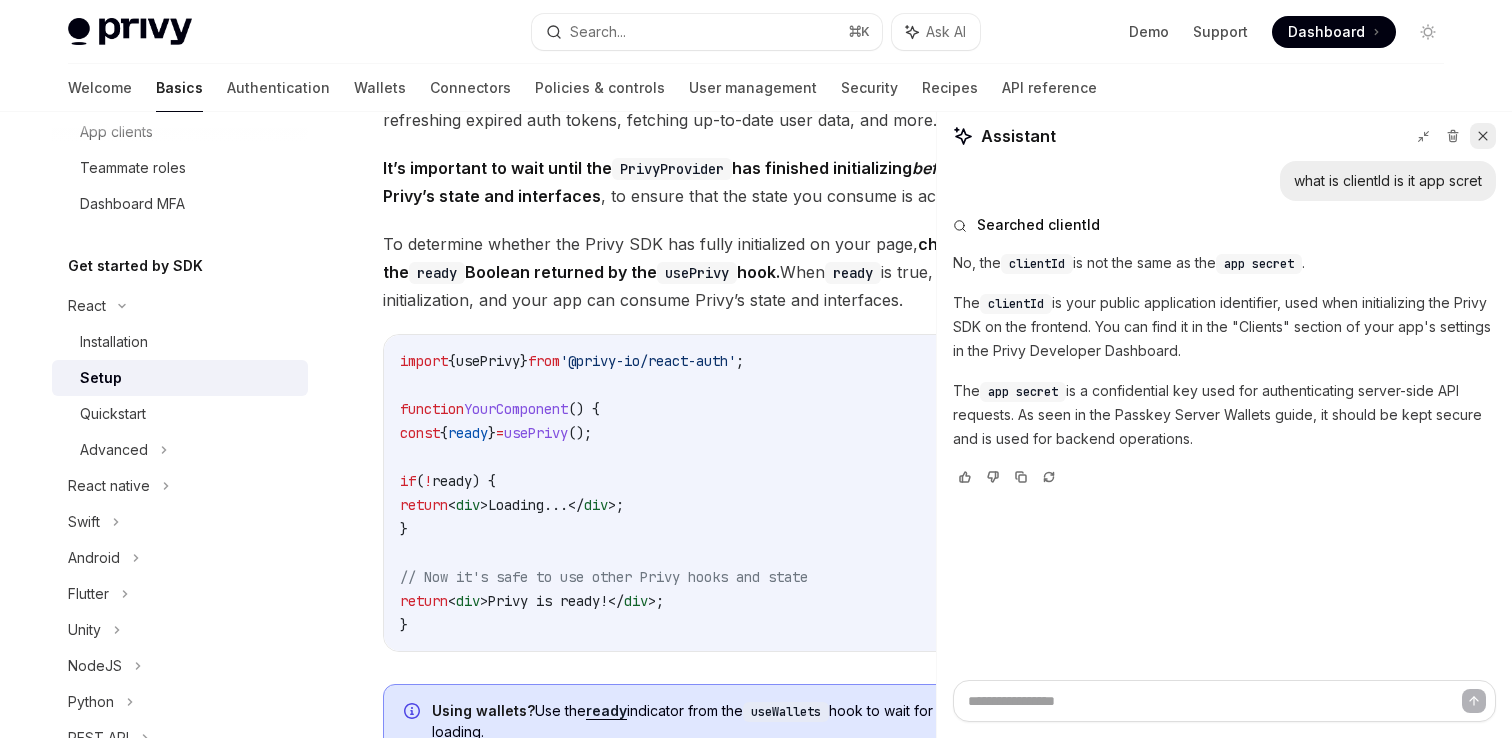 click 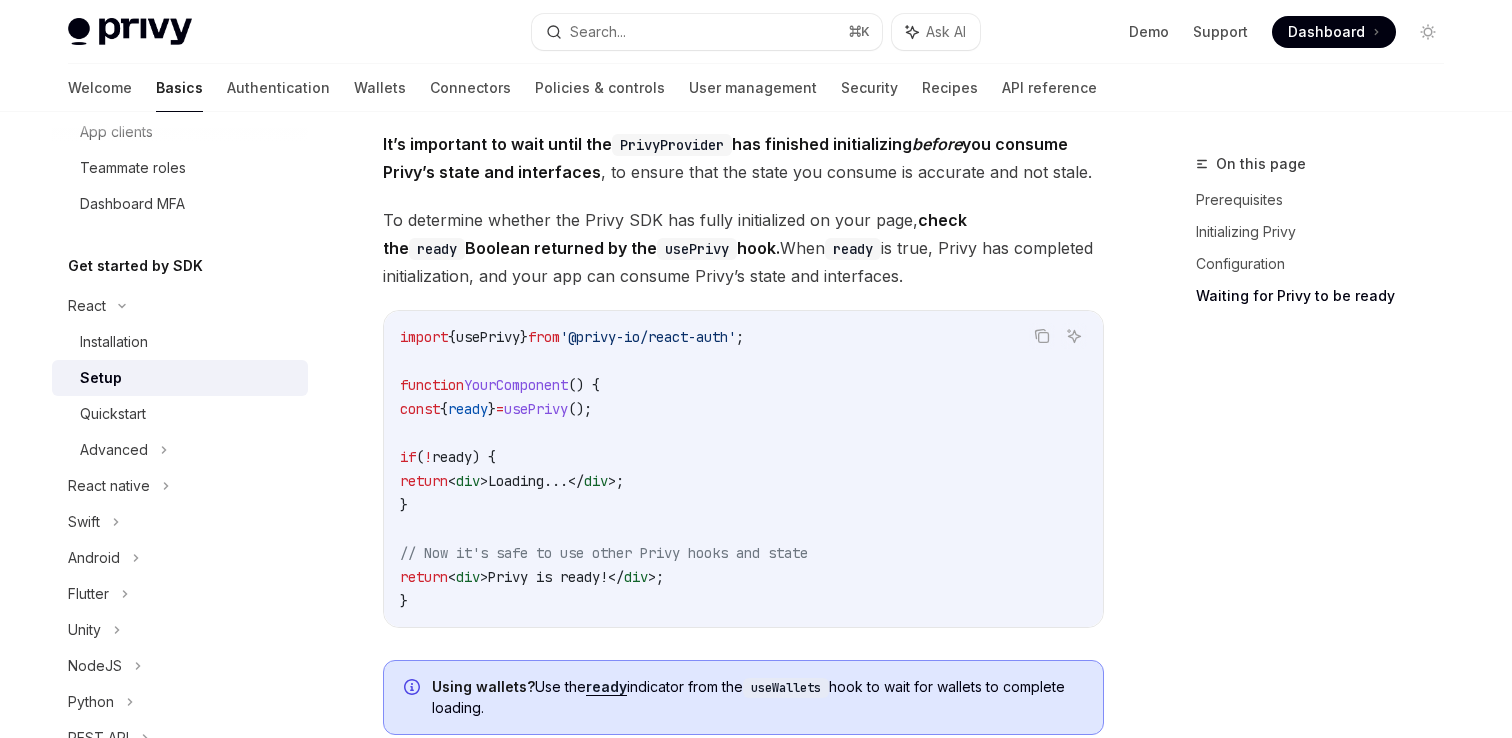 scroll, scrollTop: 2074, scrollLeft: 0, axis: vertical 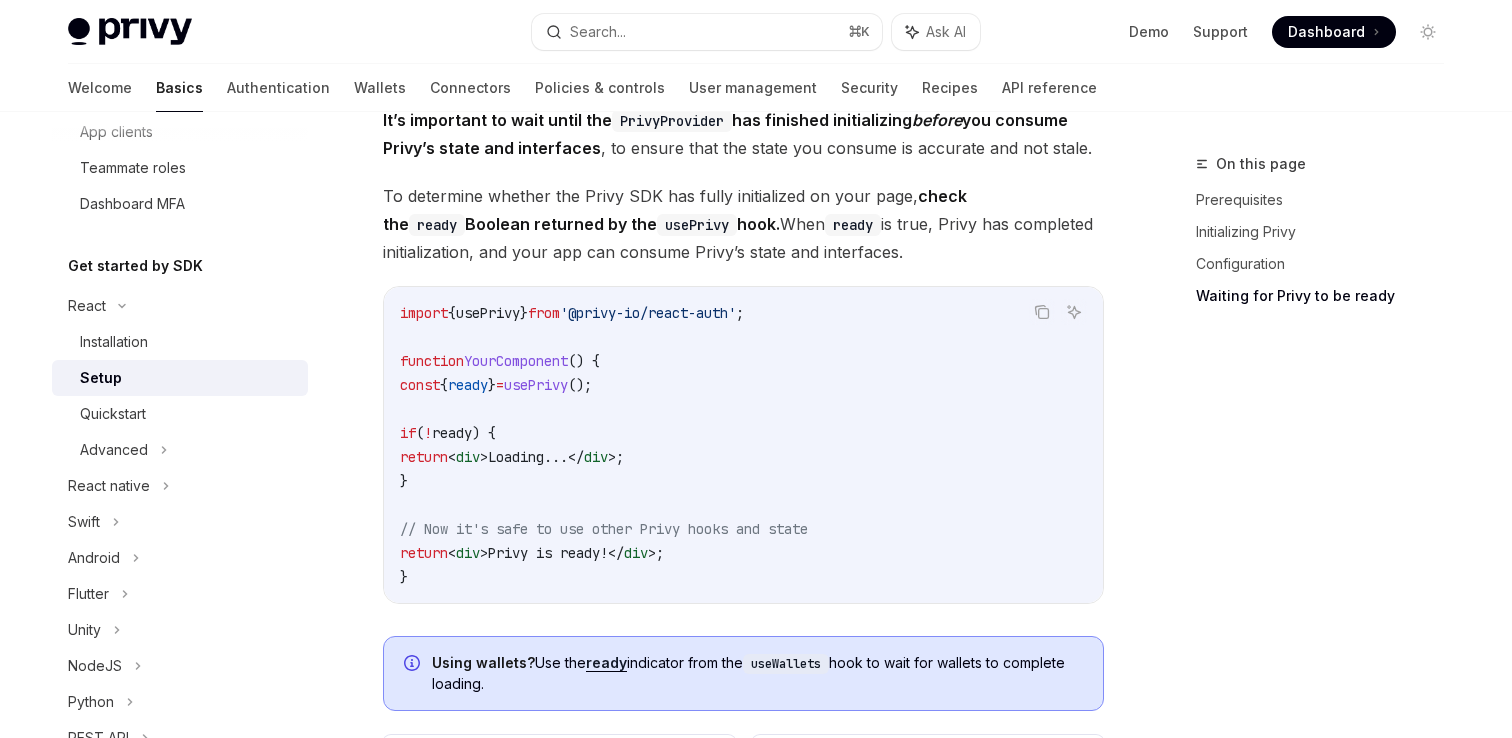 click on "On this page Prerequisites Initializing Privy Configuration Waiting for Privy to be ready" at bounding box center (1308, 445) 